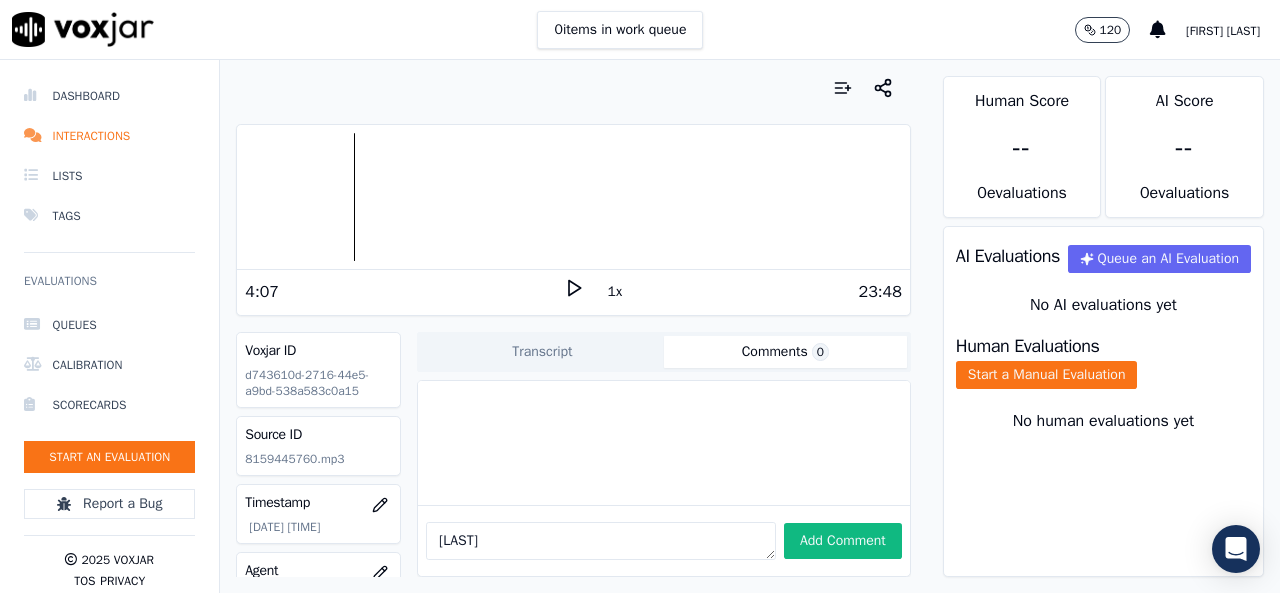 scroll, scrollTop: 0, scrollLeft: 0, axis: both 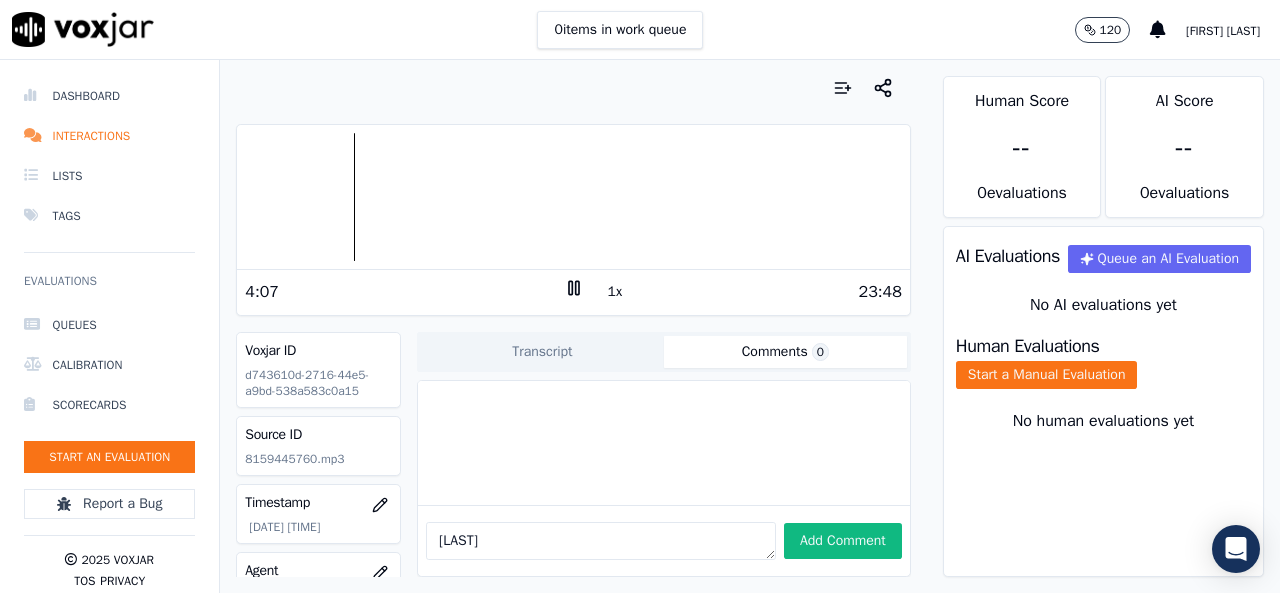 click 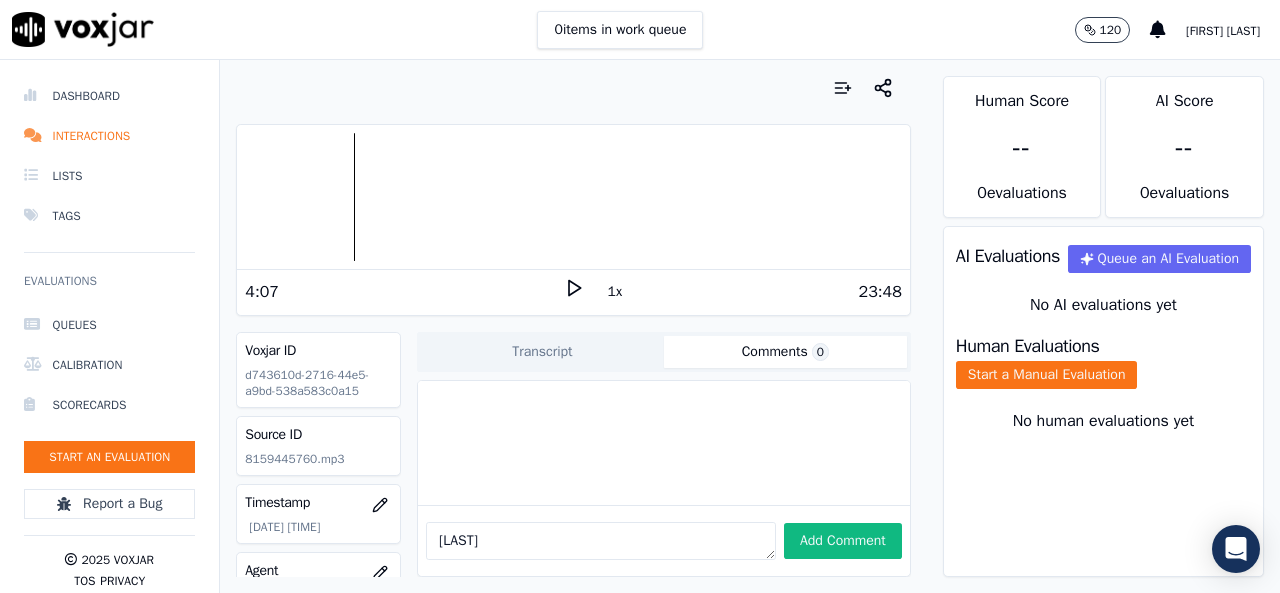 click 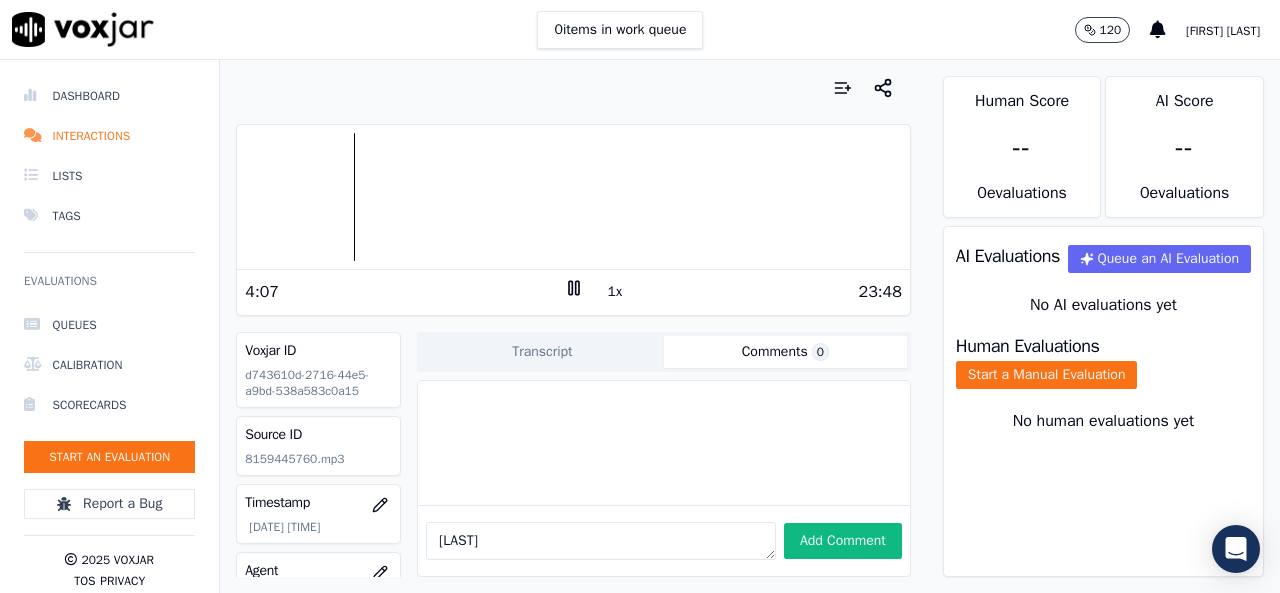 click at bounding box center [573, 197] 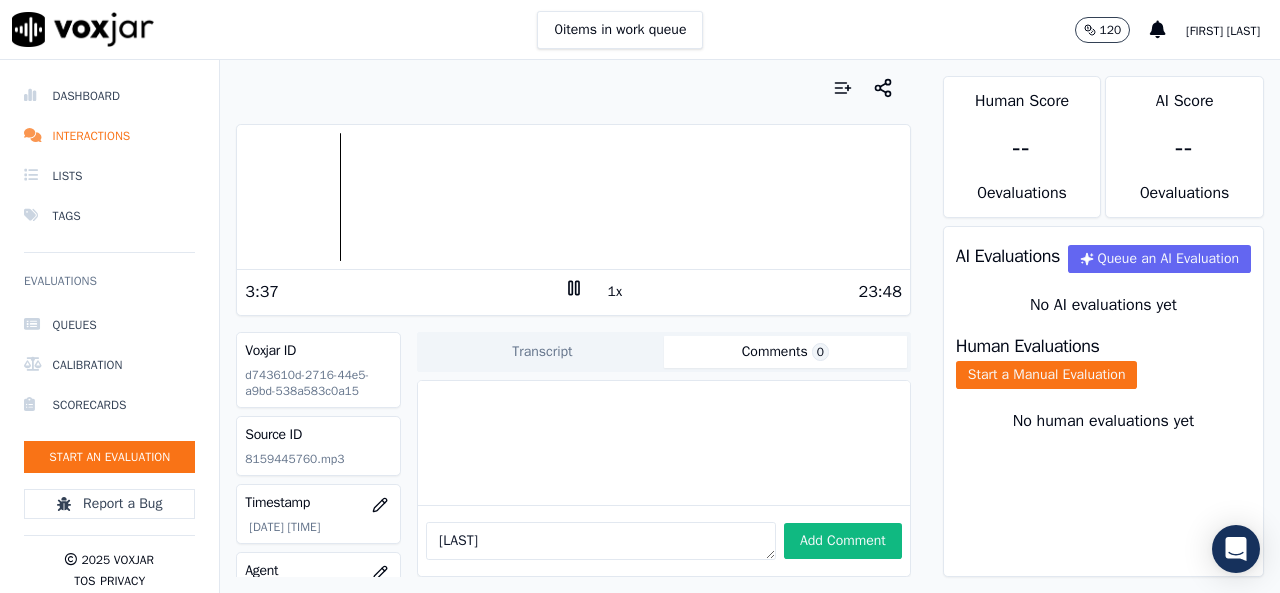 click 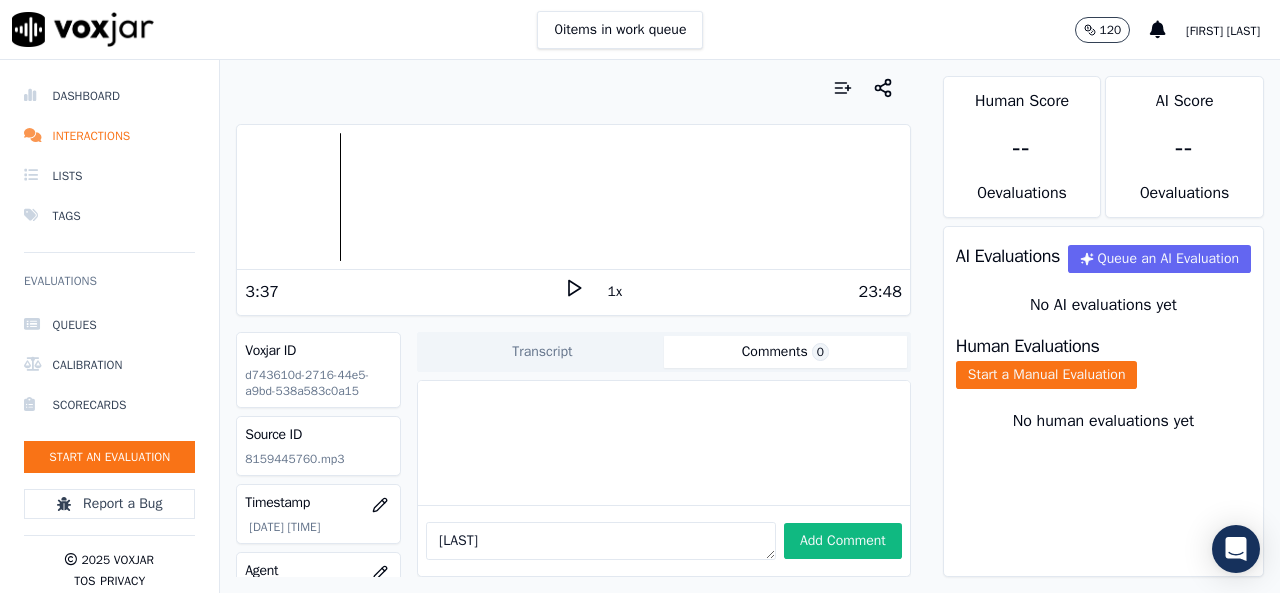 click at bounding box center (573, 197) 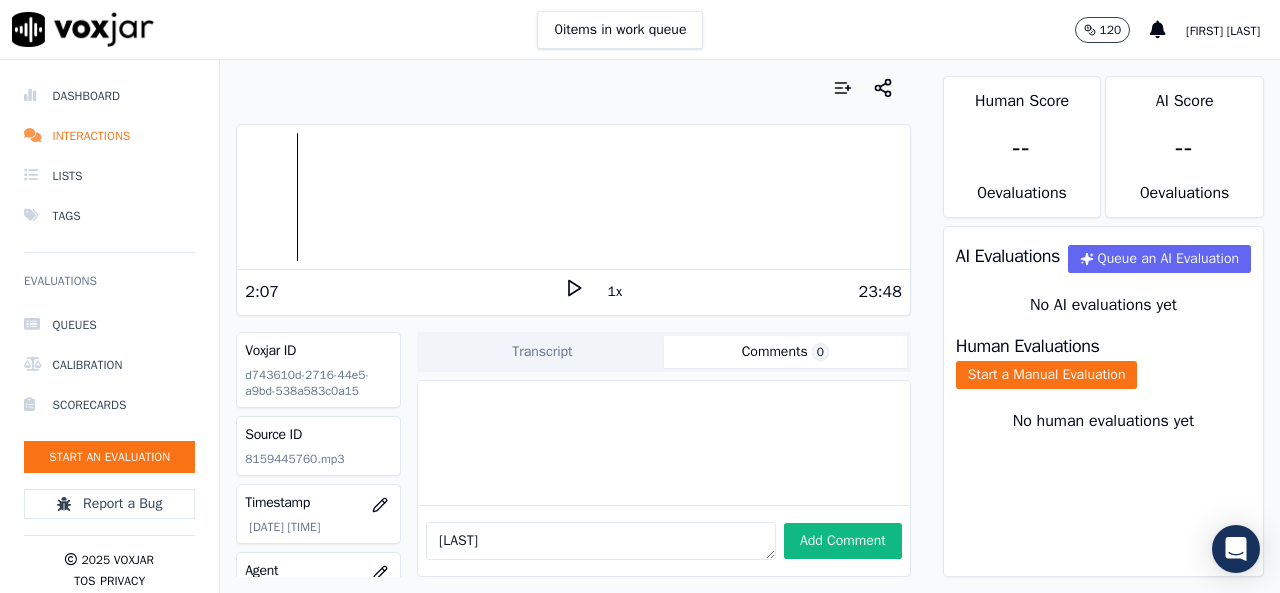 click 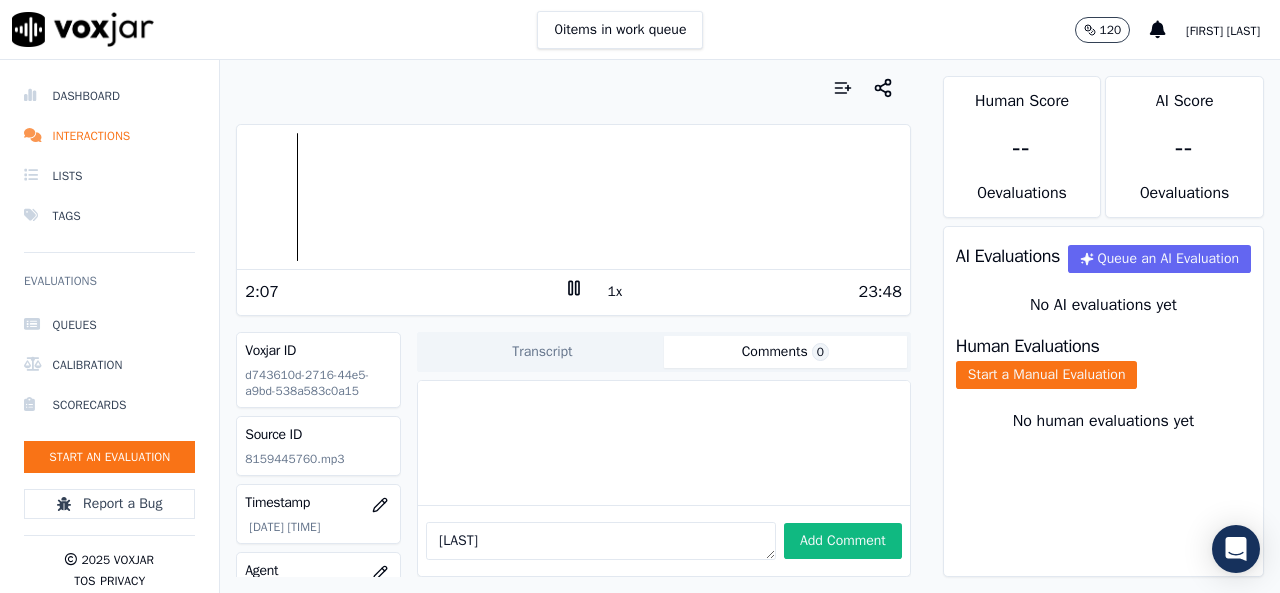 click 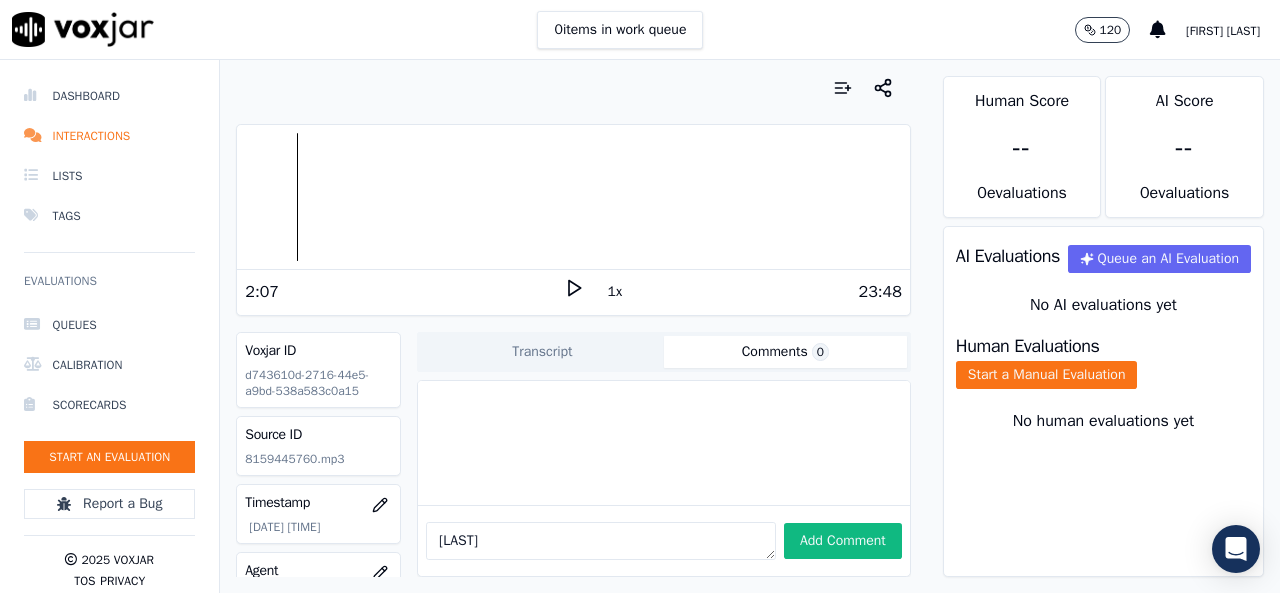 click 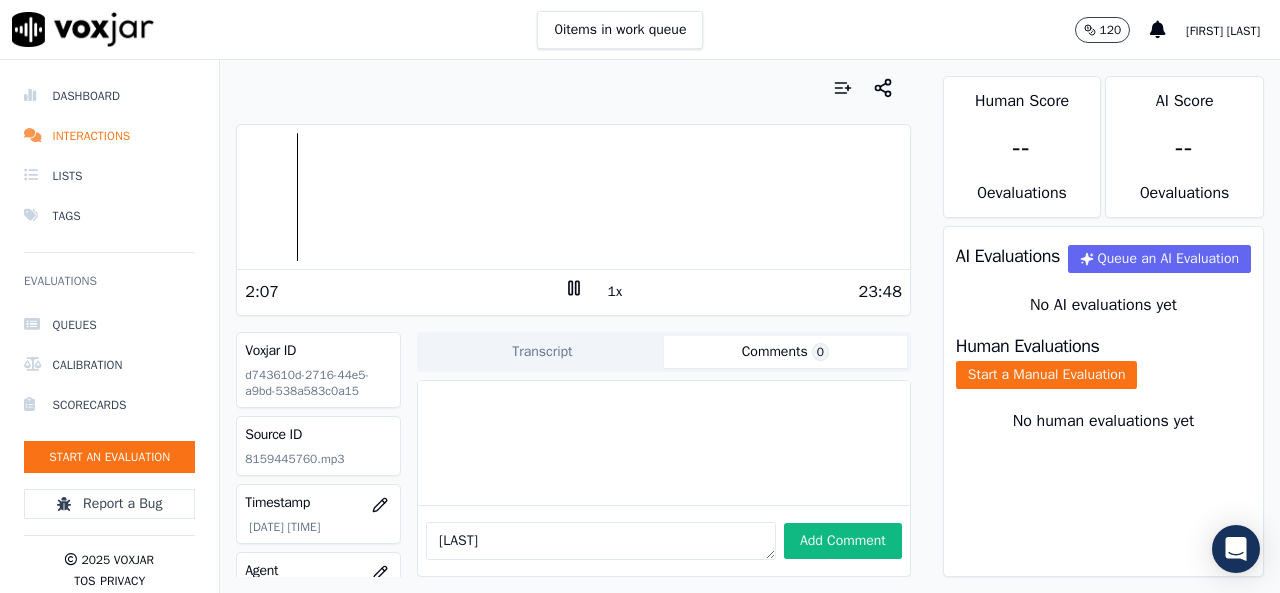 click 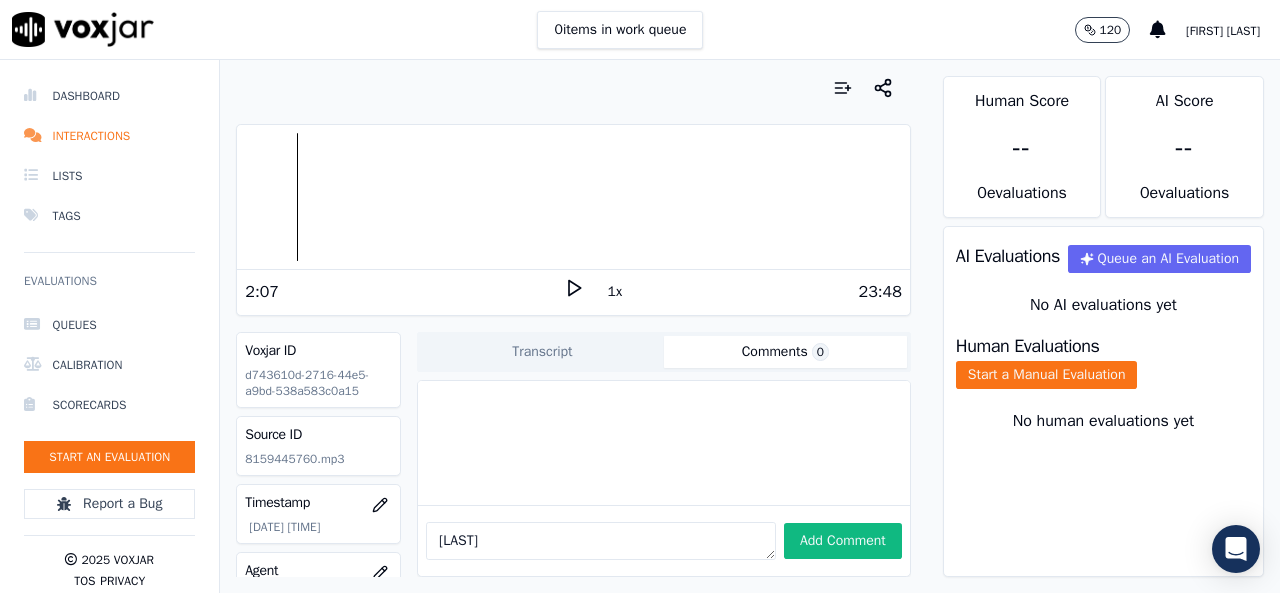 click 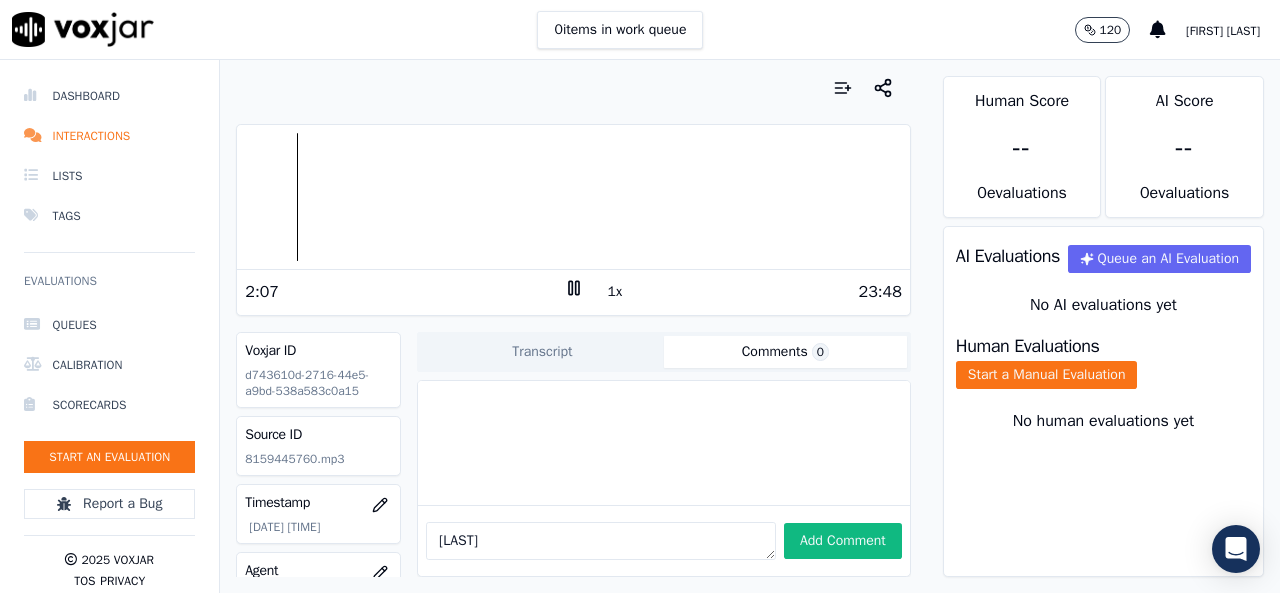 click 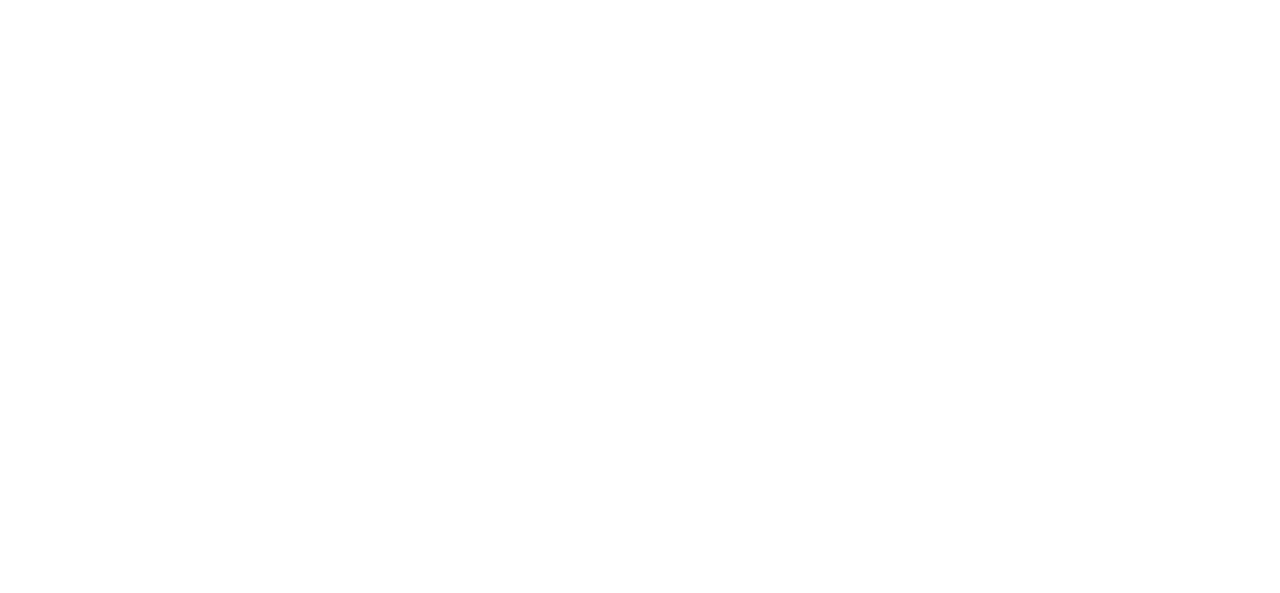 scroll, scrollTop: 0, scrollLeft: 0, axis: both 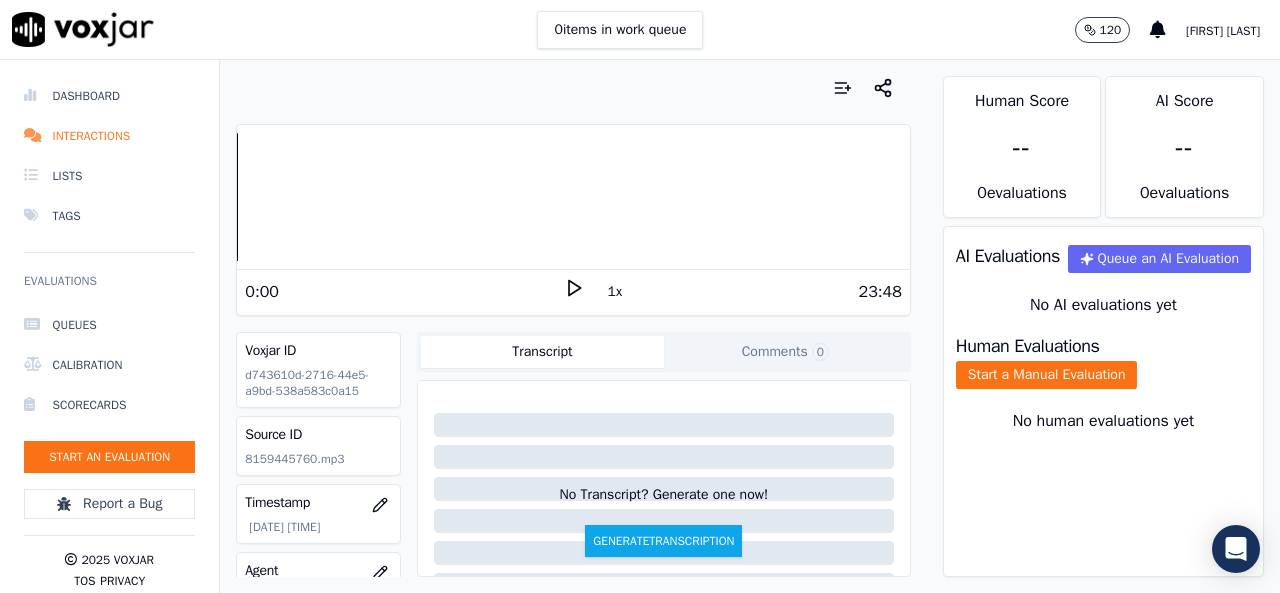click on "1x" at bounding box center [574, 291] 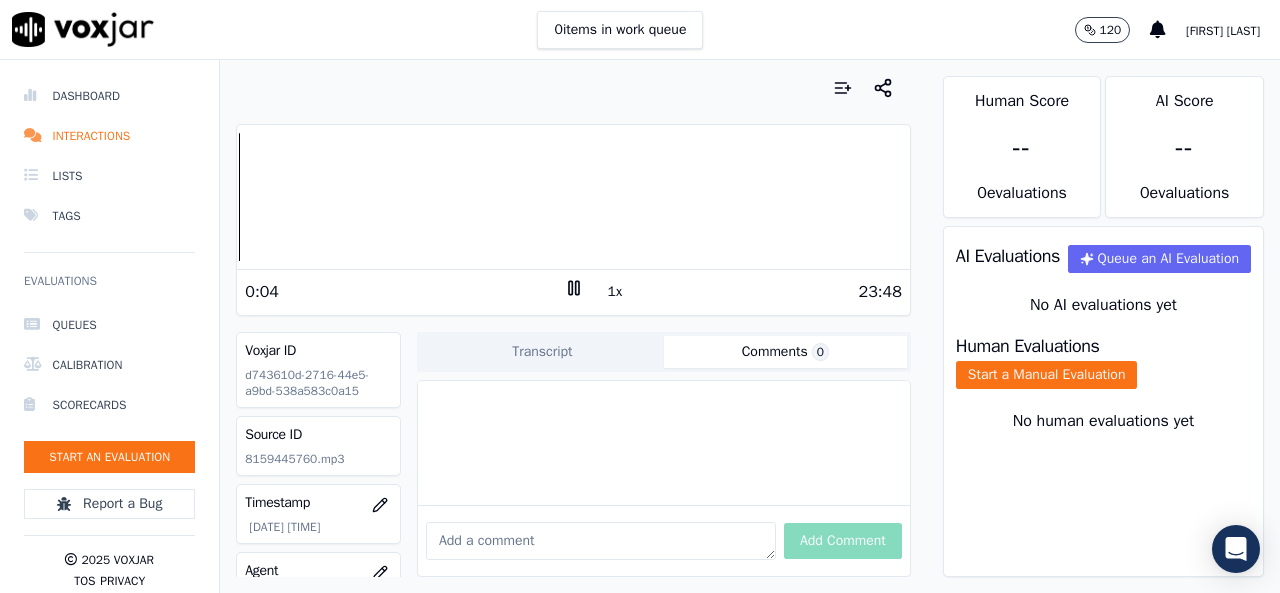 click on "Comments  0" 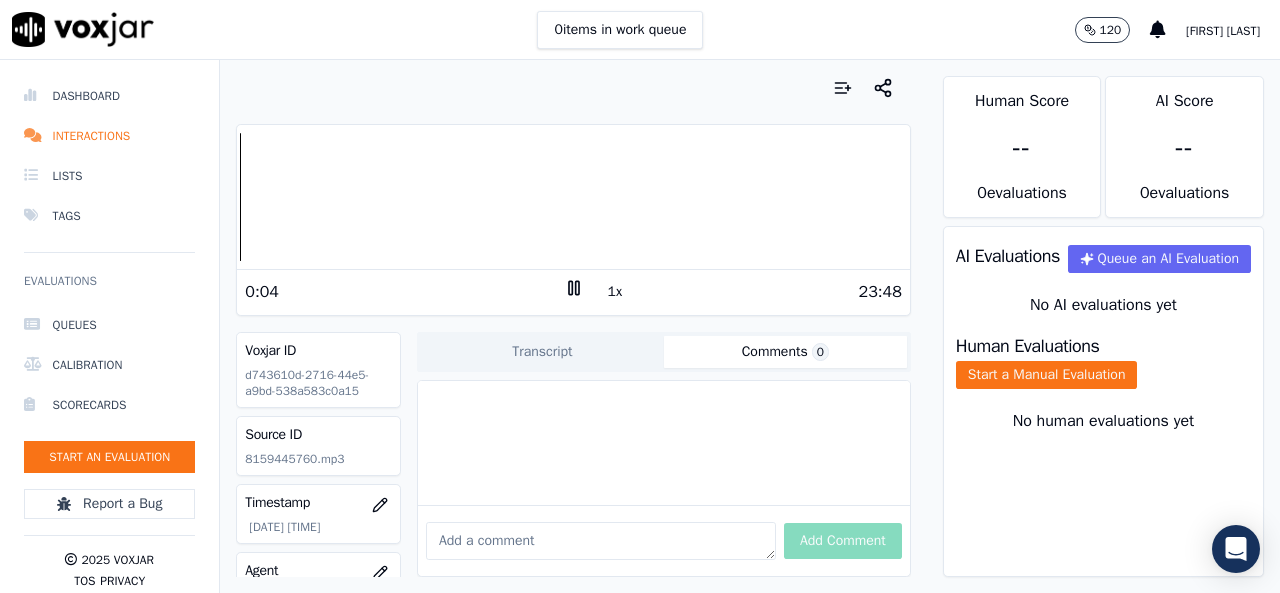 click at bounding box center (601, 541) 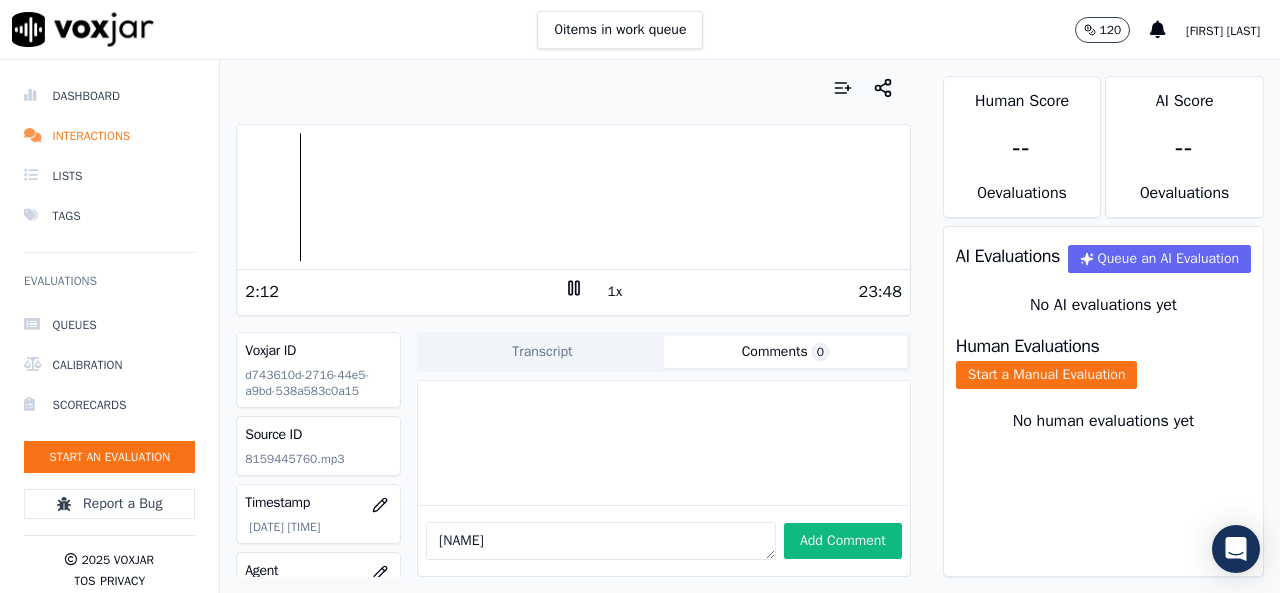 click 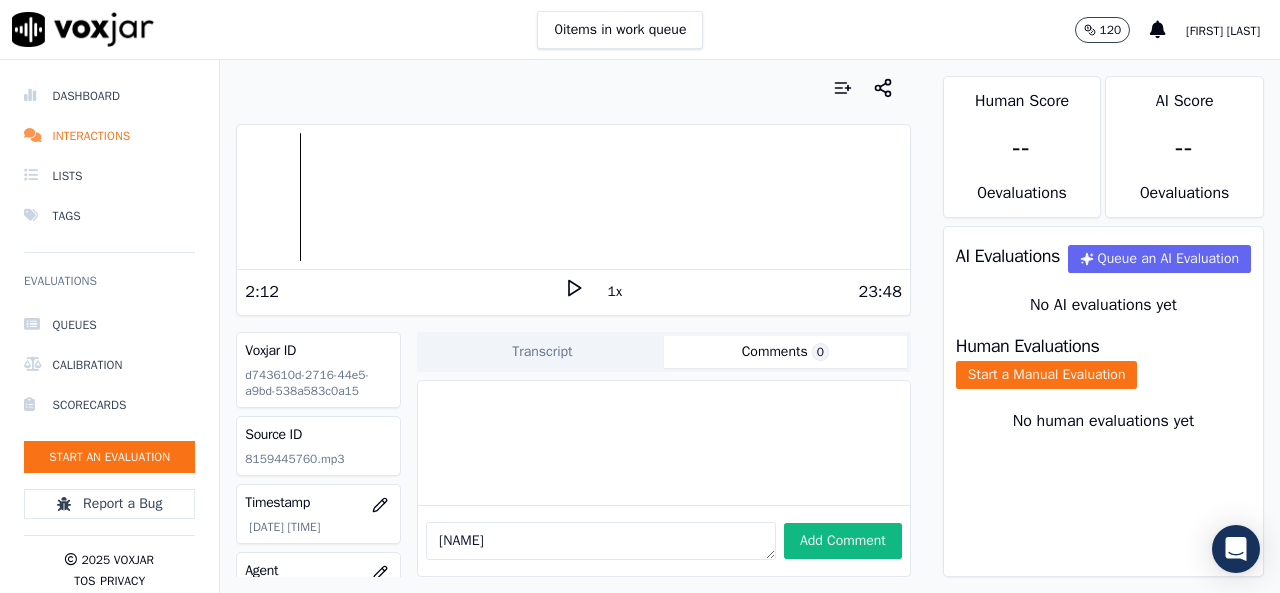 click 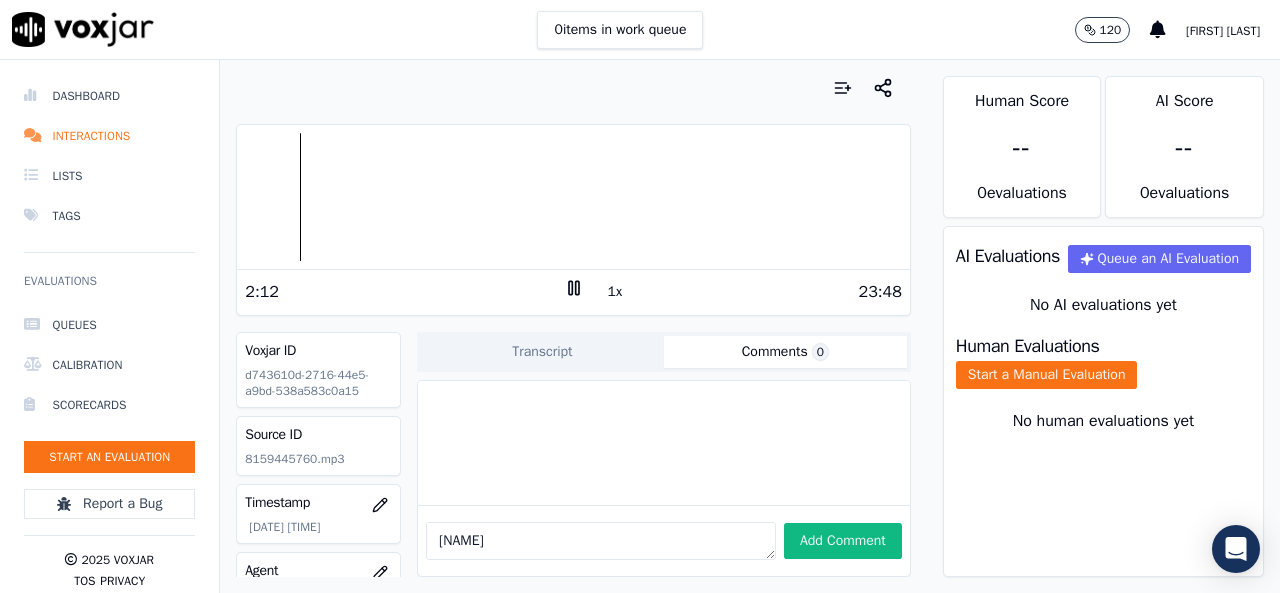 click 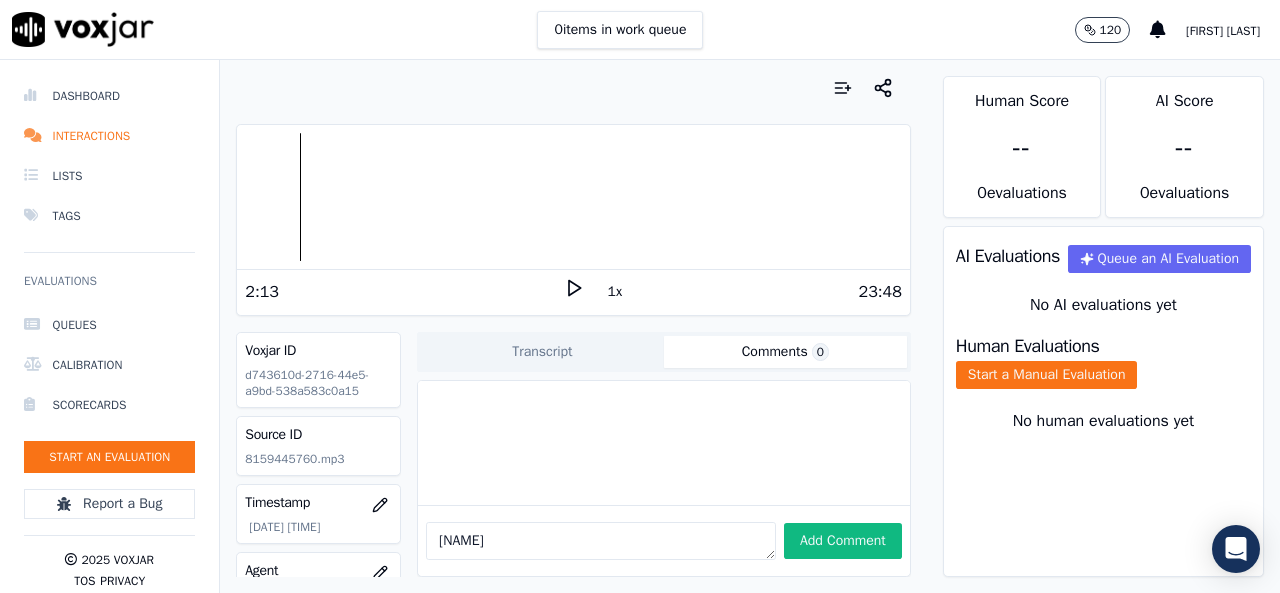 click 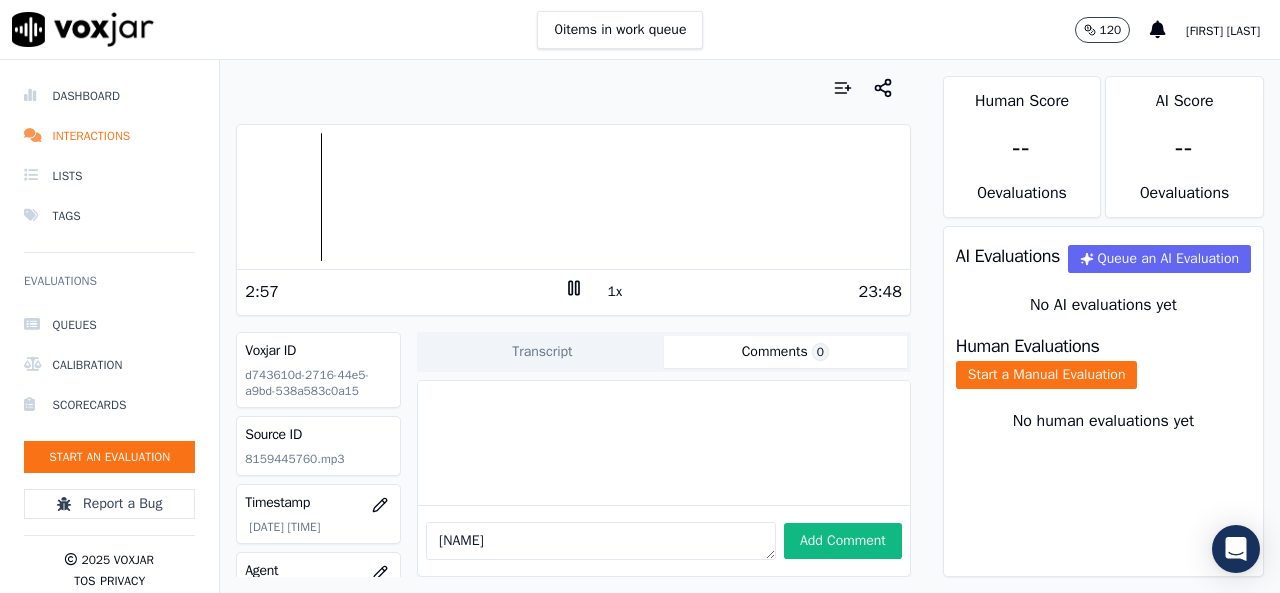 click on "1x" at bounding box center (615, 292) 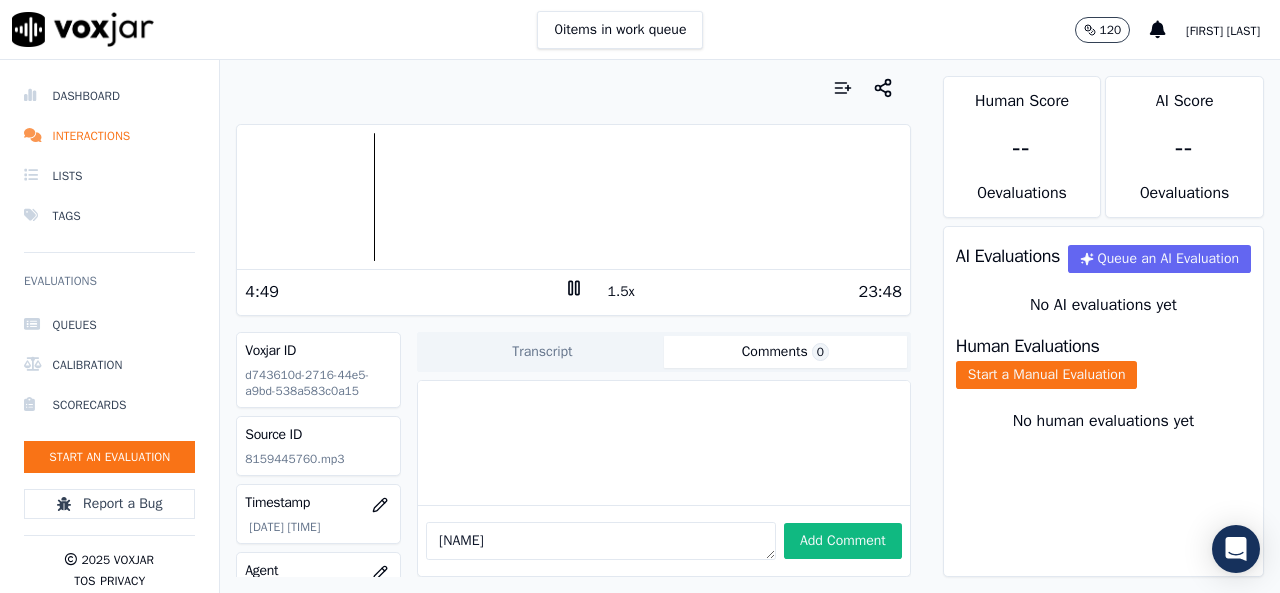 click on "1.5x" at bounding box center (621, 292) 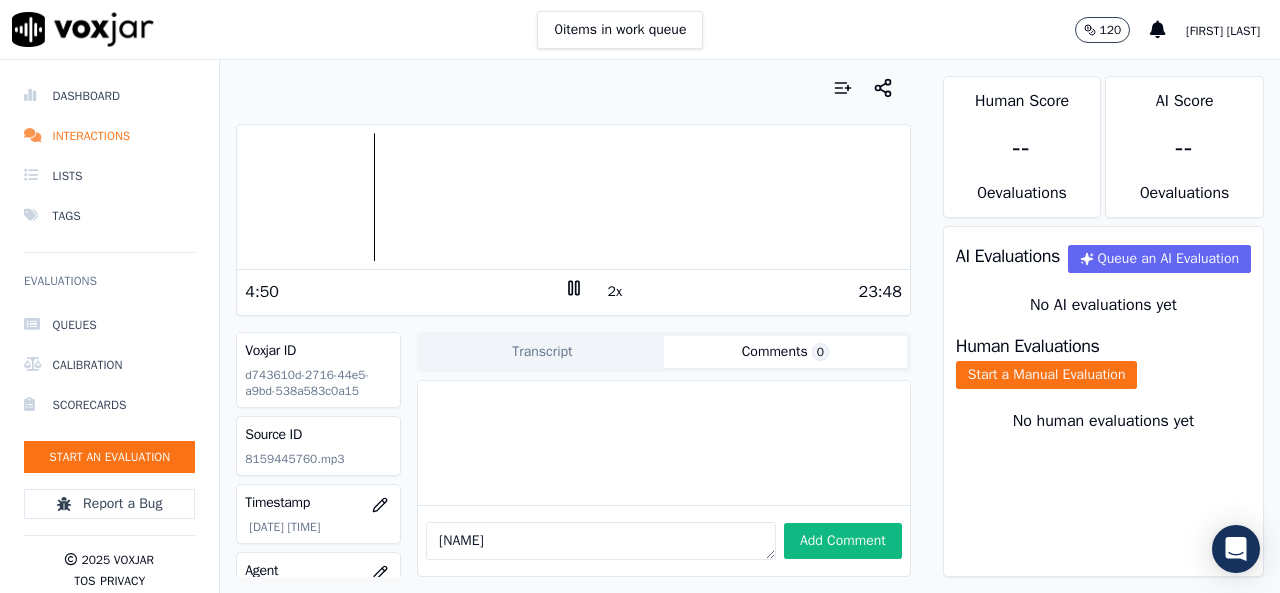 click on "2x" at bounding box center (615, 292) 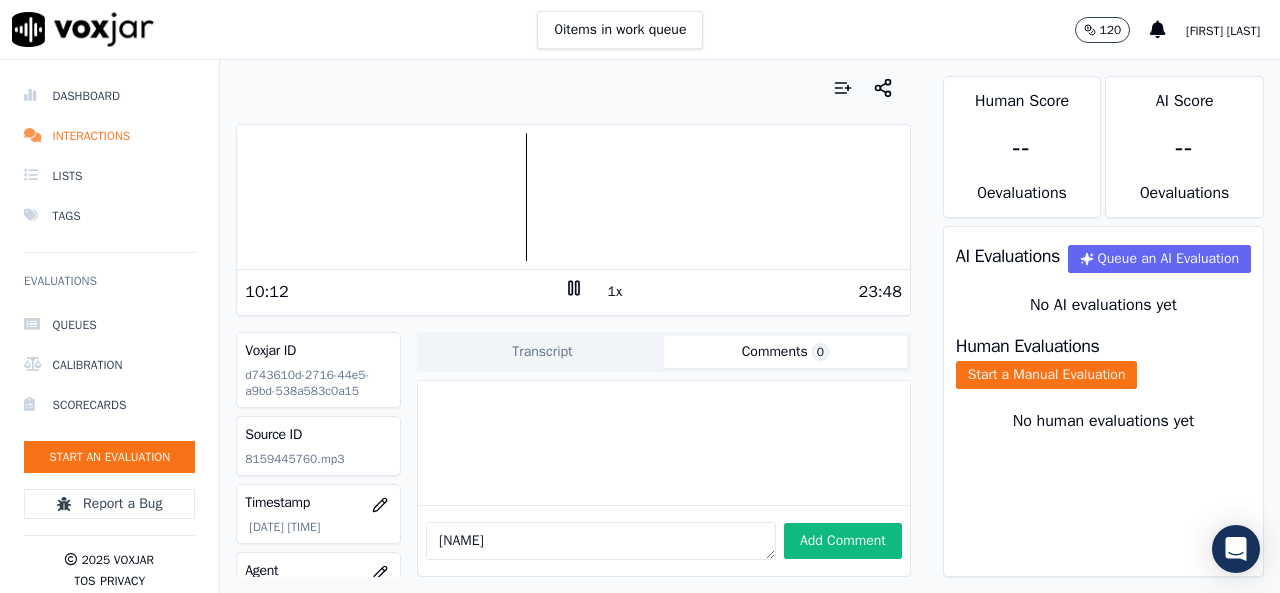 click at bounding box center (573, 197) 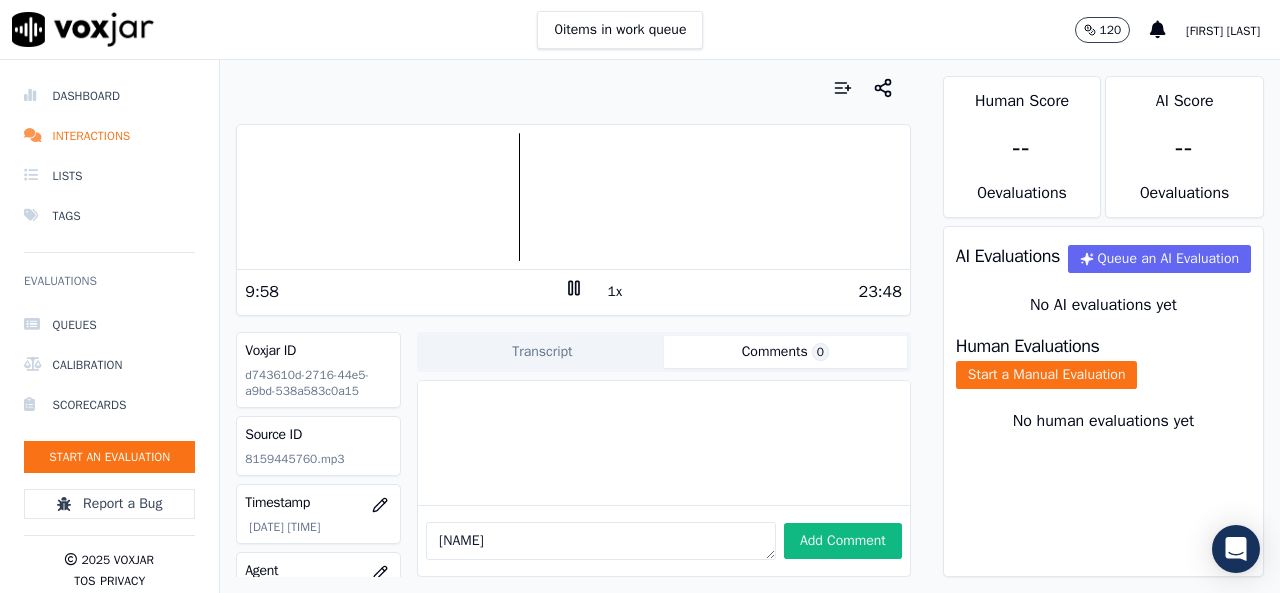 click on "[NAME]" at bounding box center (601, 541) 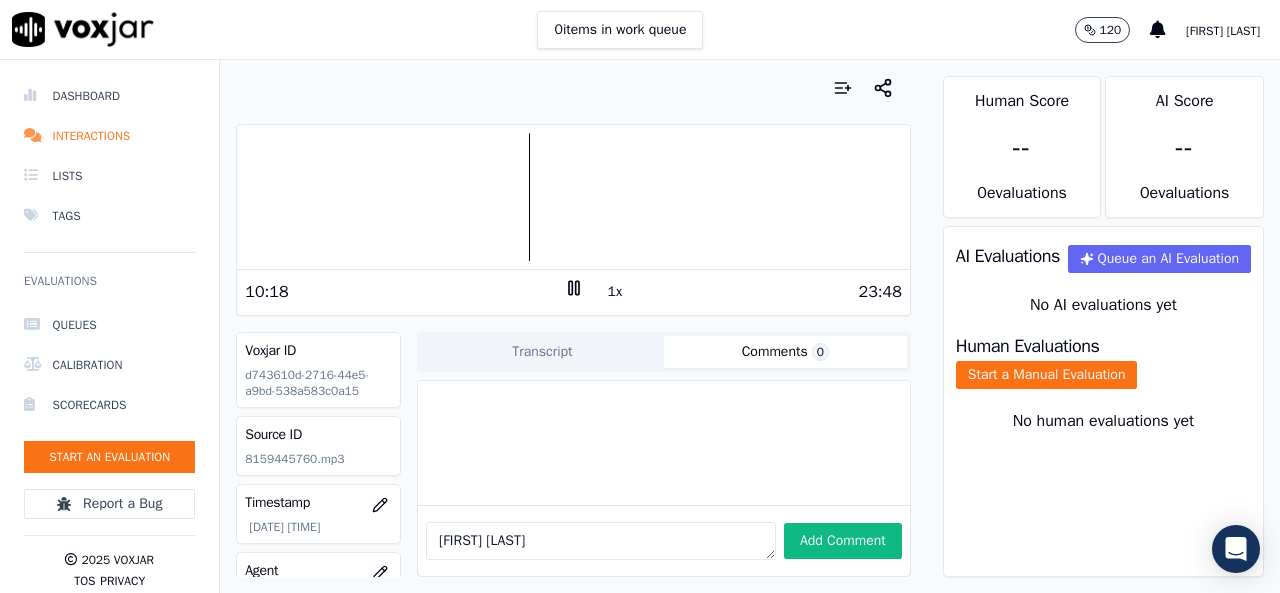 click at bounding box center [573, 197] 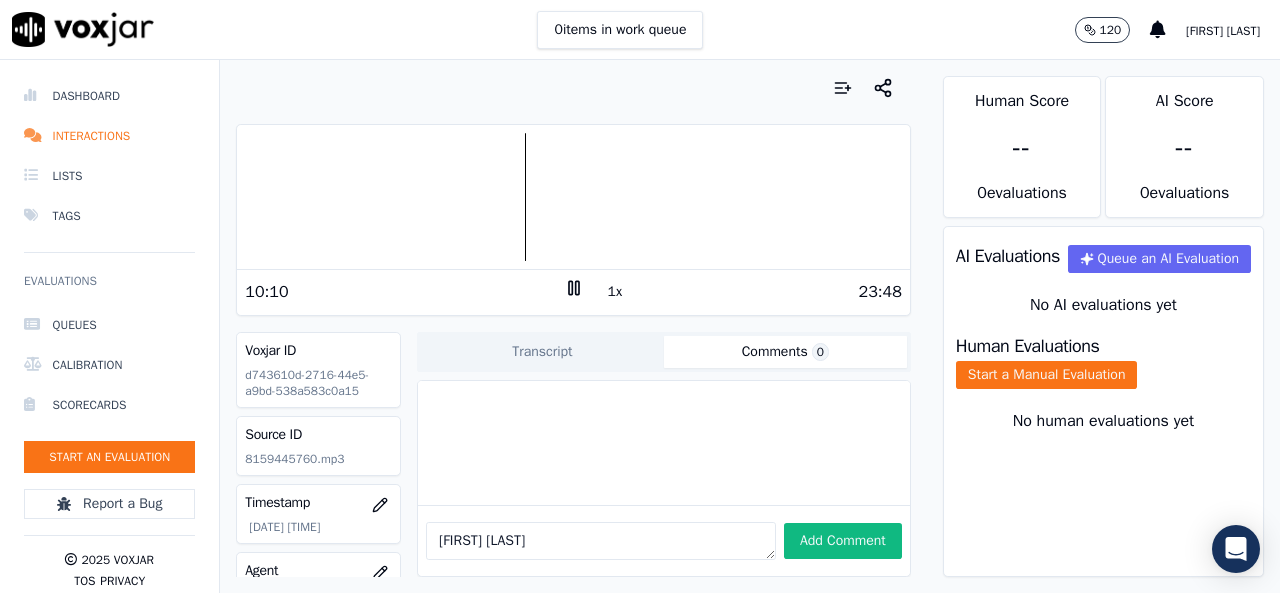 click at bounding box center [573, 197] 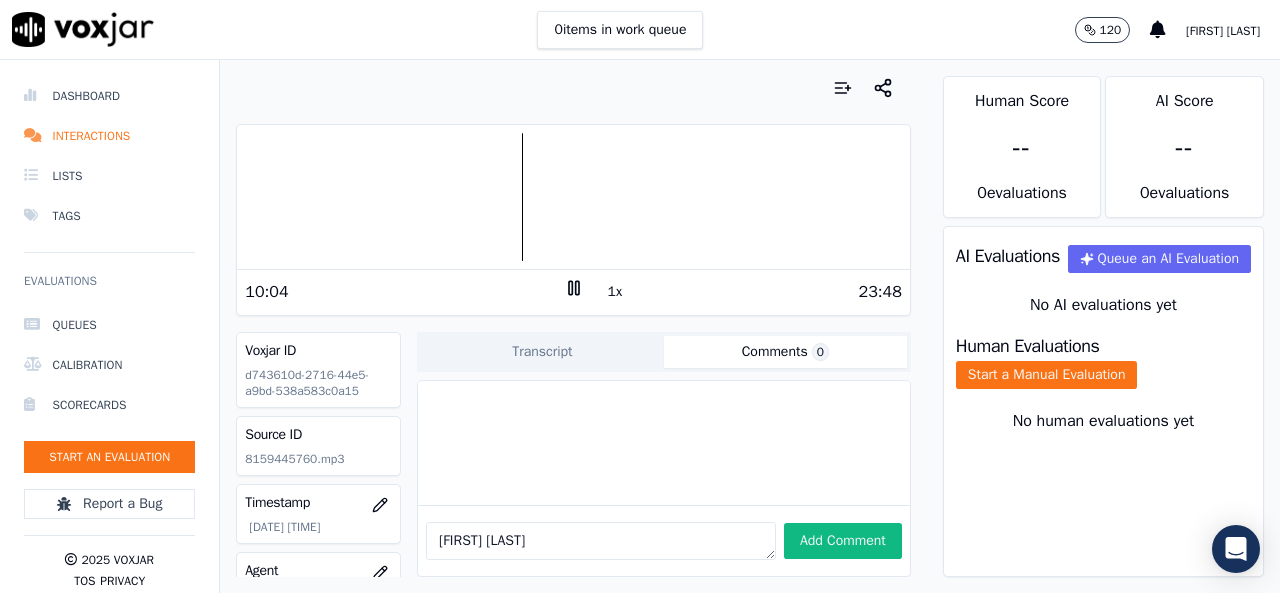 click on "[FIRST] [LAST]" at bounding box center [601, 541] 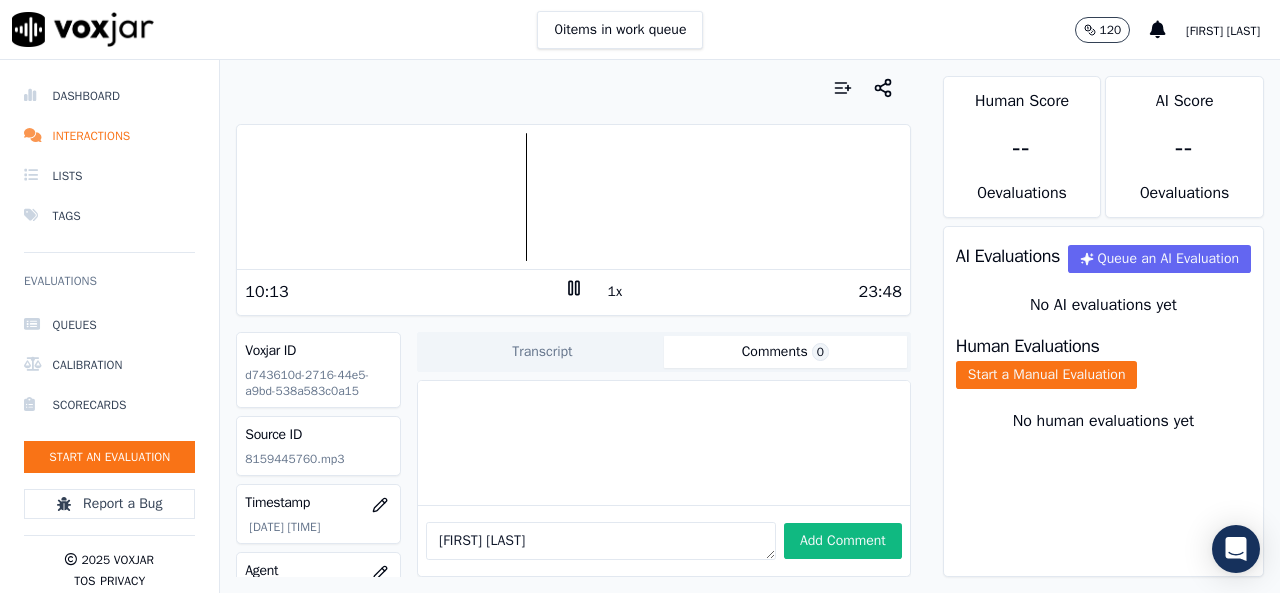 click at bounding box center (573, 197) 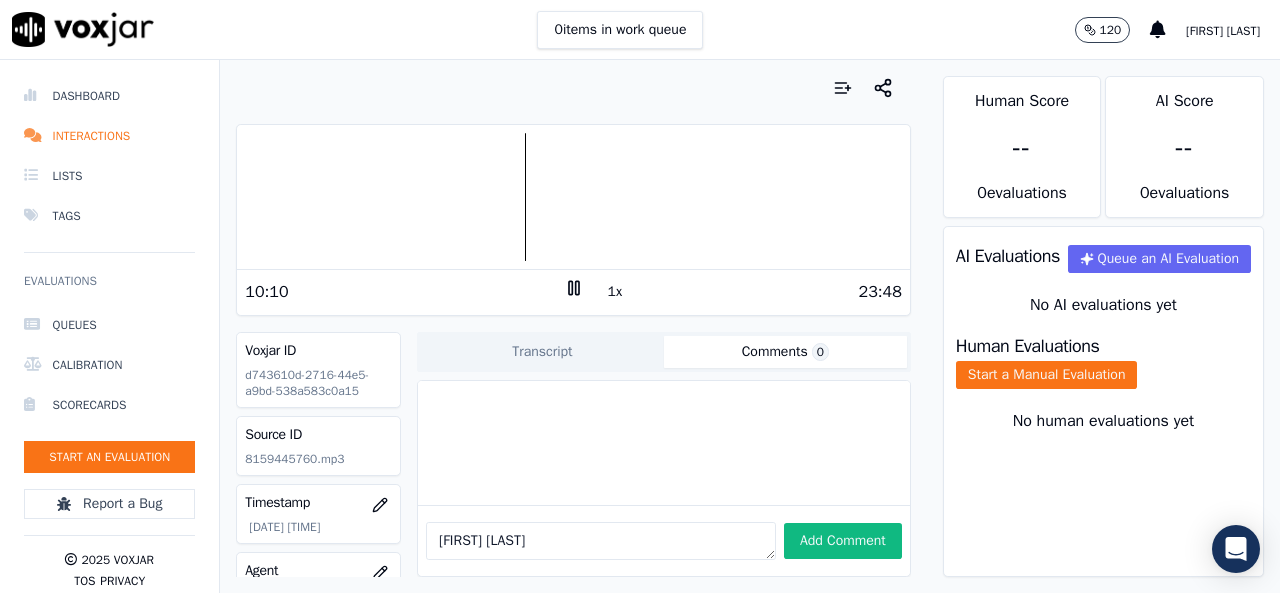 click at bounding box center (573, 197) 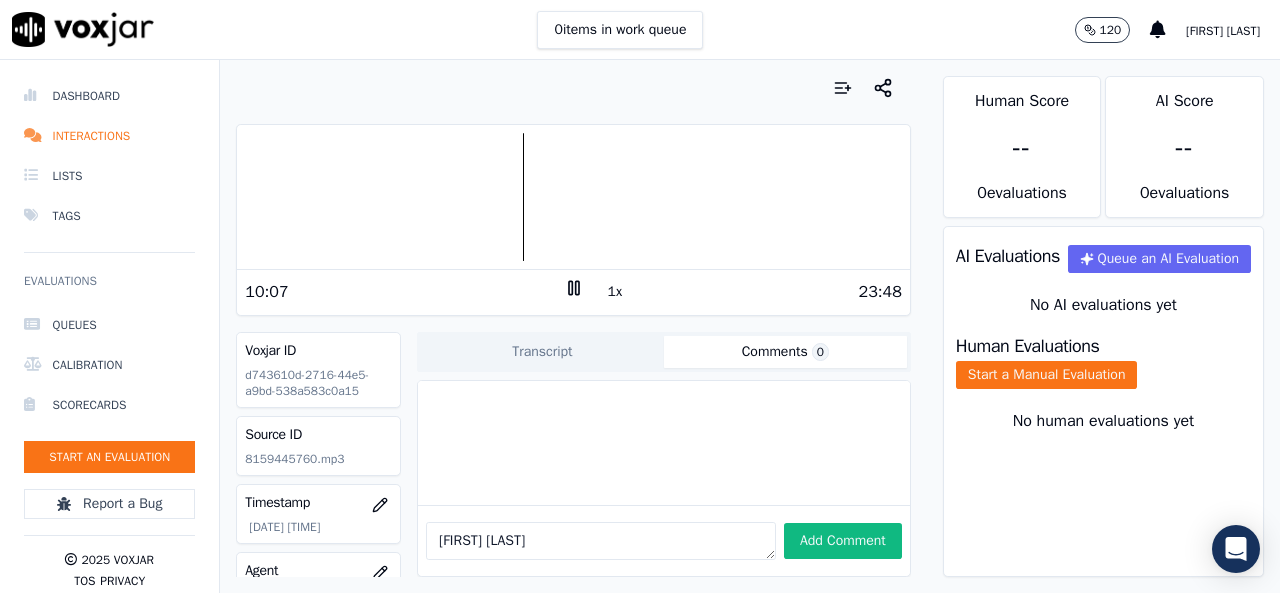 click 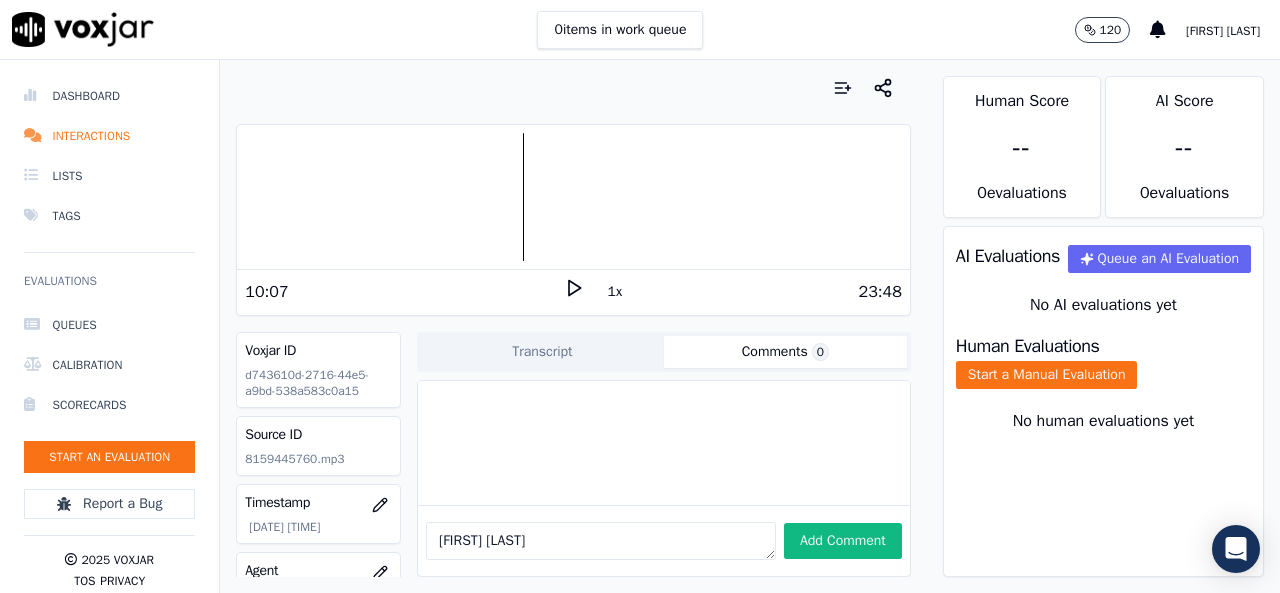 click 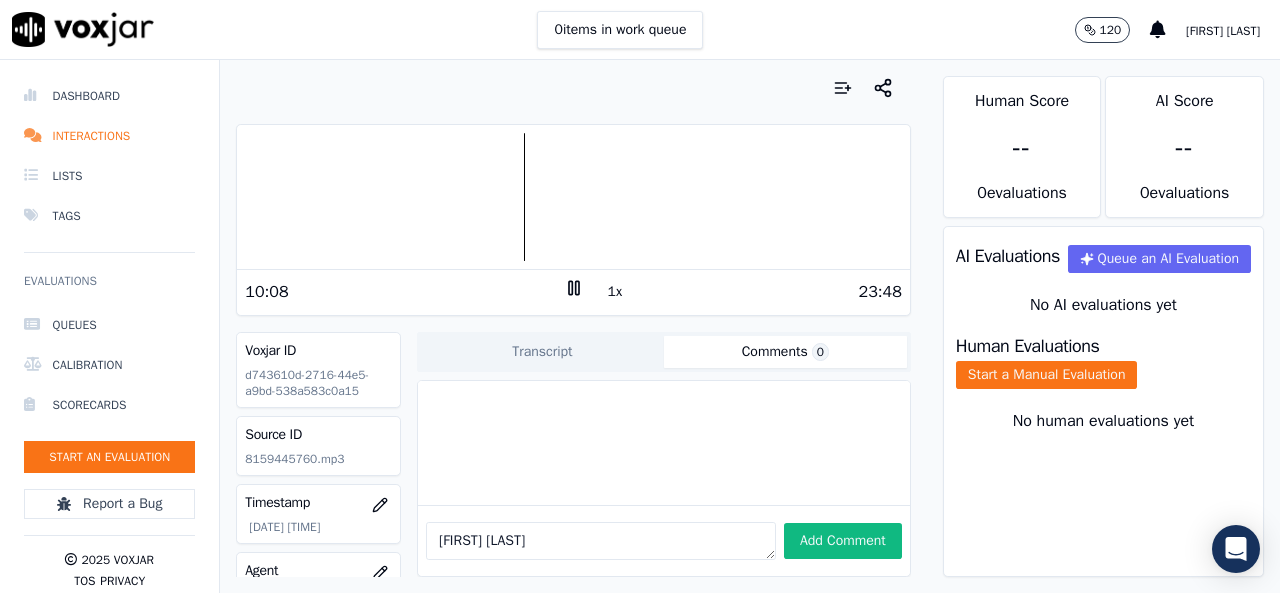 click 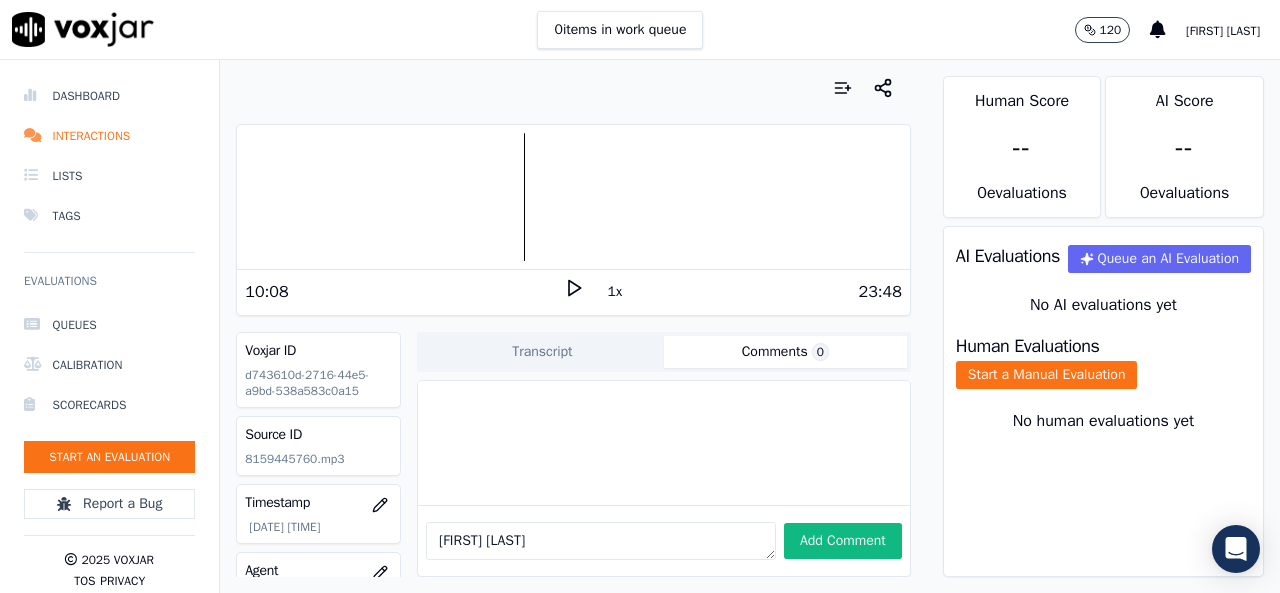 click at bounding box center [573, 197] 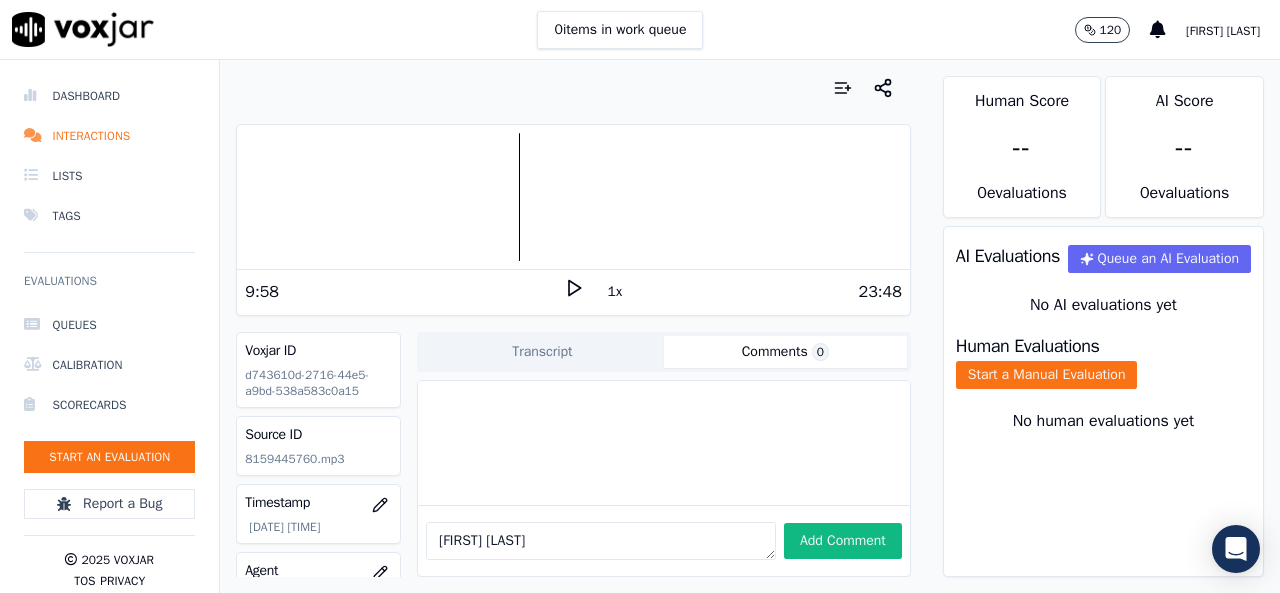 click 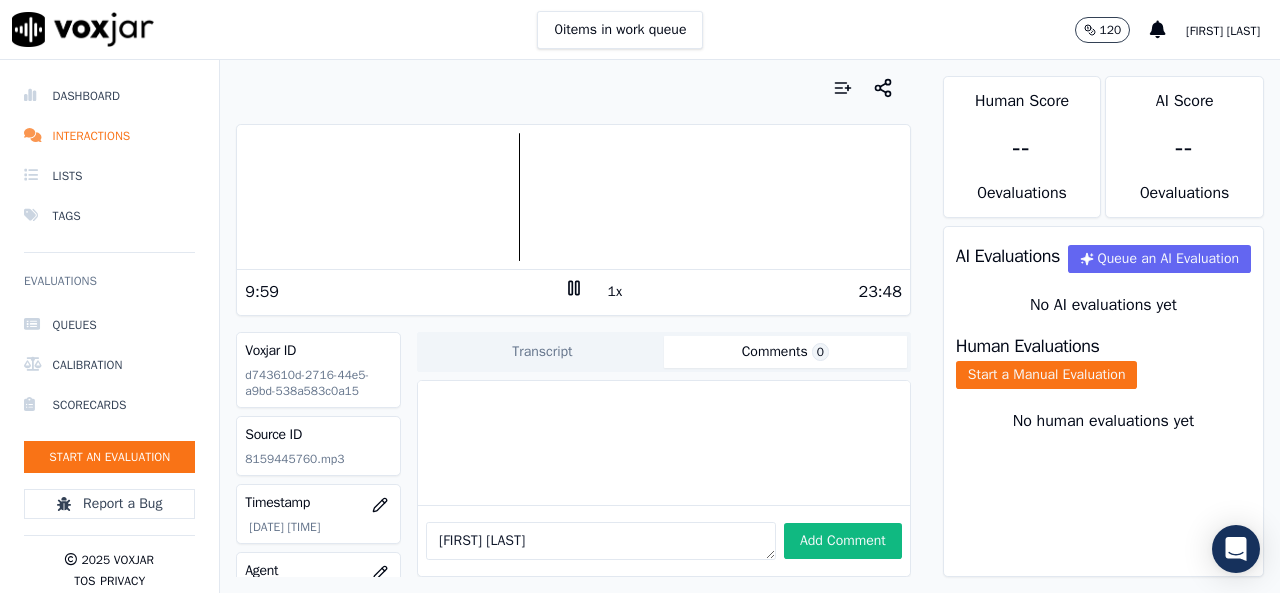 click on "[FIRST] [LAST]" at bounding box center (601, 541) 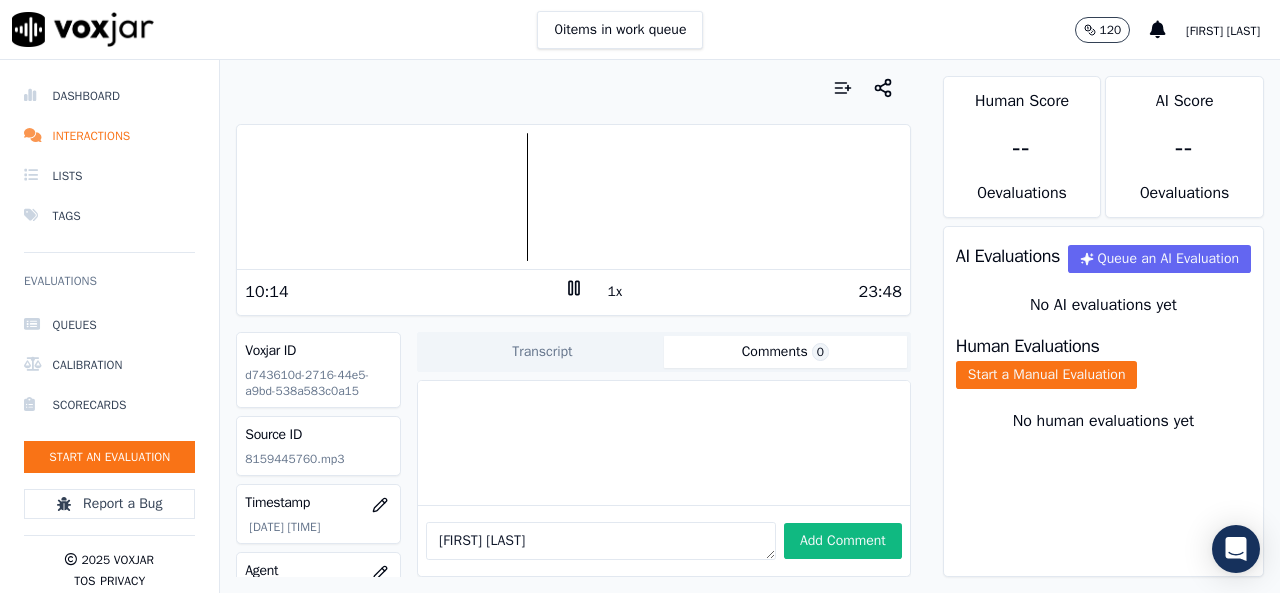 click at bounding box center (573, 197) 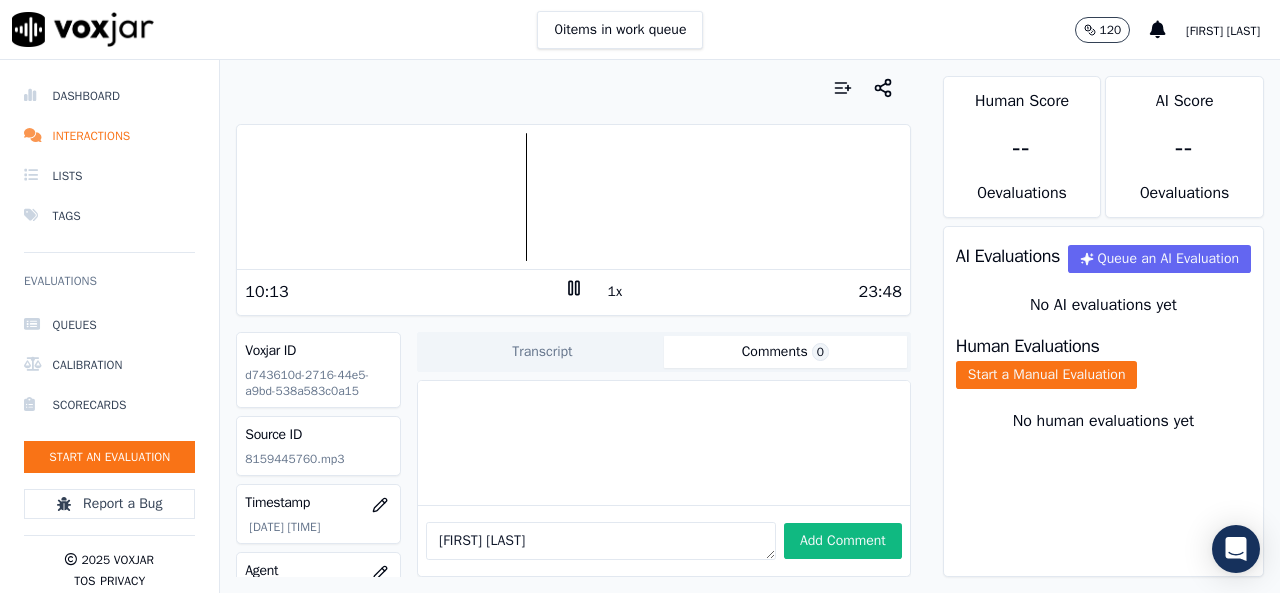 click at bounding box center (573, 197) 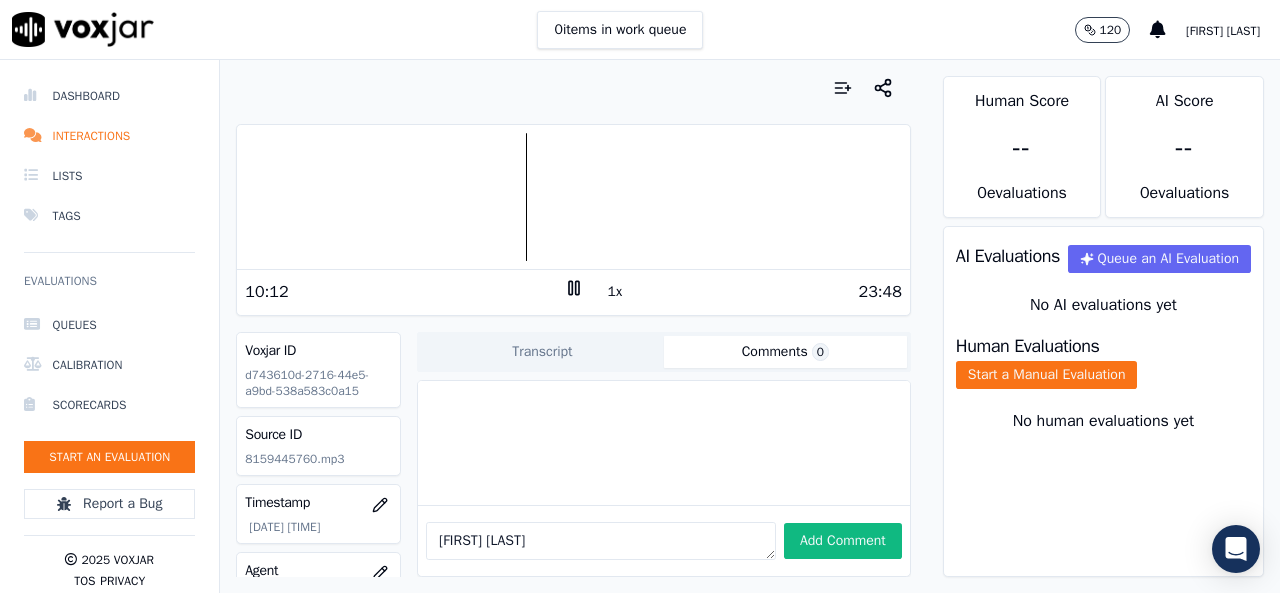 click at bounding box center [573, 197] 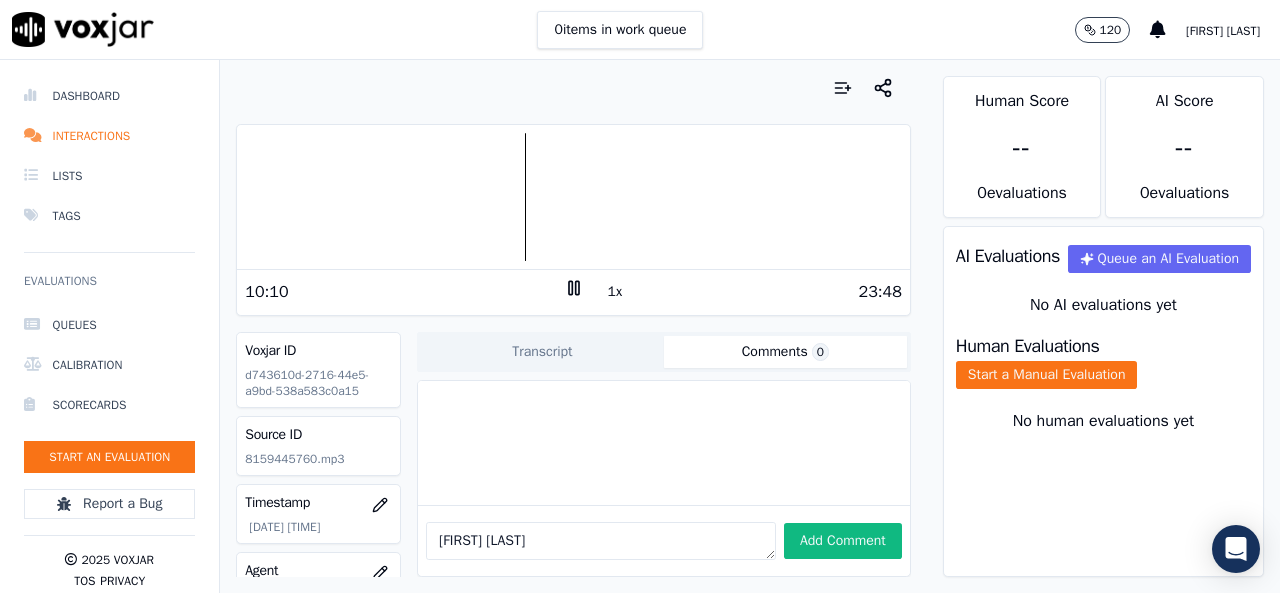 click at bounding box center (573, 197) 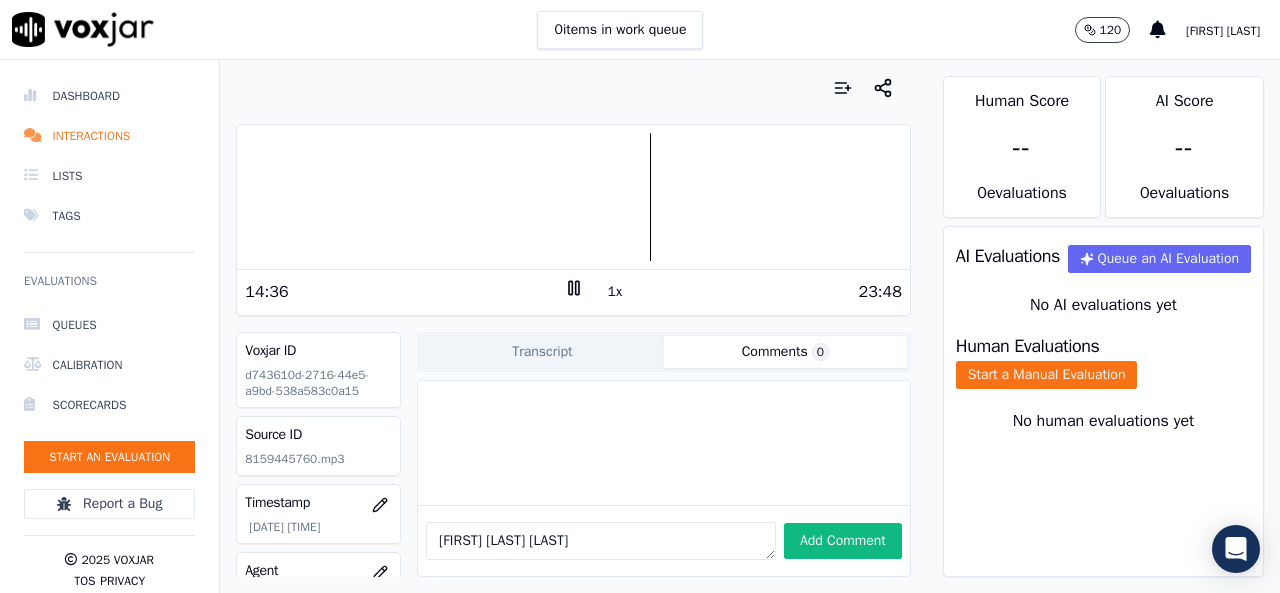 type on "[FIRST] [LAST] [LAST]" 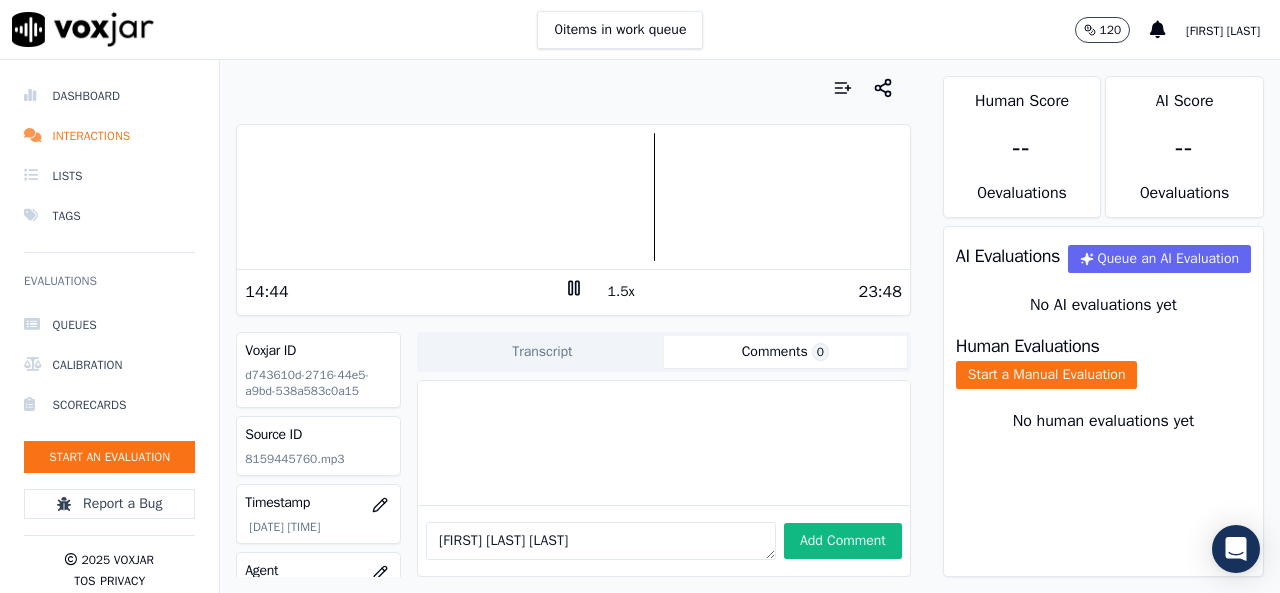 click on "1.5x" at bounding box center (621, 292) 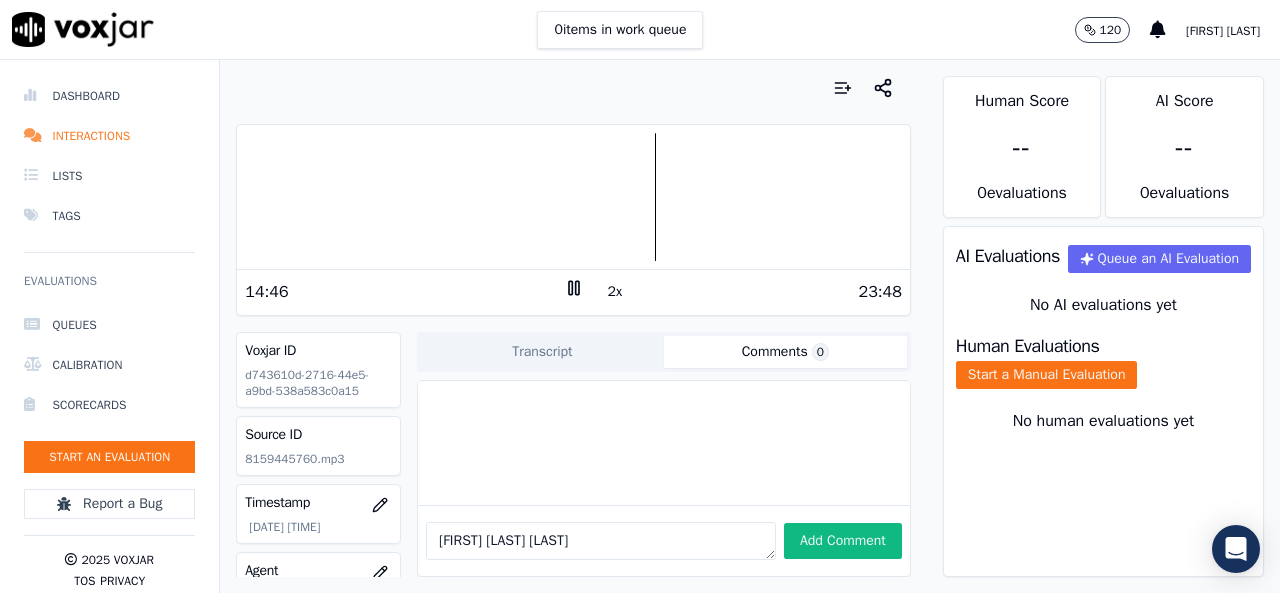 click on "2x" at bounding box center (615, 292) 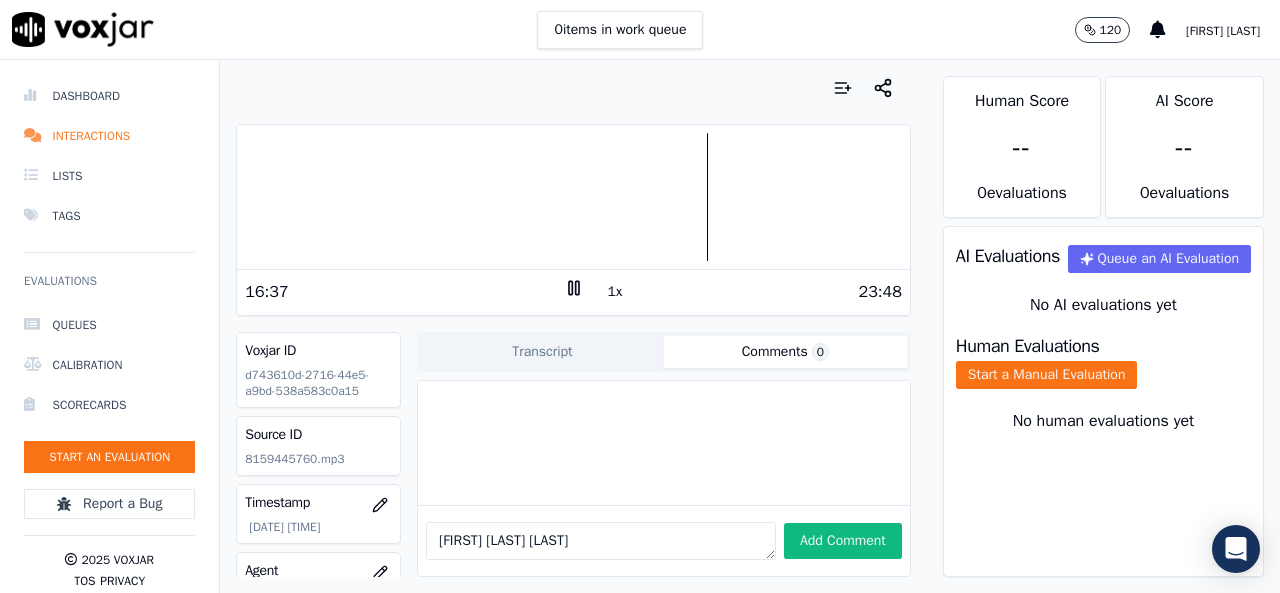 click on "1x" at bounding box center [615, 292] 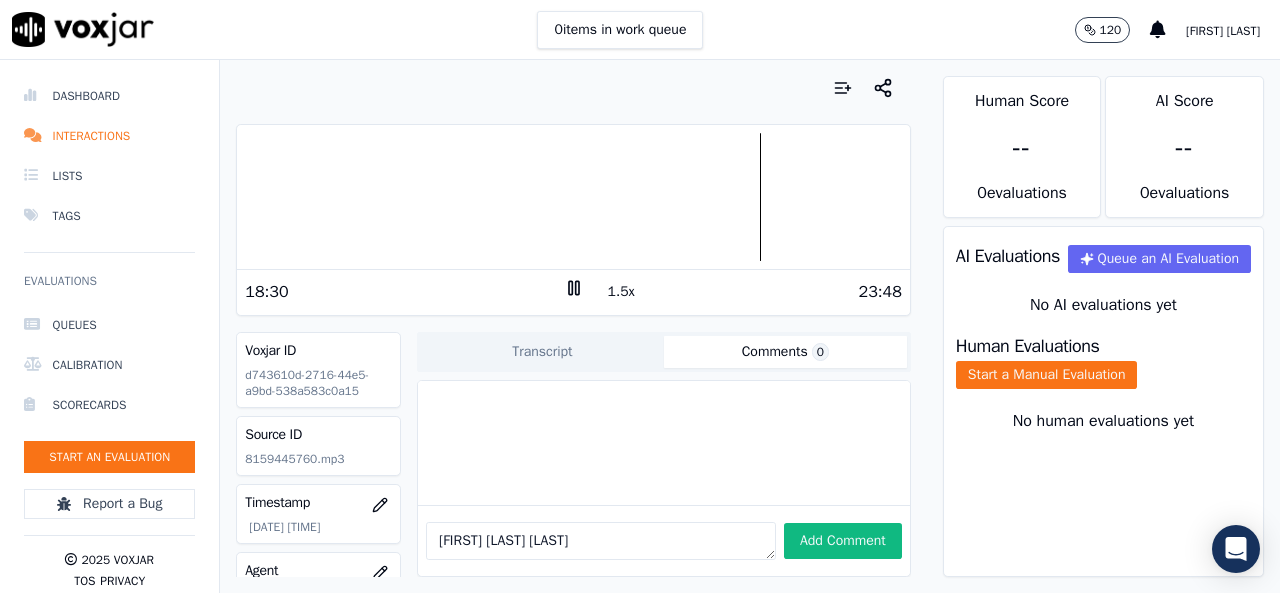 click 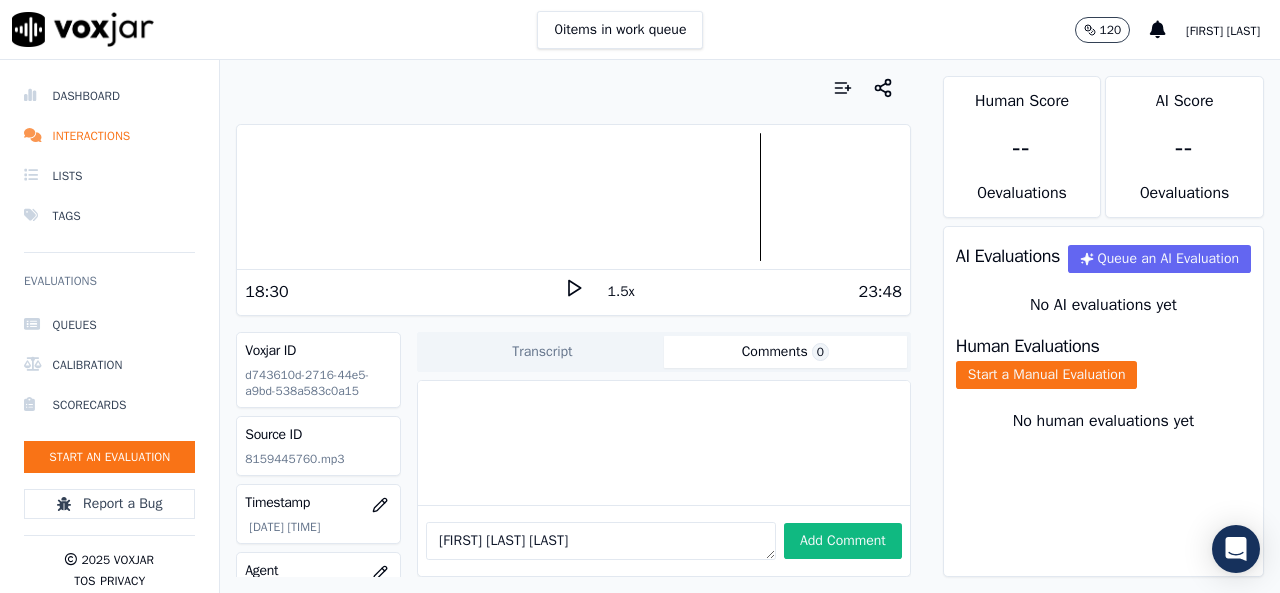 click at bounding box center [573, 197] 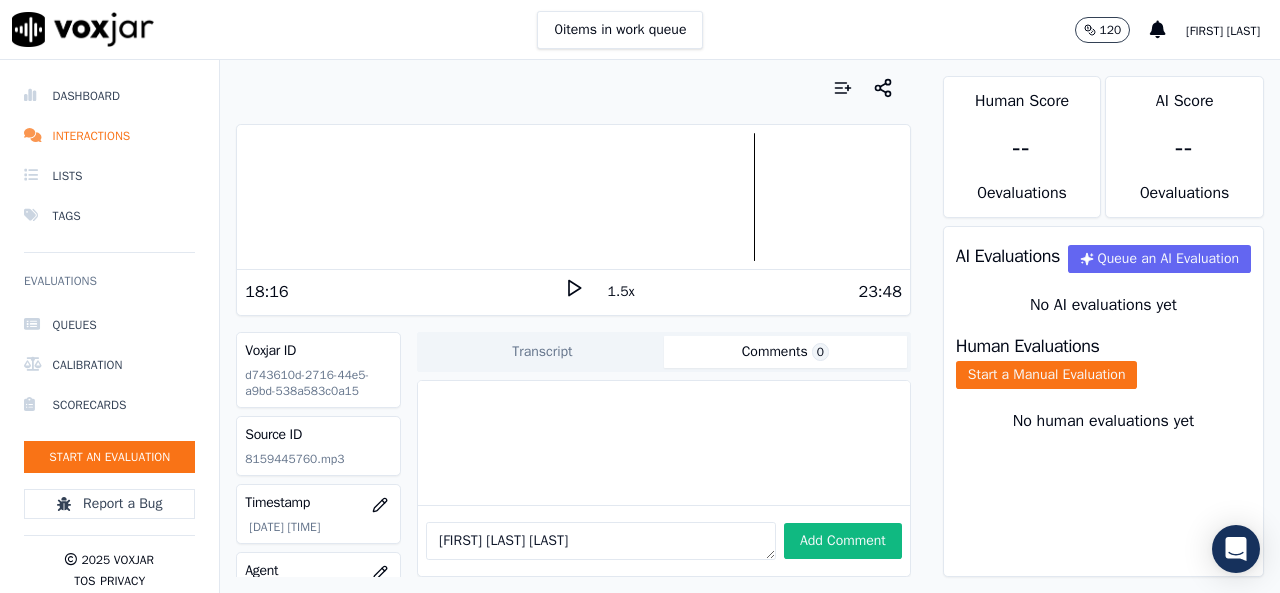 click 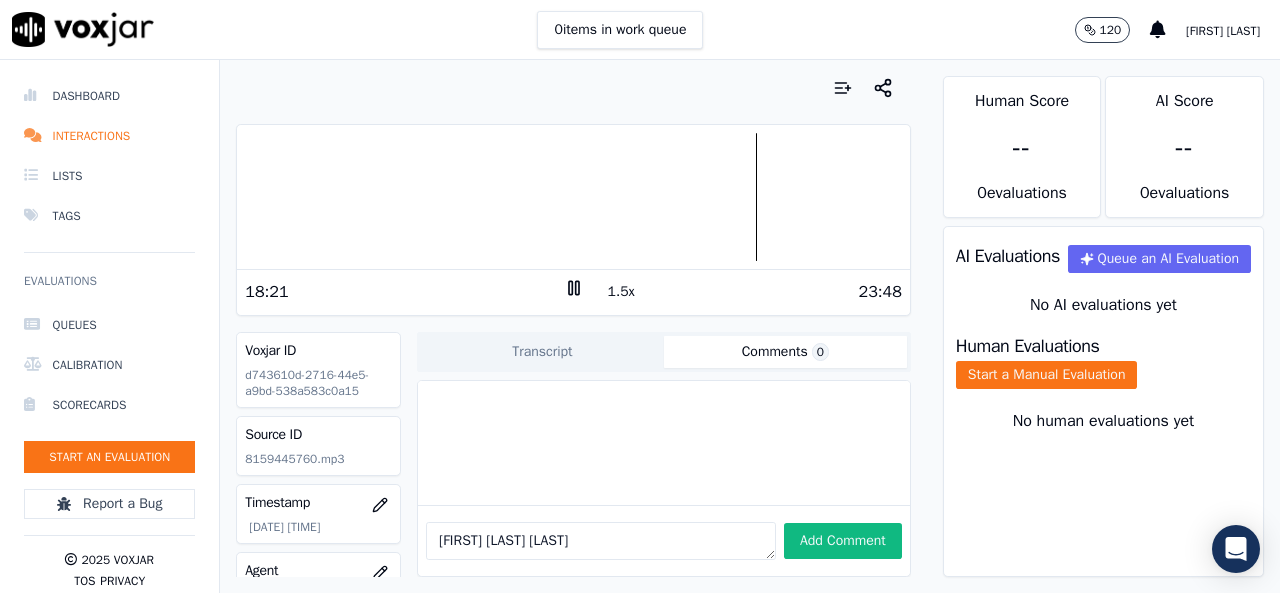 click on "1.5x" at bounding box center [621, 292] 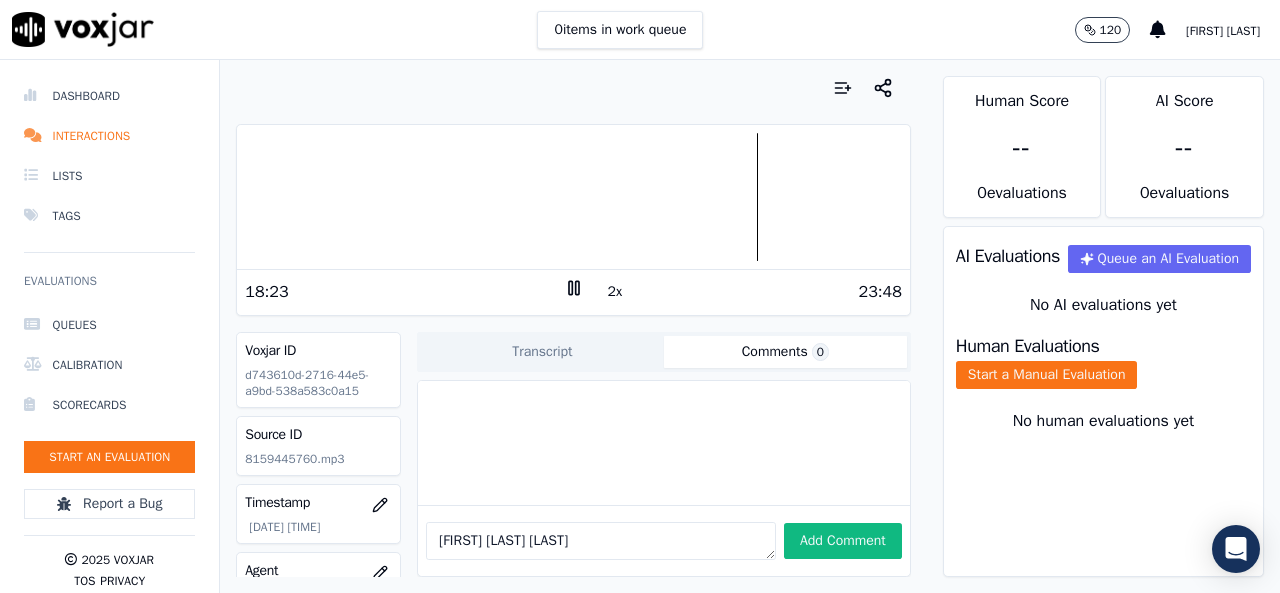 click on "2x" at bounding box center [615, 292] 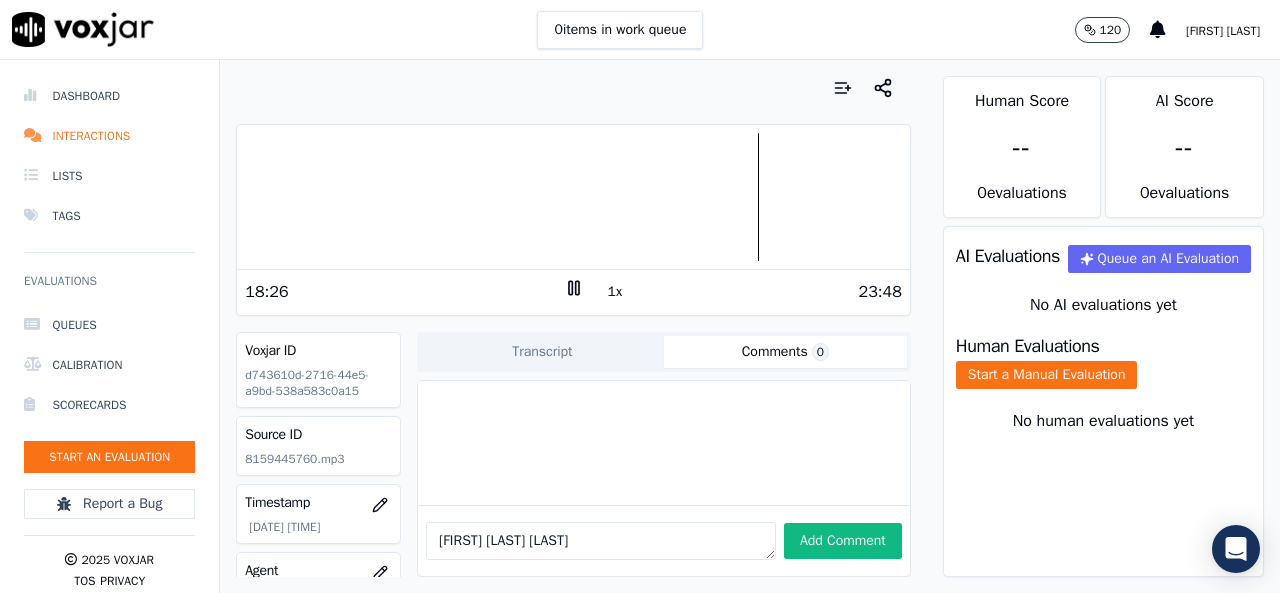 click at bounding box center (573, 197) 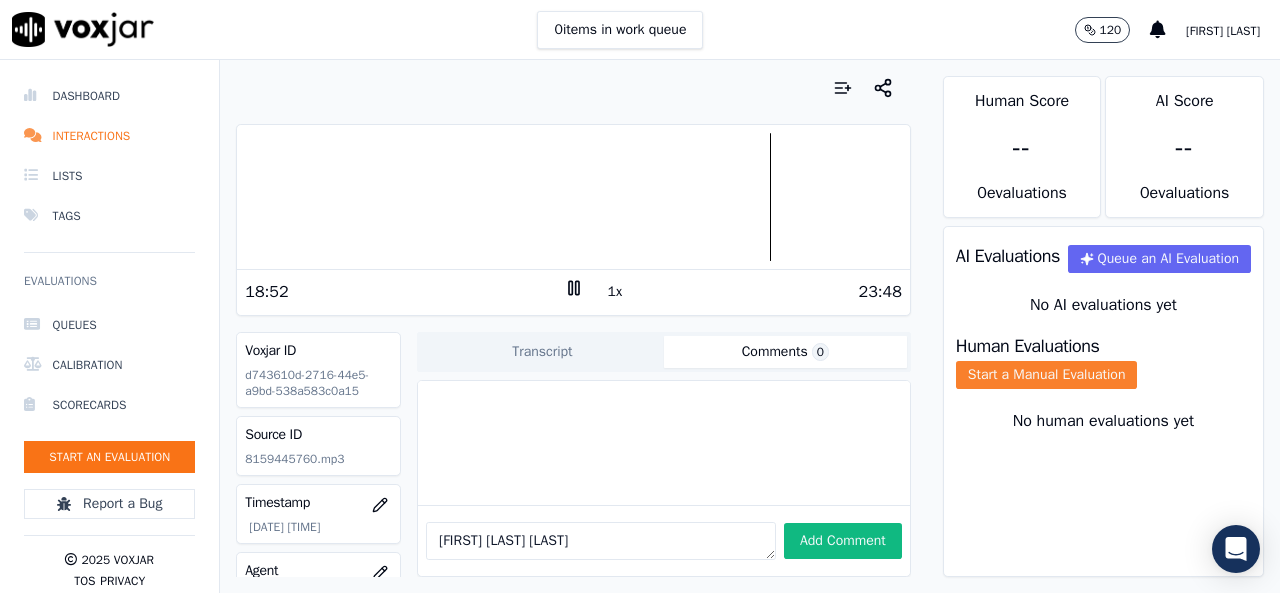 click on "Start a Manual Evaluation" 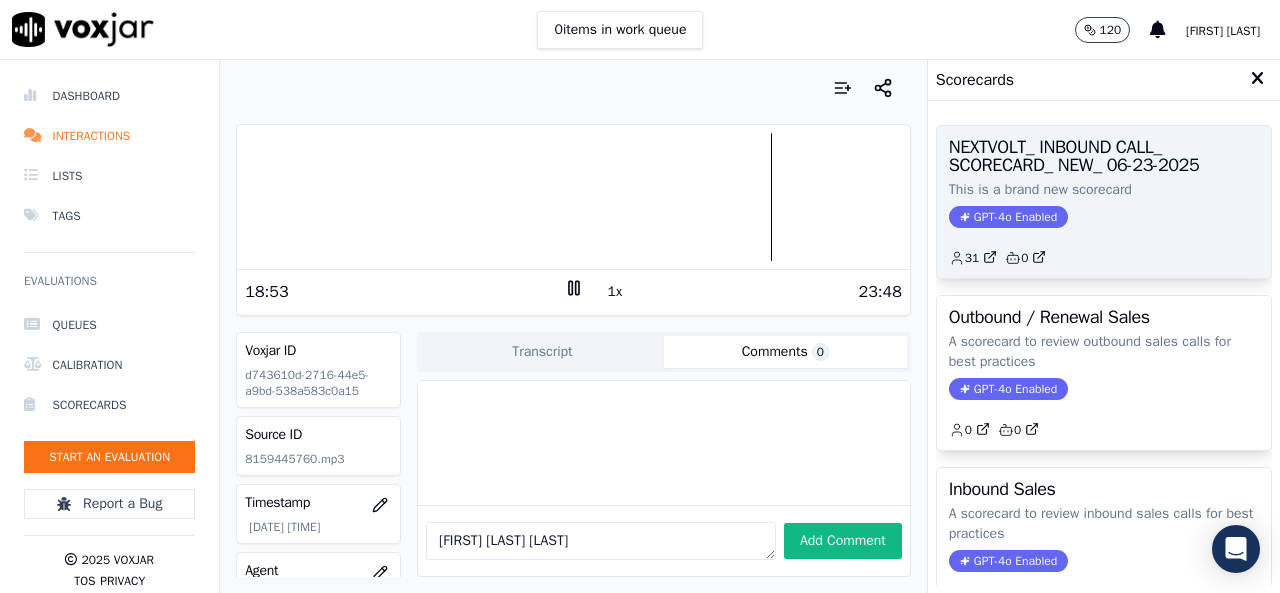 click on "NEXTVOLT_ INBOUND CALL_ SCORECARD_ NEW_ [DATE]   This is a brand new scorecard     GPT-4o Enabled       31         0" at bounding box center (1104, 202) 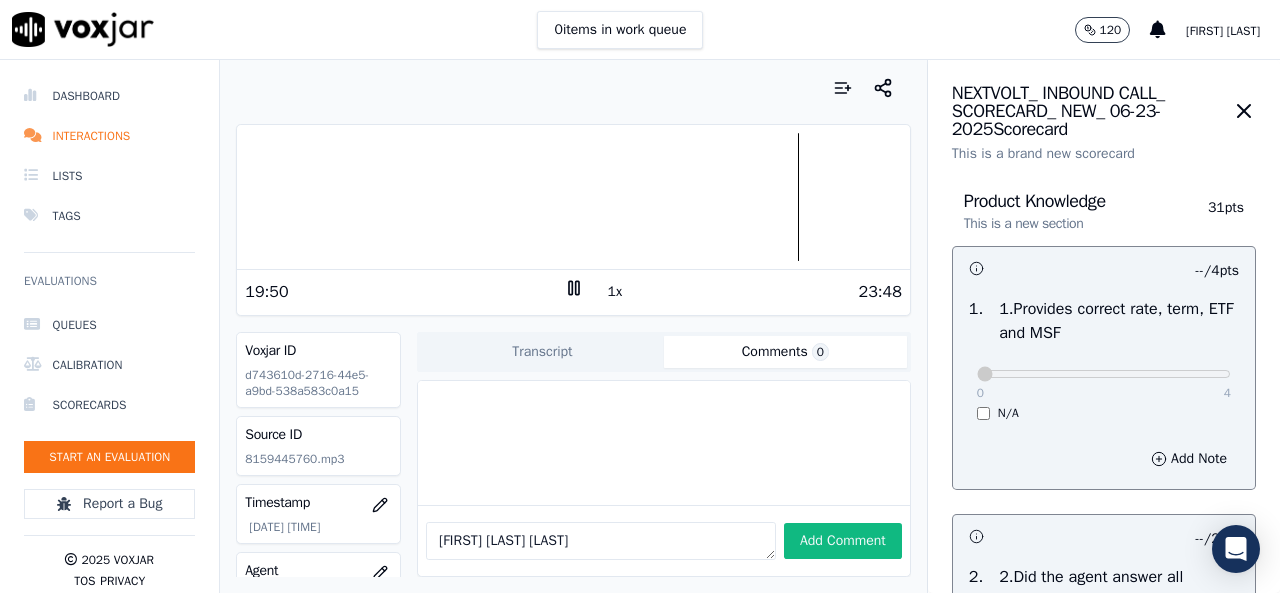 click at bounding box center (573, 197) 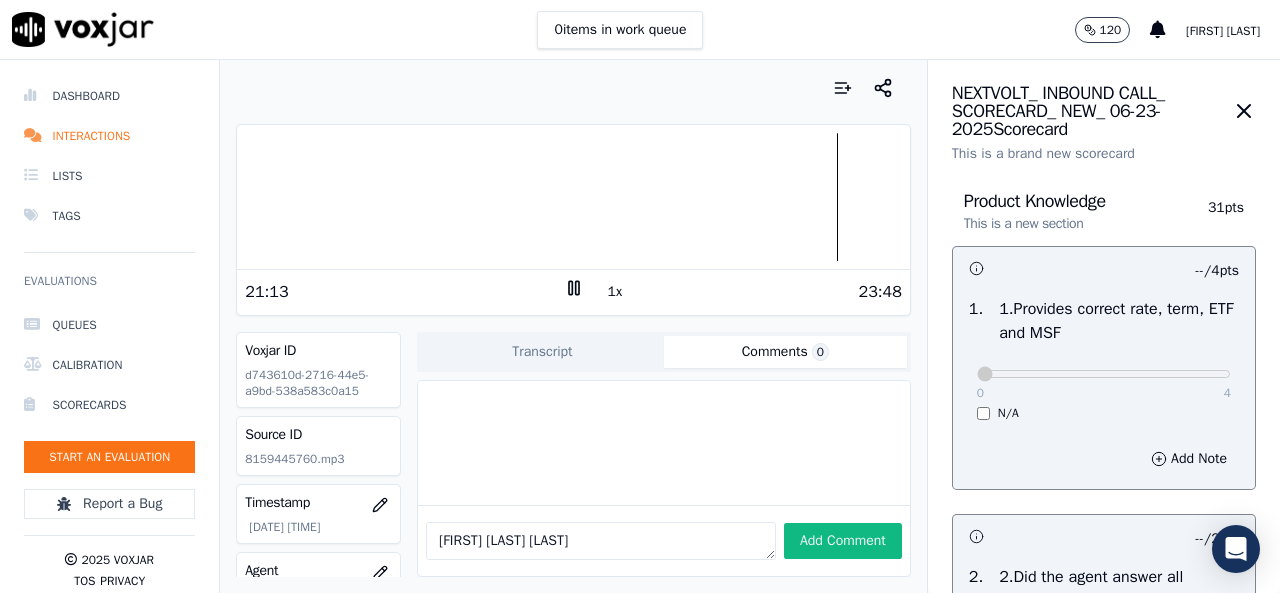 scroll, scrollTop: 100, scrollLeft: 0, axis: vertical 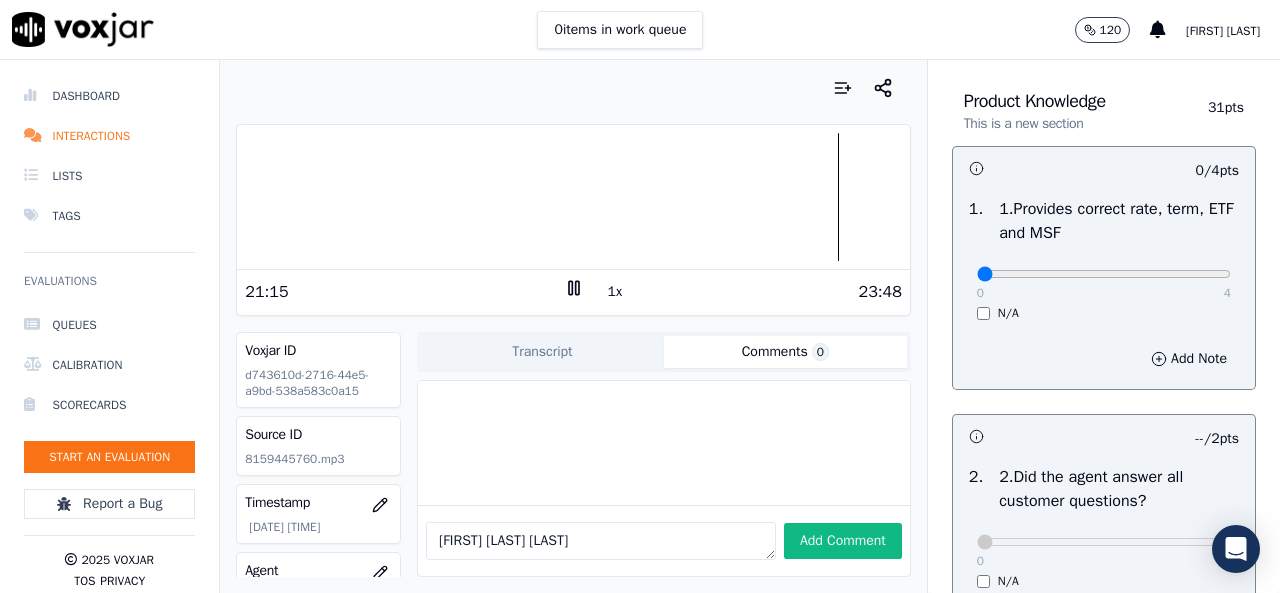 click on "0   4" at bounding box center [1104, 273] 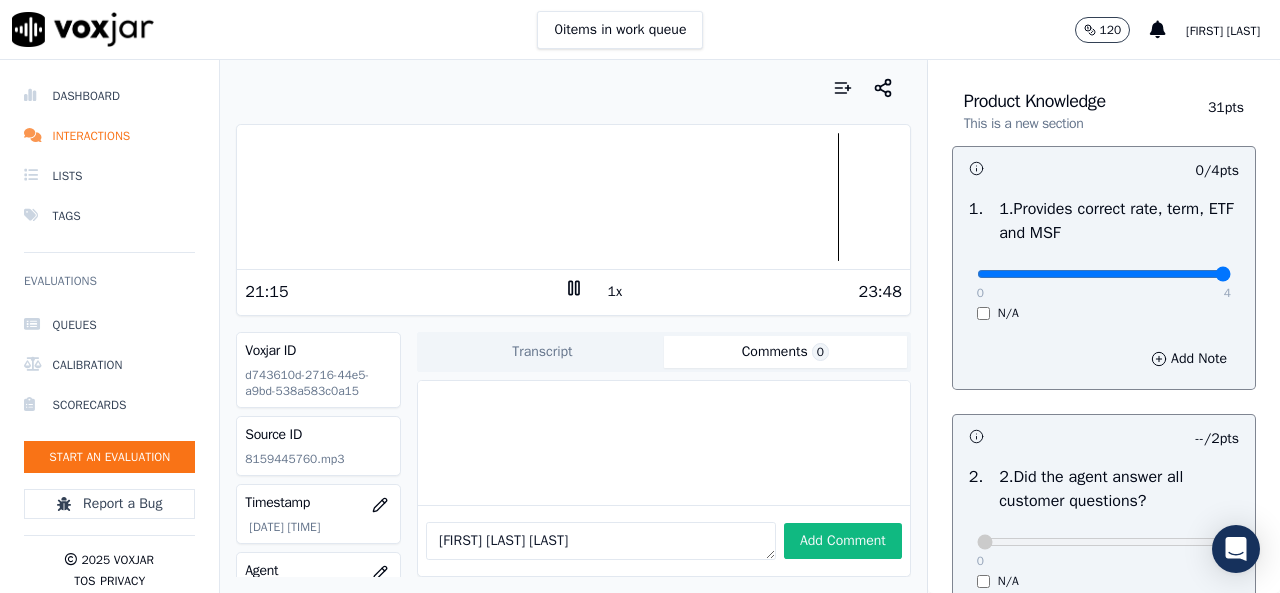 type on "4" 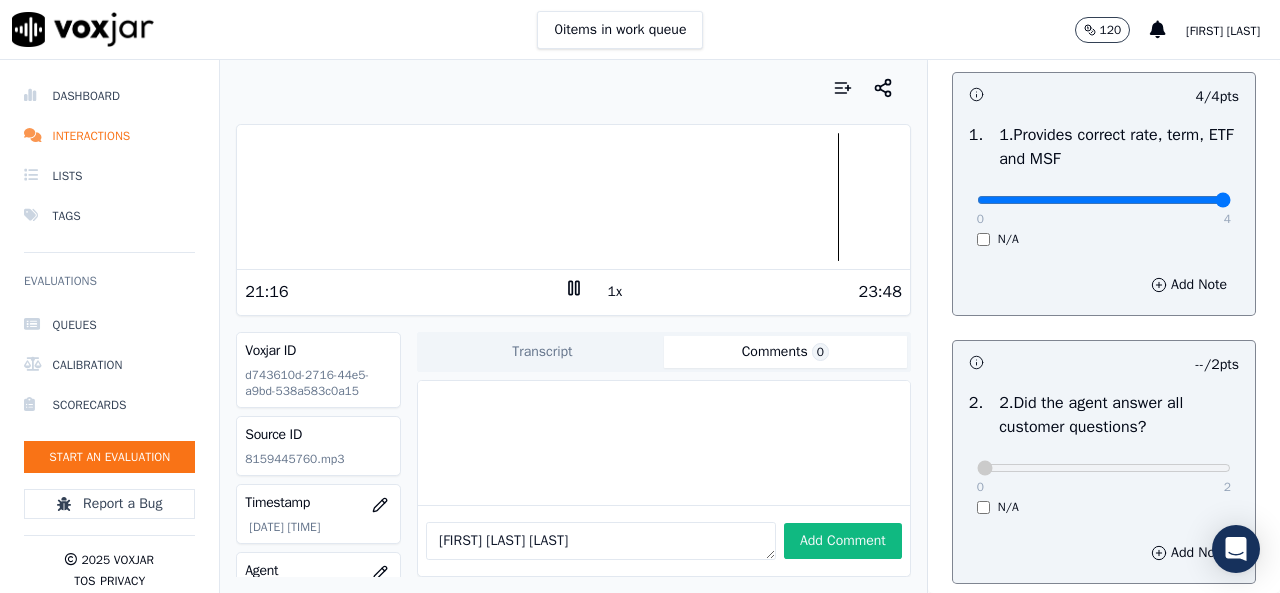 scroll, scrollTop: 300, scrollLeft: 0, axis: vertical 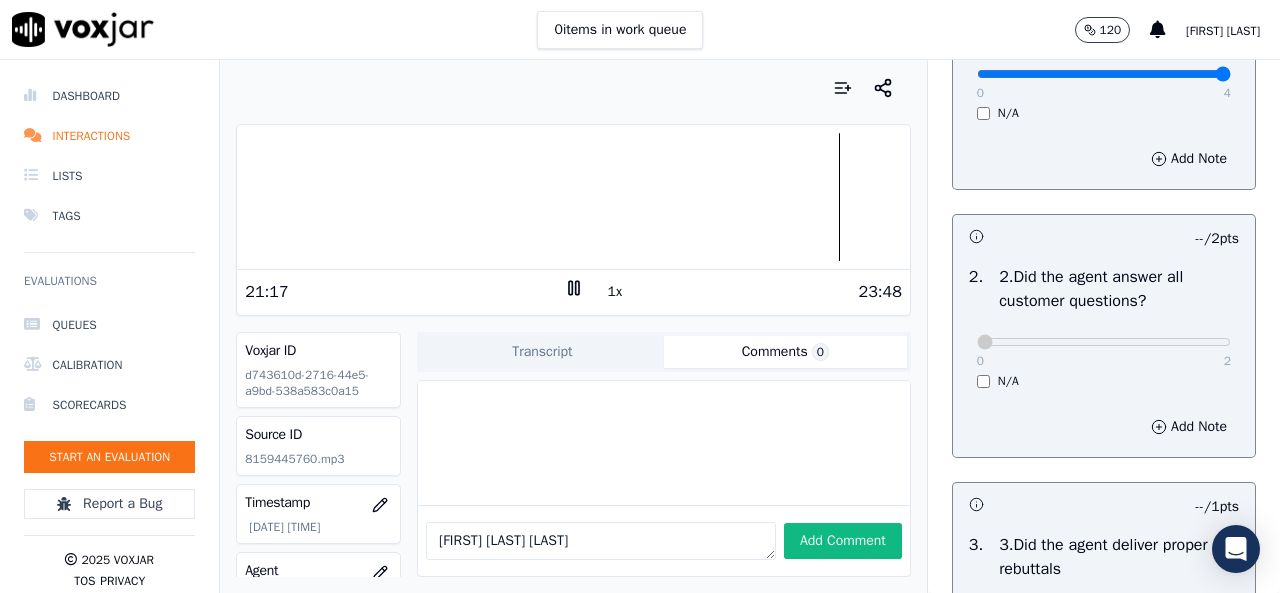 click on "N/A" at bounding box center [1104, 381] 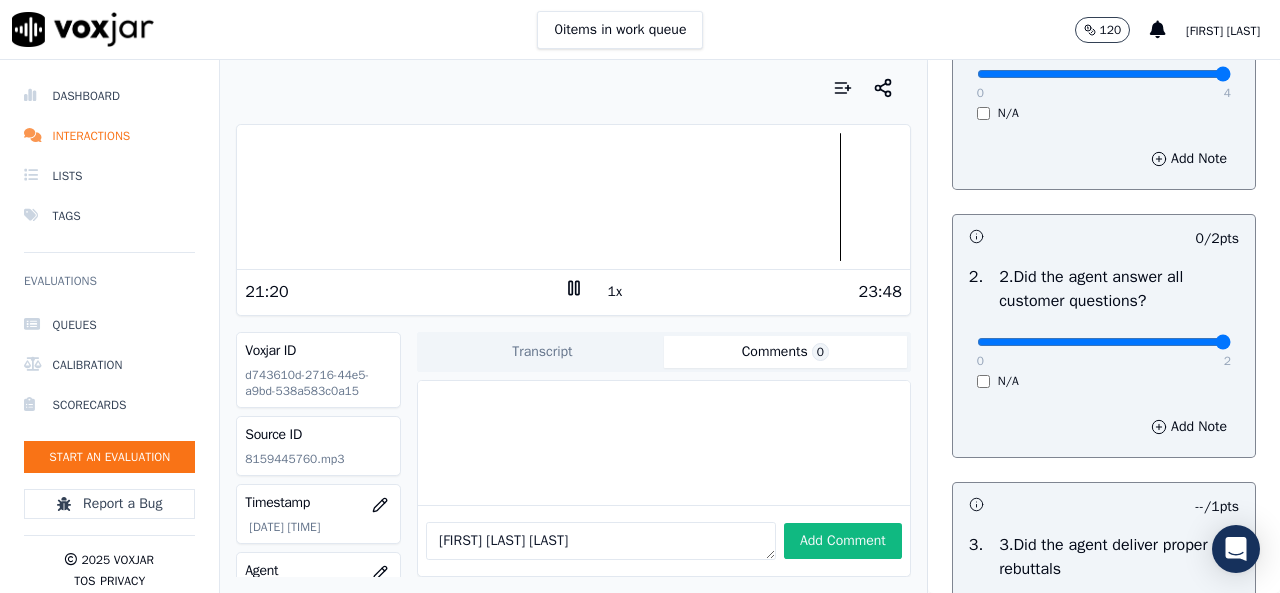 type on "2" 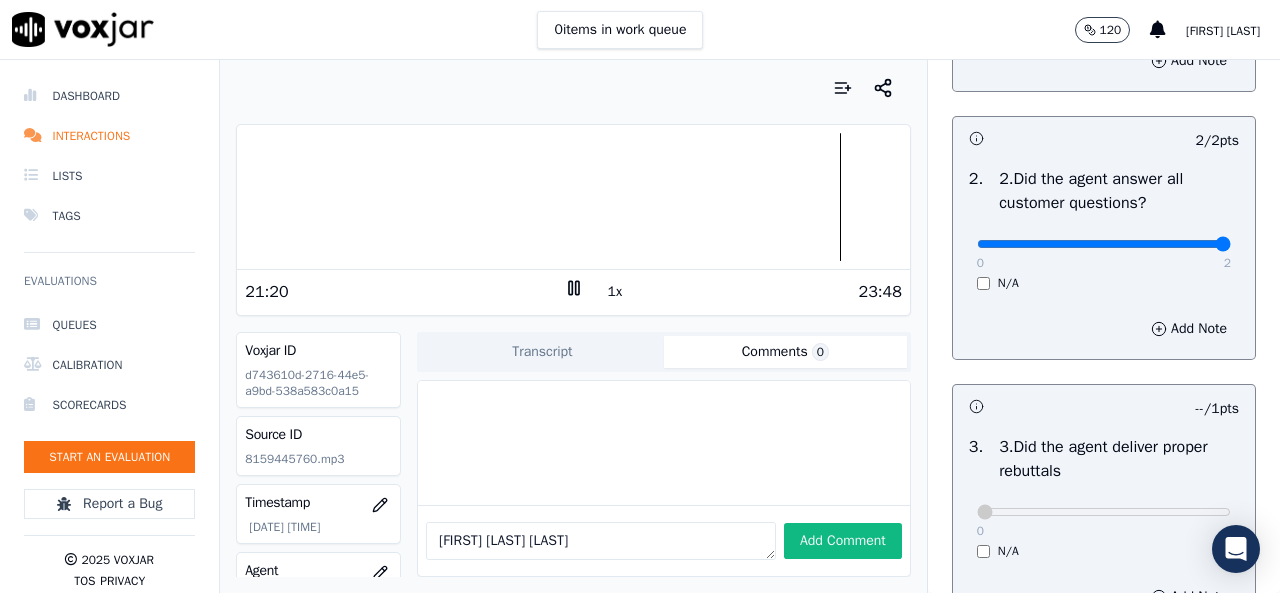 scroll, scrollTop: 600, scrollLeft: 0, axis: vertical 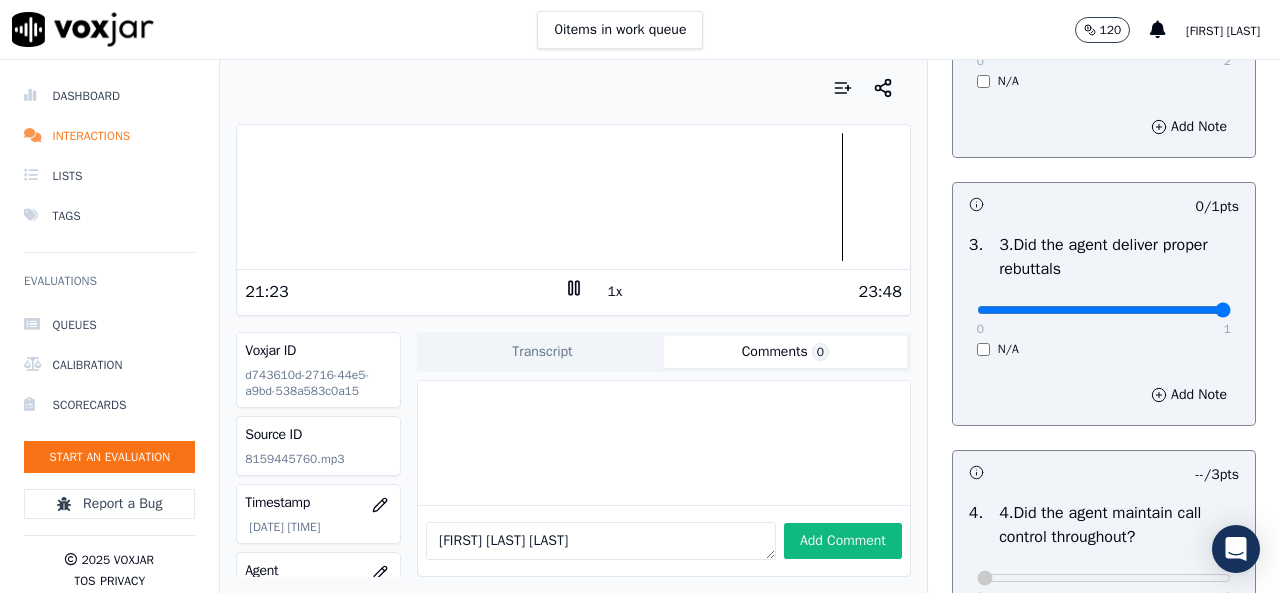 type on "1" 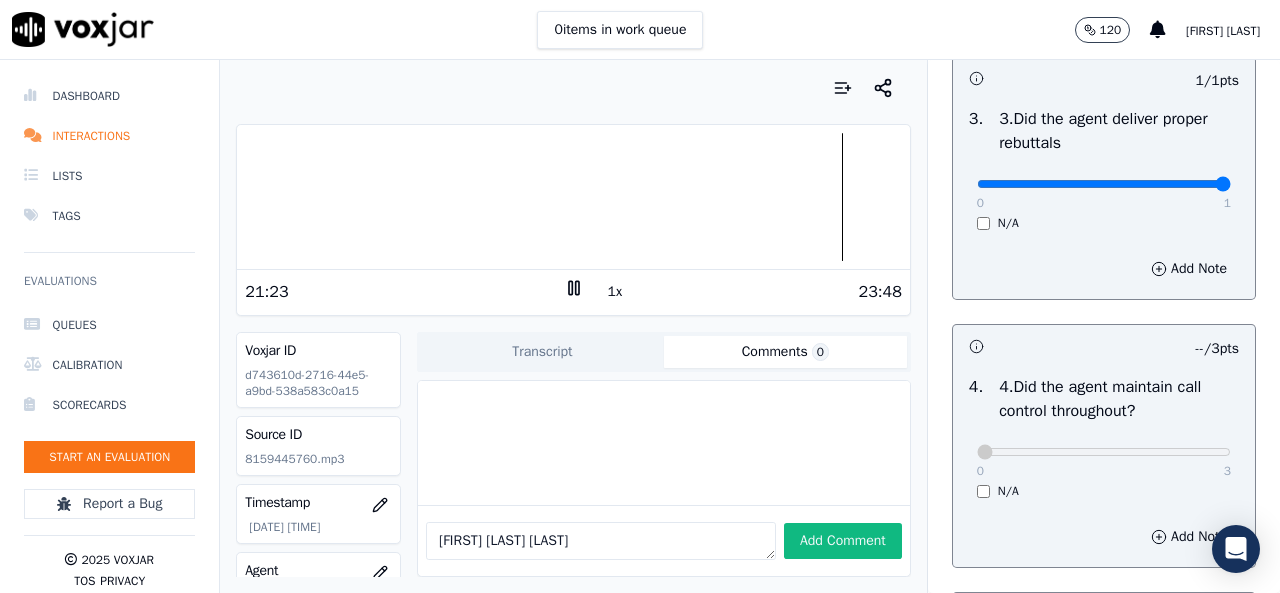 scroll, scrollTop: 800, scrollLeft: 0, axis: vertical 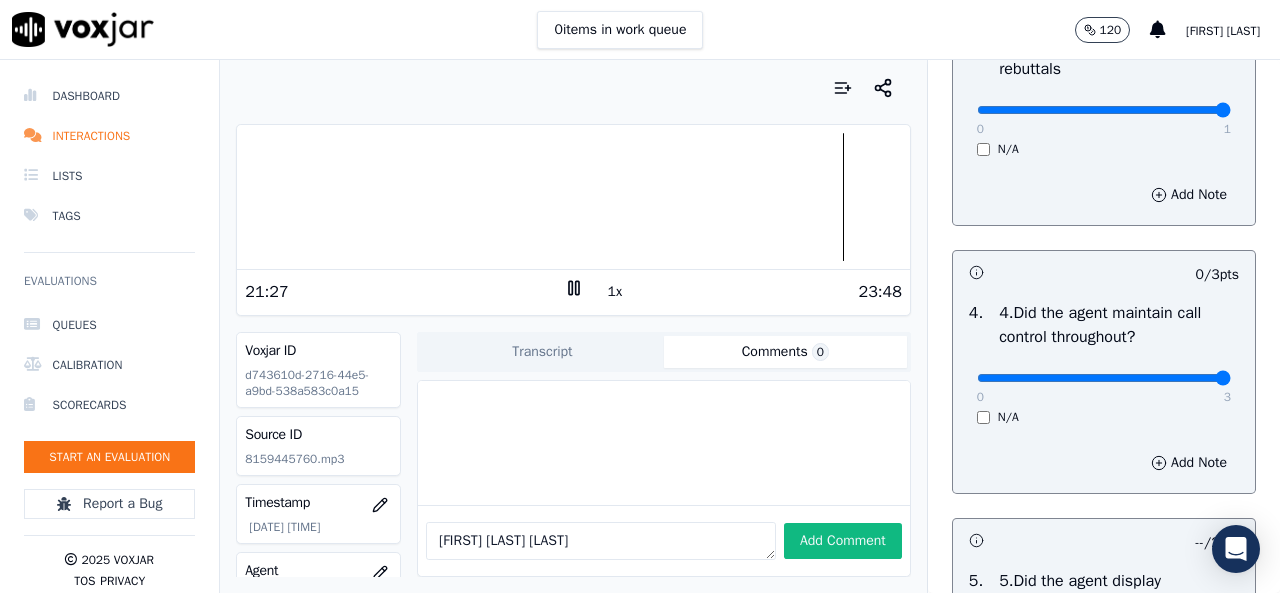 type on "3" 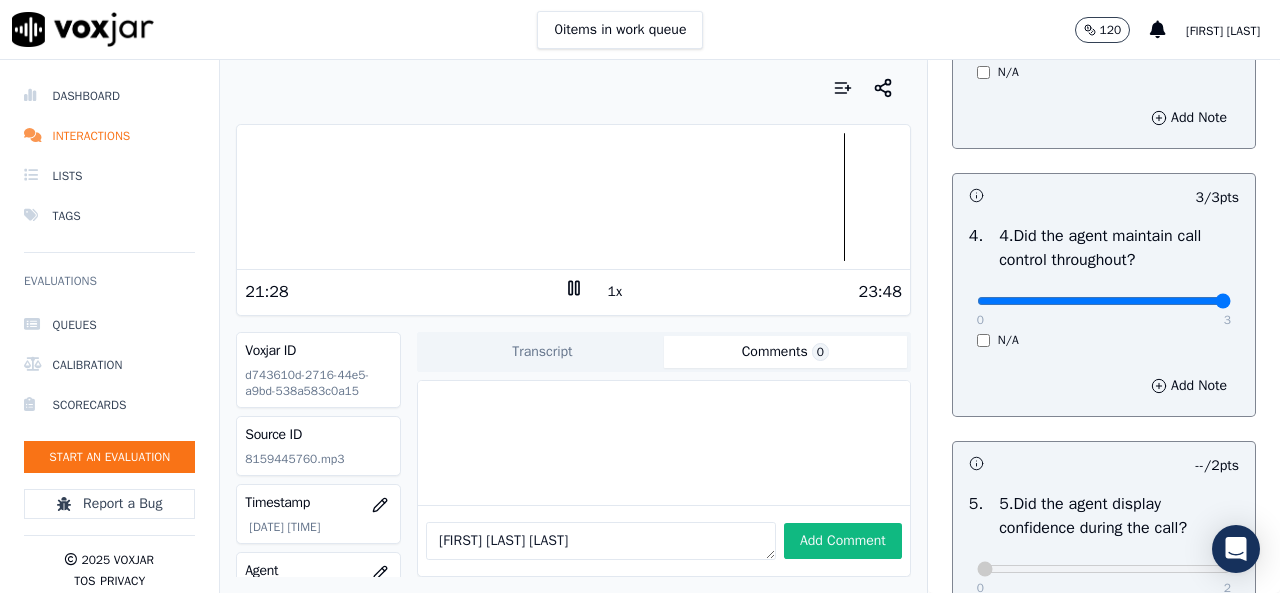 scroll, scrollTop: 1000, scrollLeft: 0, axis: vertical 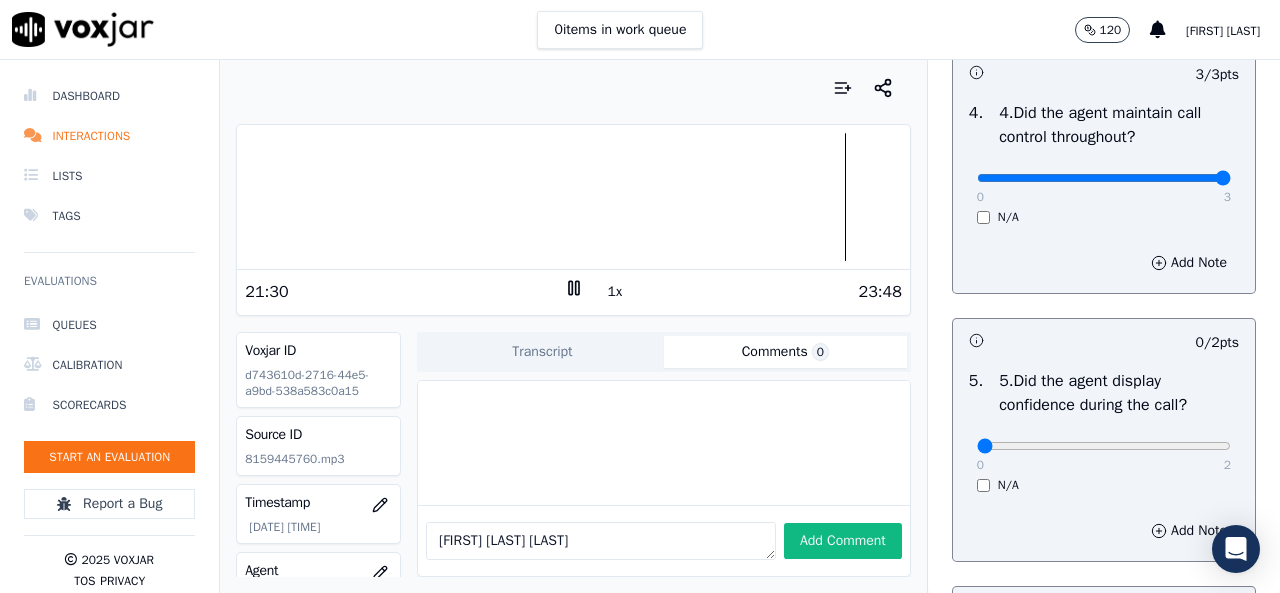 click on "0   2     N/A" at bounding box center [1104, 455] 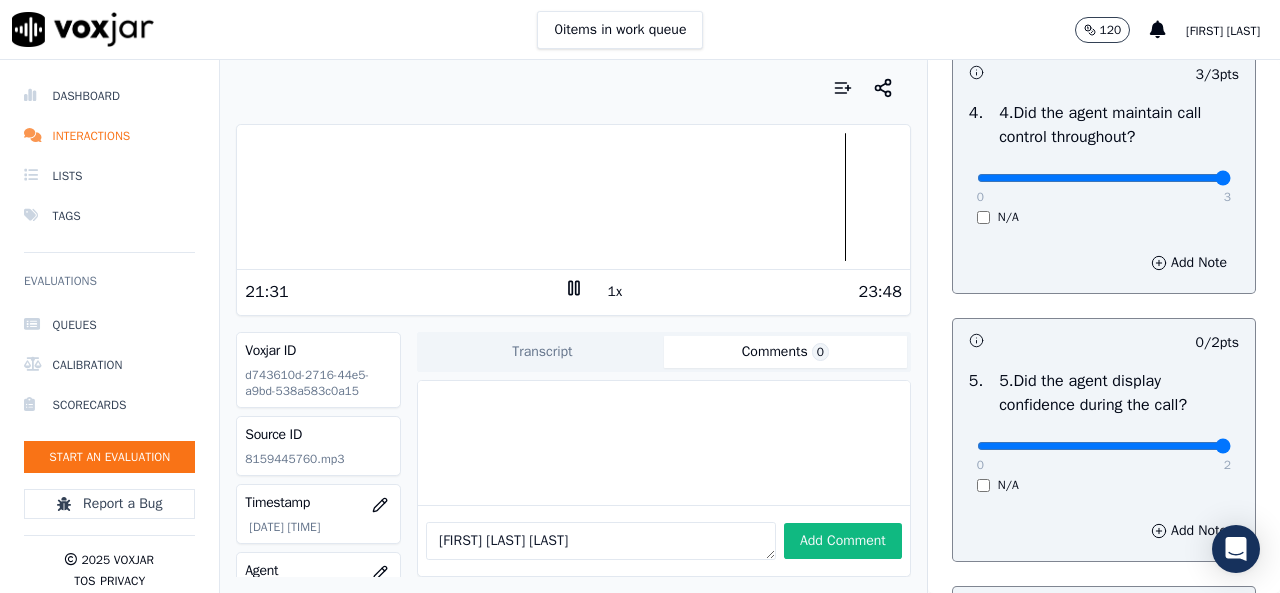 type on "2" 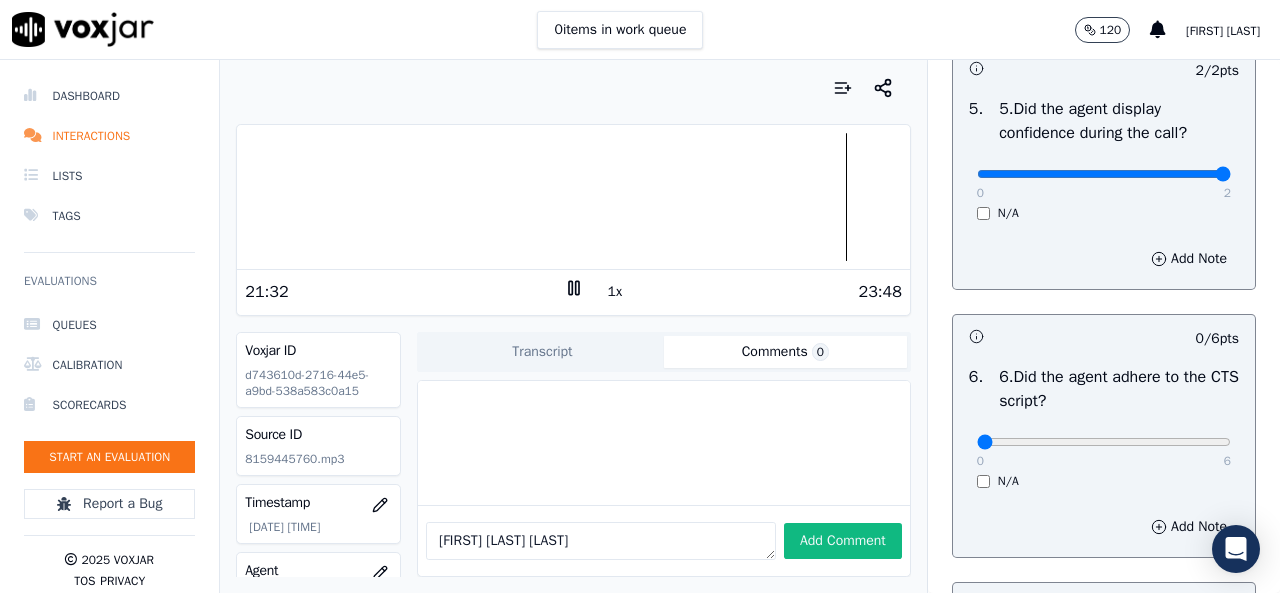 scroll, scrollTop: 1300, scrollLeft: 0, axis: vertical 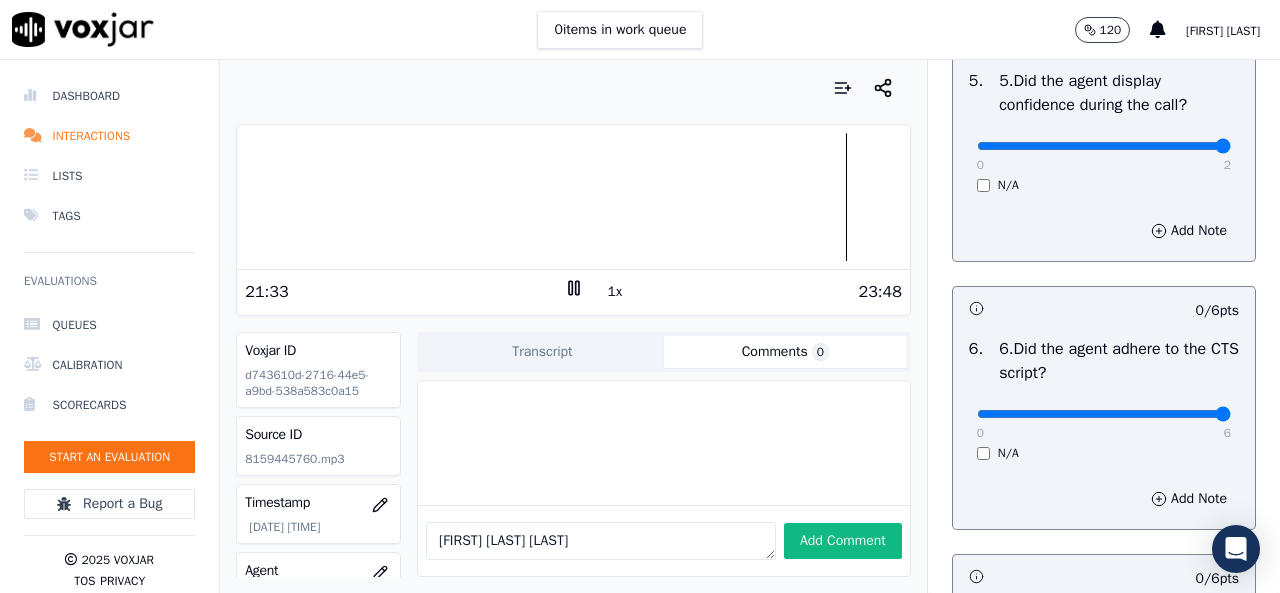 type on "6" 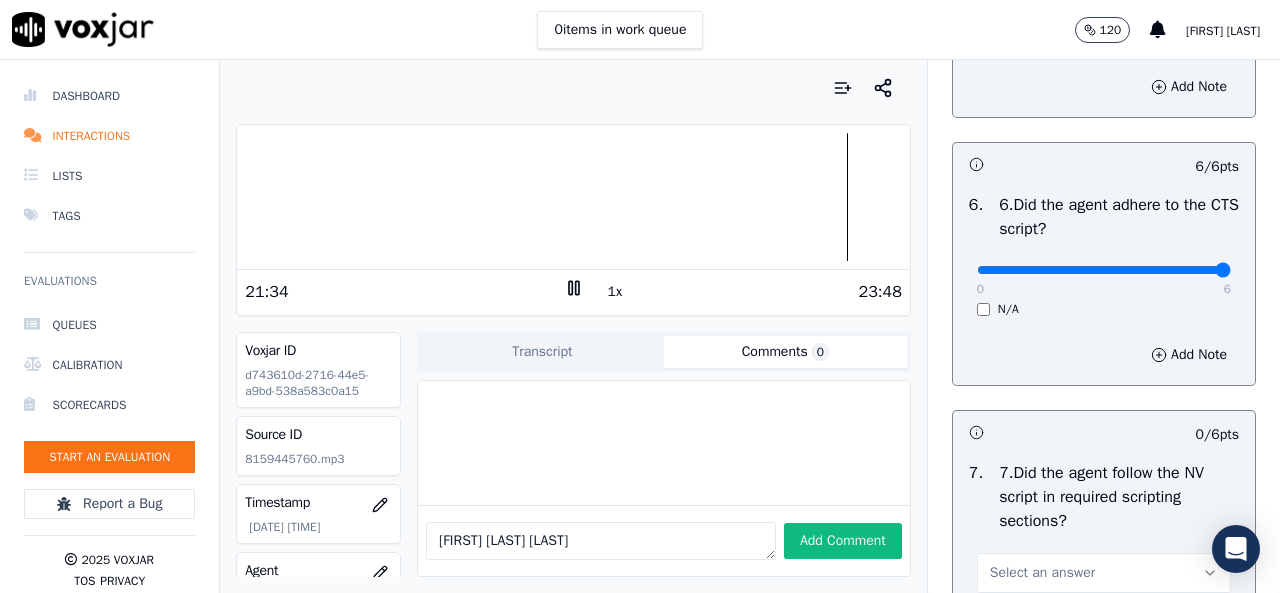 scroll, scrollTop: 1500, scrollLeft: 0, axis: vertical 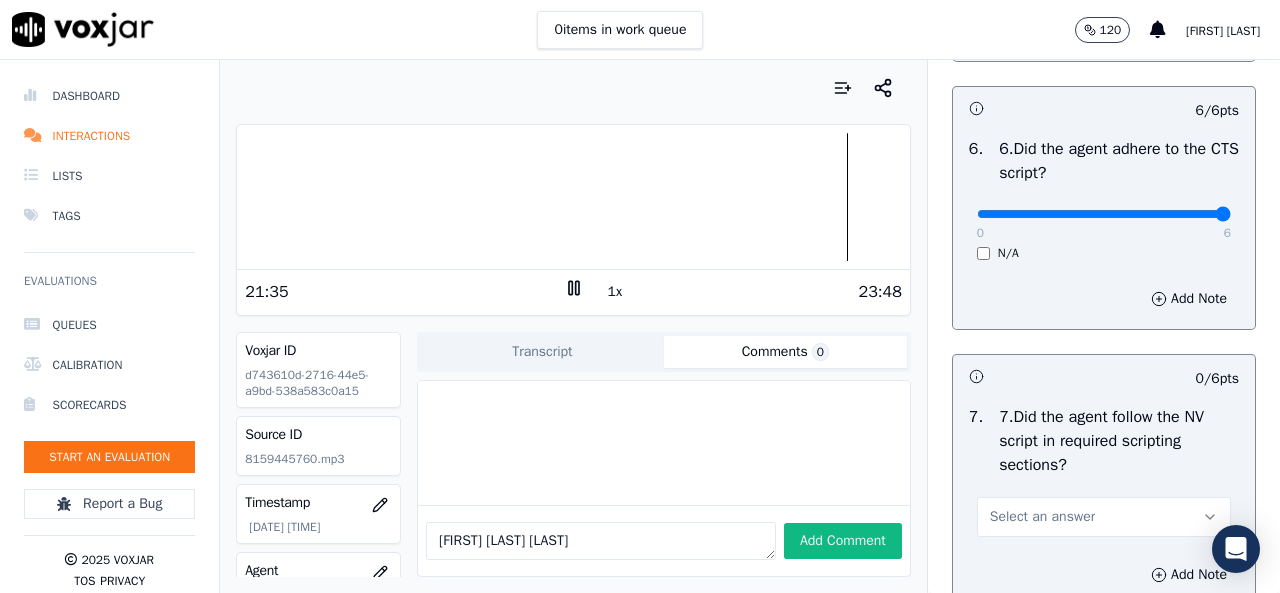 click on "Select an answer" at bounding box center (1104, 517) 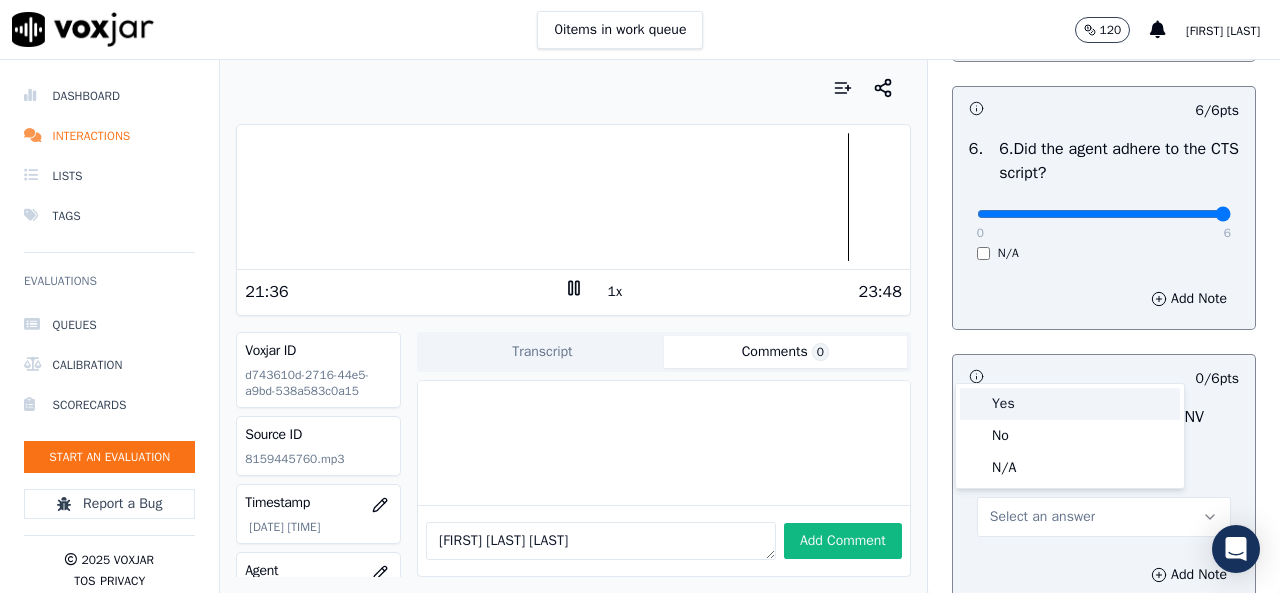 click on "Yes" at bounding box center [1070, 404] 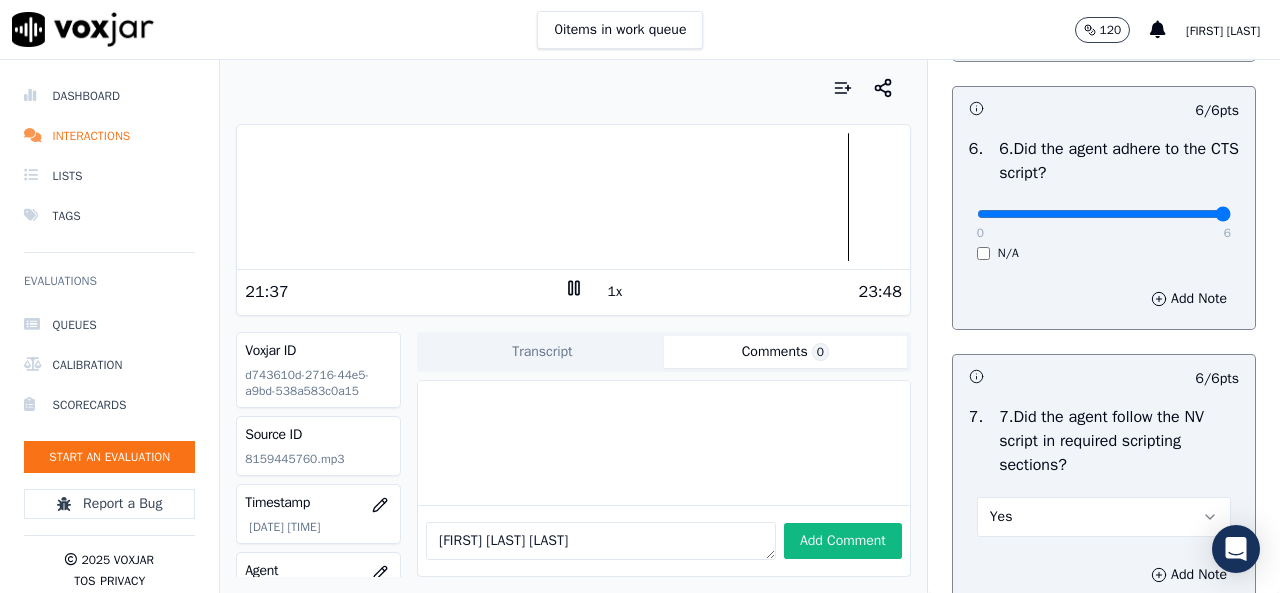 click on "Yes" at bounding box center [1104, 517] 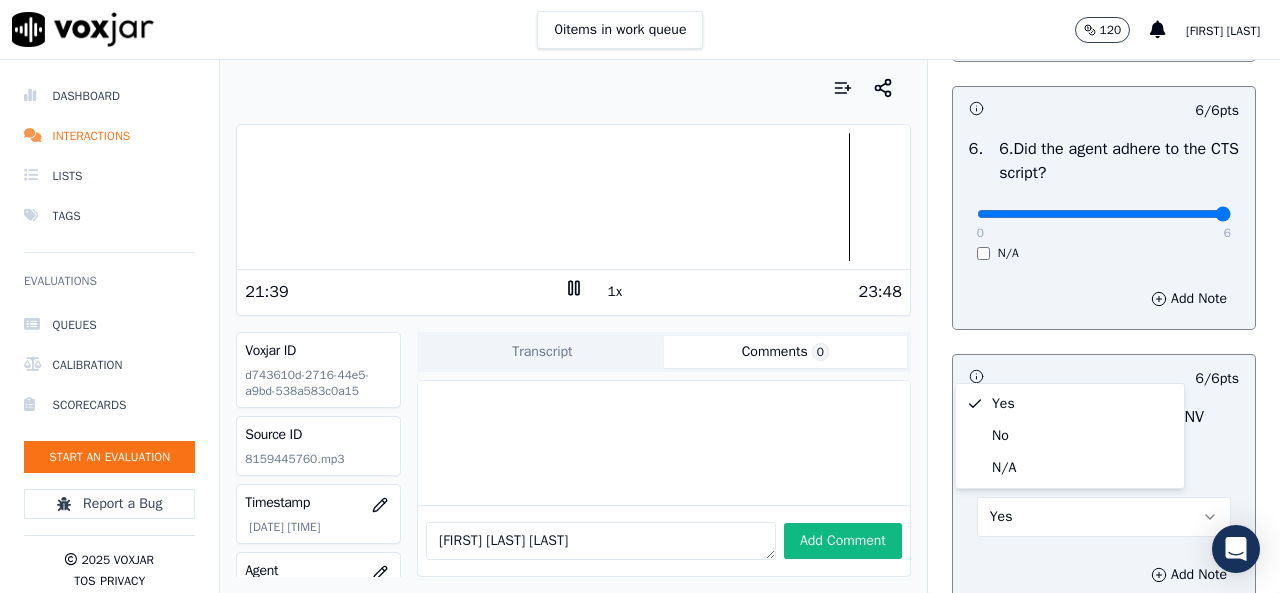 click on "4 / 4  pts     1 .   1.Provides correct rate, term, ETF and MSF     0   4     N/A      Add Note                           2 / 2  pts     2 .   2.Did the agent answer all customer questions?      0   2     N/A      Add Note                           1 / 1  pts     3 .   3.Did the agent deliver proper rebuttals      0   1     N/A      Add Note                           3 / 3  pts     4 .   4.Did the agent maintain call control throughout?     0   3     N/A      Add Note                           2 / 2  pts     5 .   5.Did the agent display confidence during the call?     0   2     N/A      Add Note                           6 / 6  pts     6 .   6.Did the agent adhere to the CTS script?      0   6     N/A      Add Note                           6 / 6  pts     7 .   7.Did the agent follow the NV script in required scripting sections?    Yes          Add Note                           0 / 5  pts     8 .       0   5     N/A      Add Note                           0 / 2  pts     9 .       0   2     N/A" at bounding box center (1104, -32) 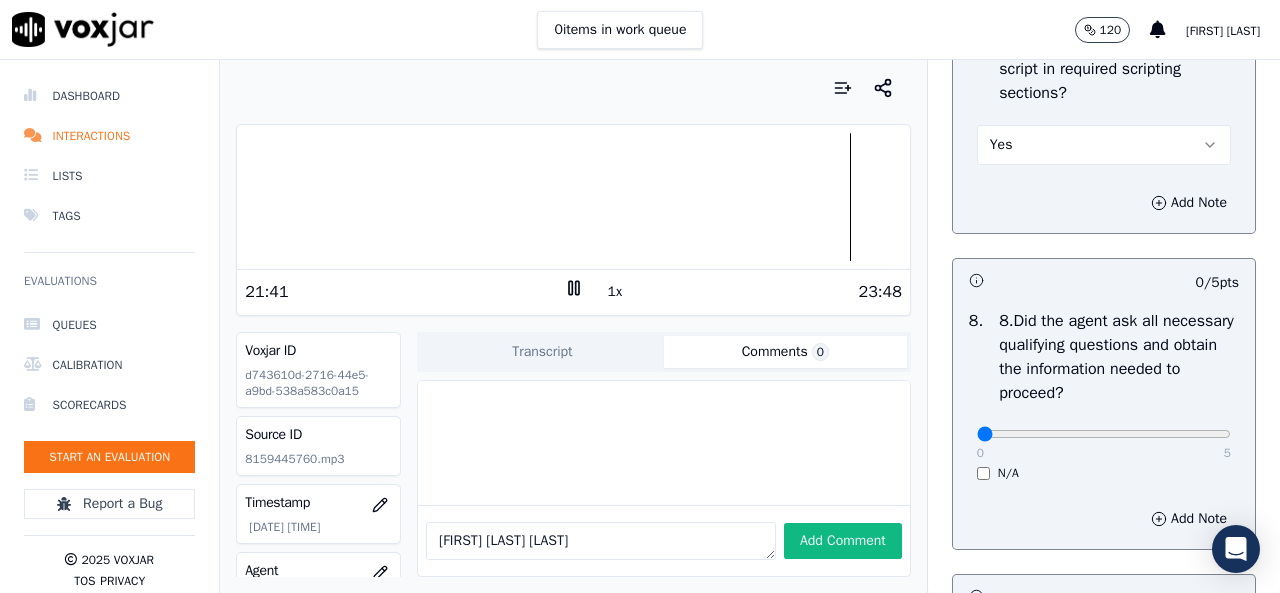 scroll, scrollTop: 1900, scrollLeft: 0, axis: vertical 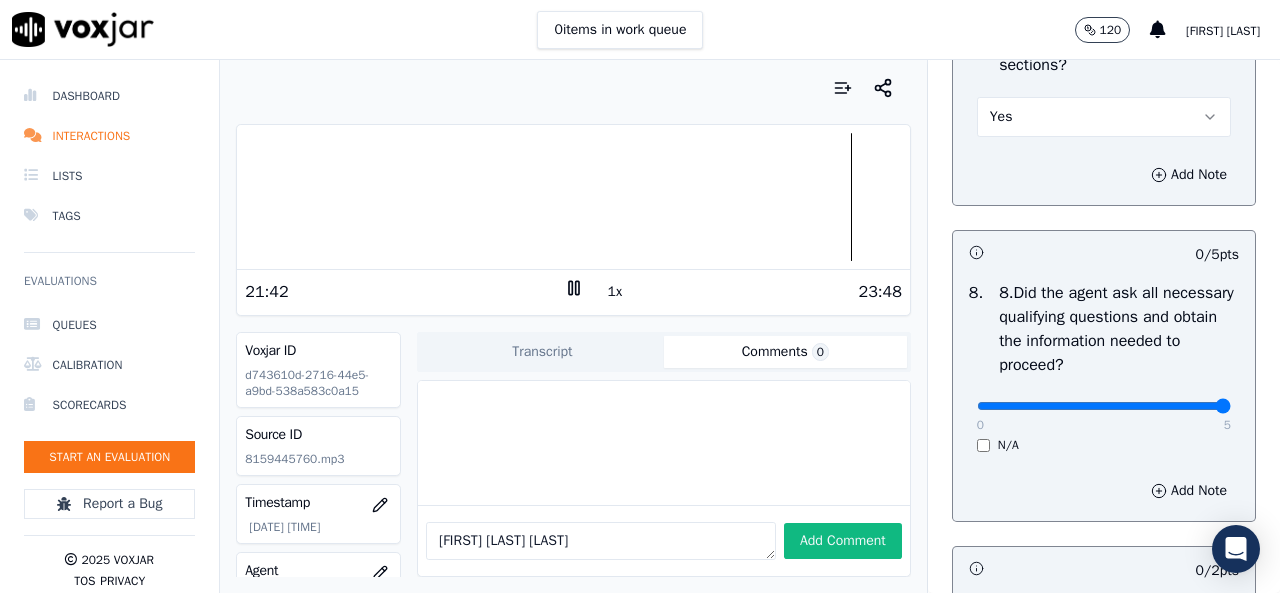 type on "5" 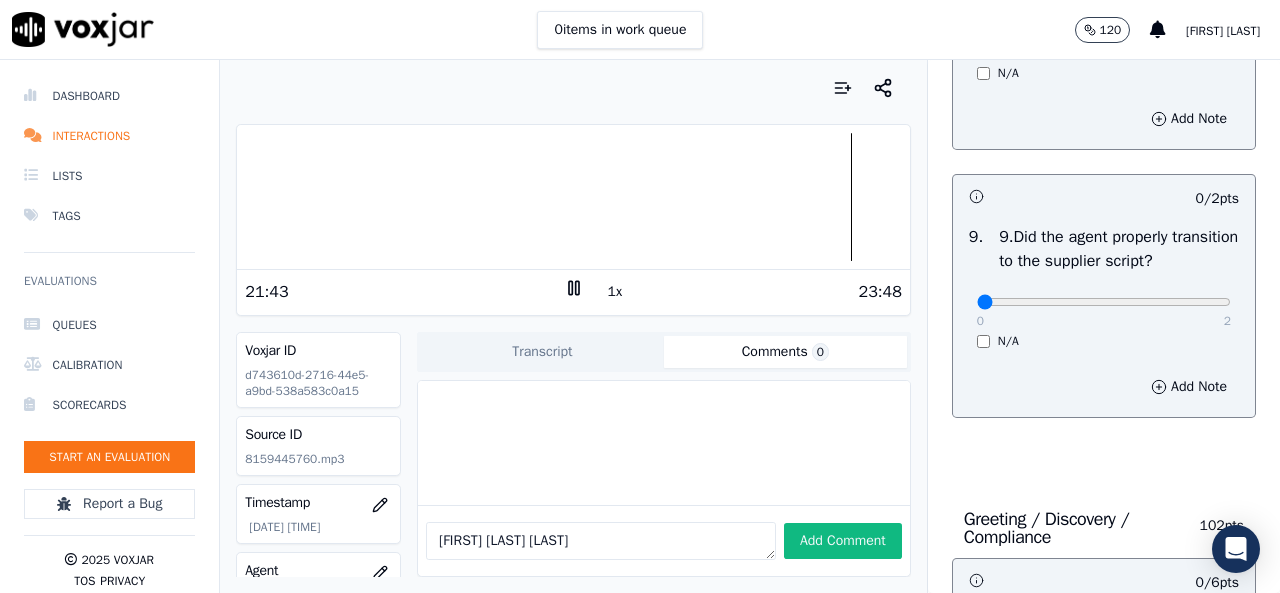scroll, scrollTop: 2300, scrollLeft: 0, axis: vertical 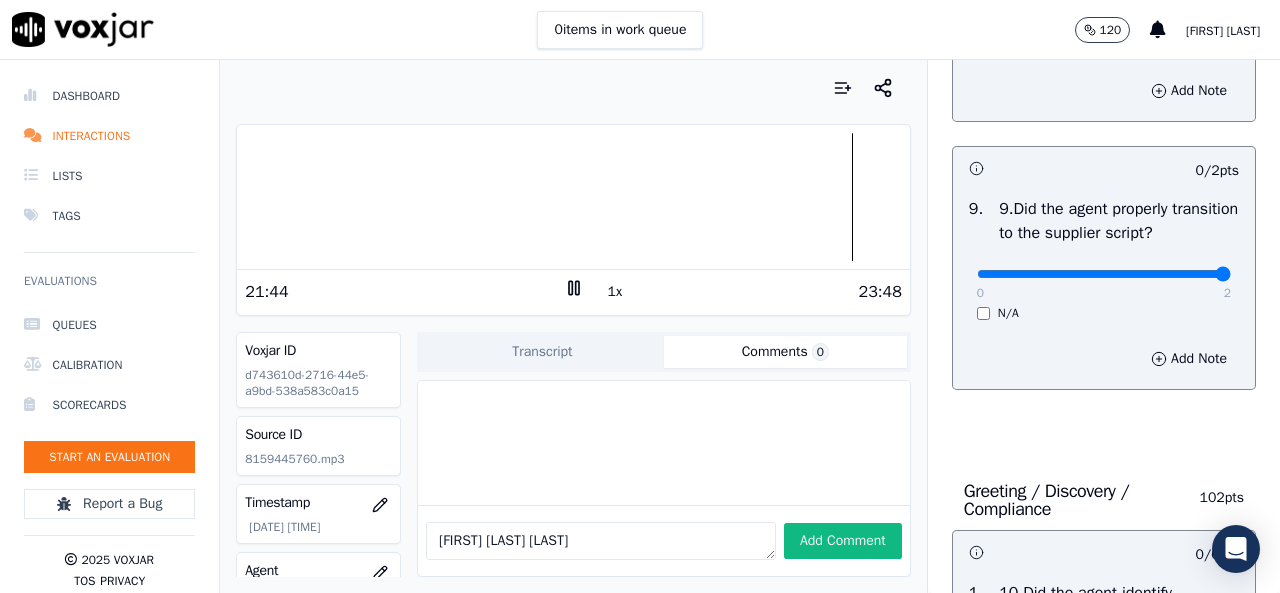 type on "2" 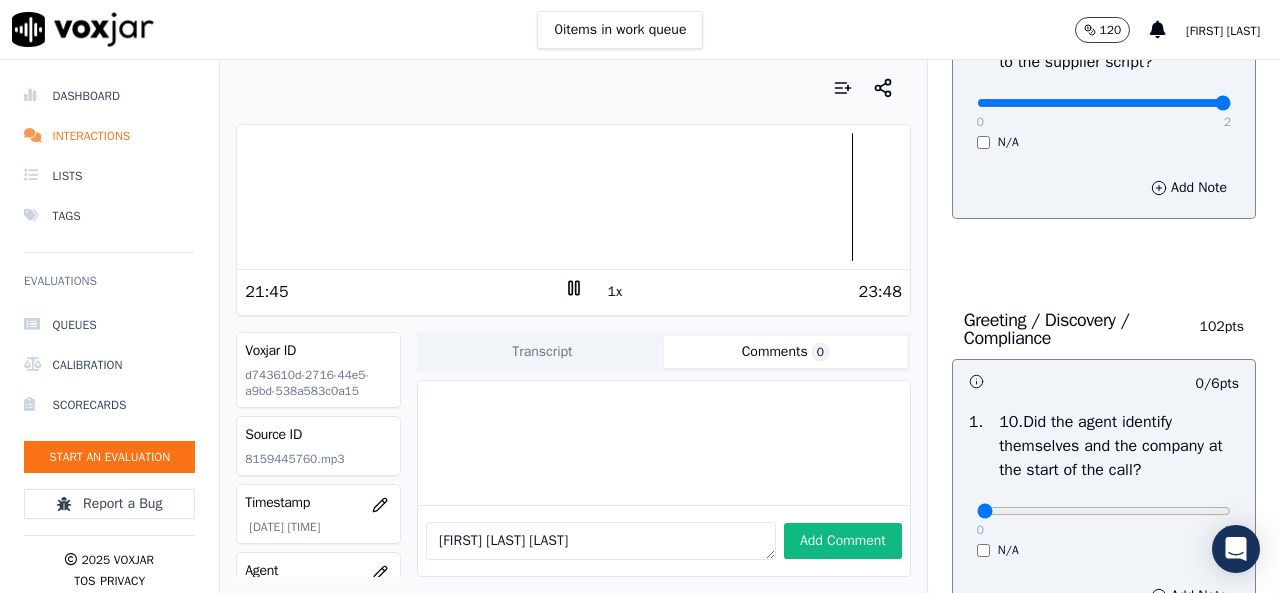 scroll, scrollTop: 2700, scrollLeft: 0, axis: vertical 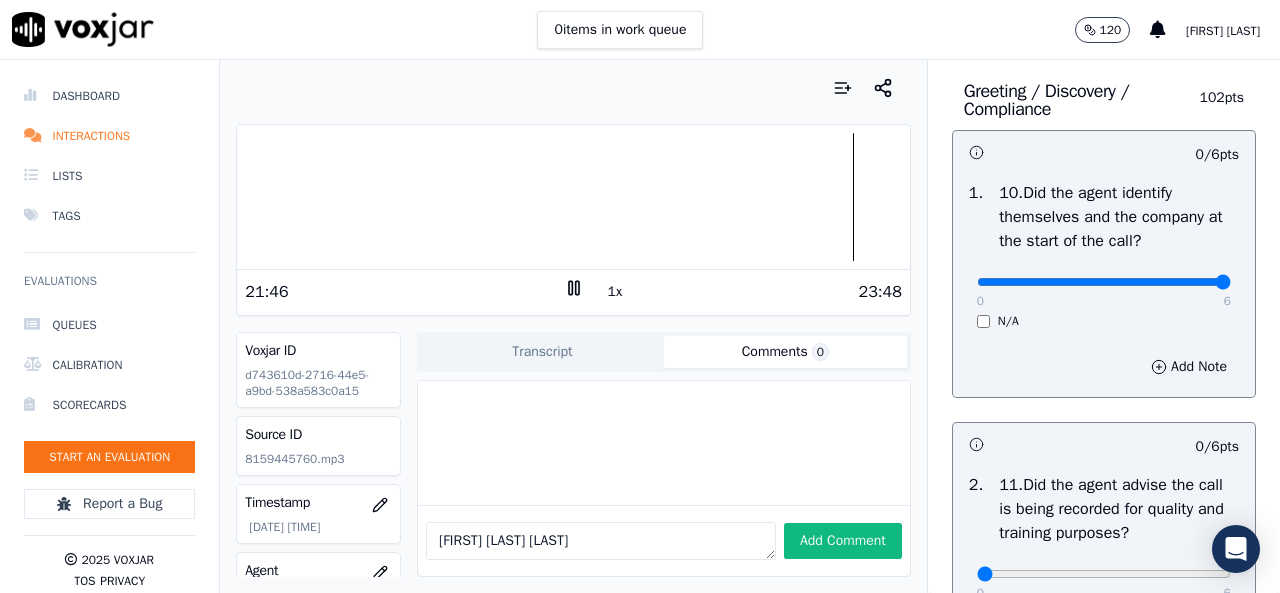 type on "6" 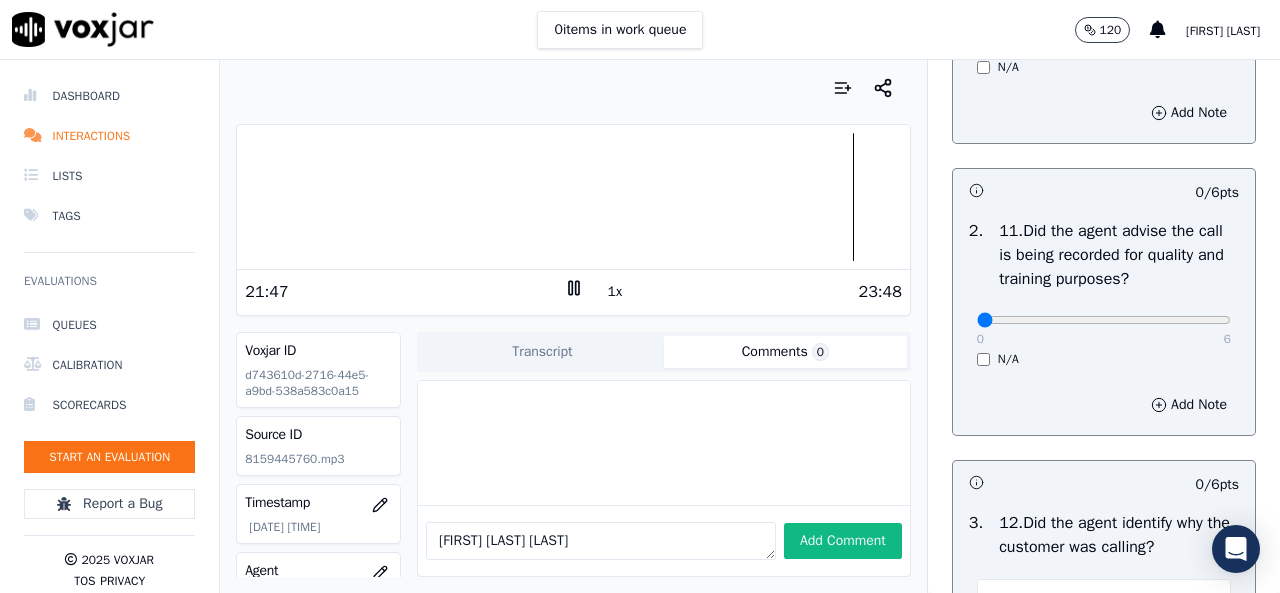 scroll, scrollTop: 3000, scrollLeft: 0, axis: vertical 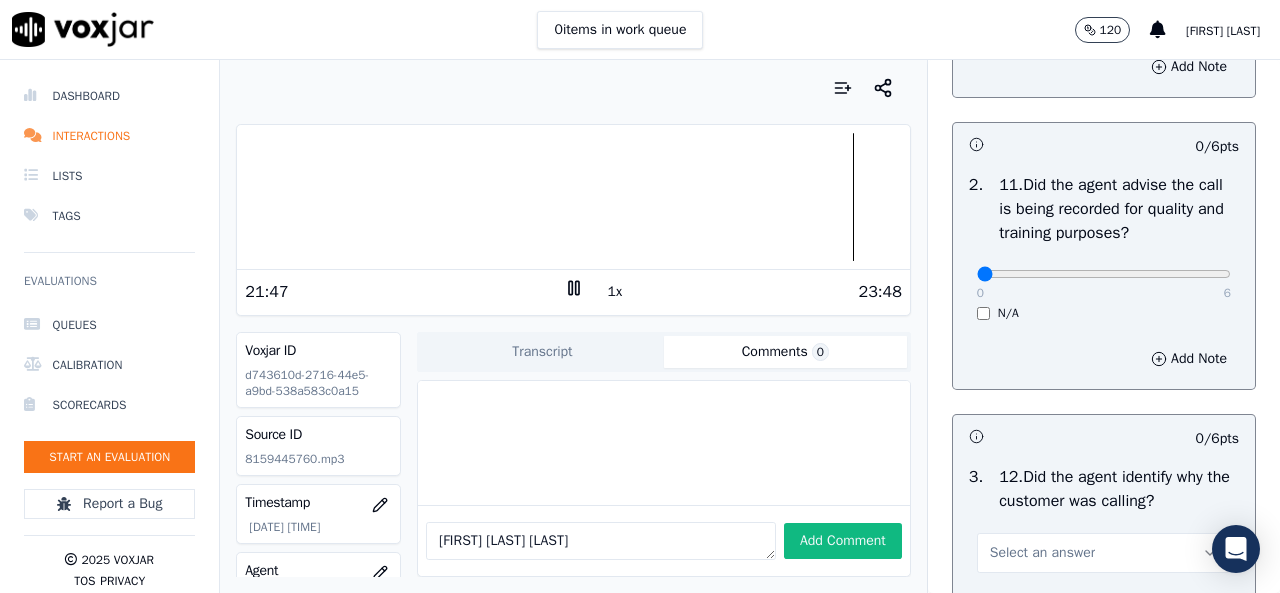 click on "0   6" at bounding box center (1104, 273) 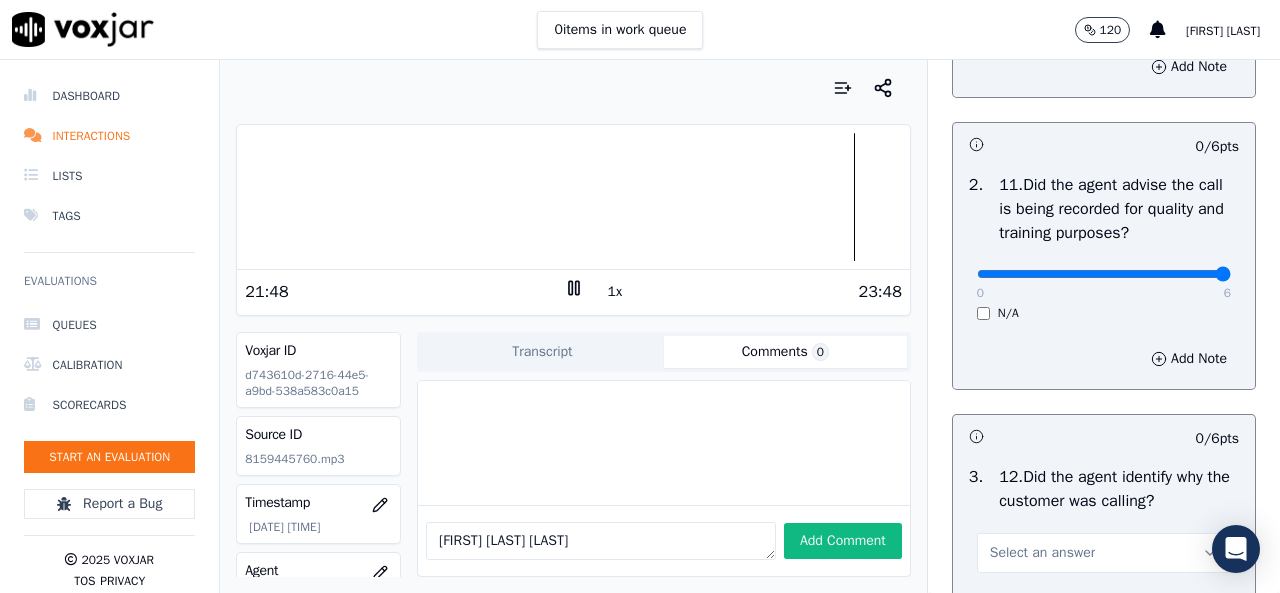 type on "6" 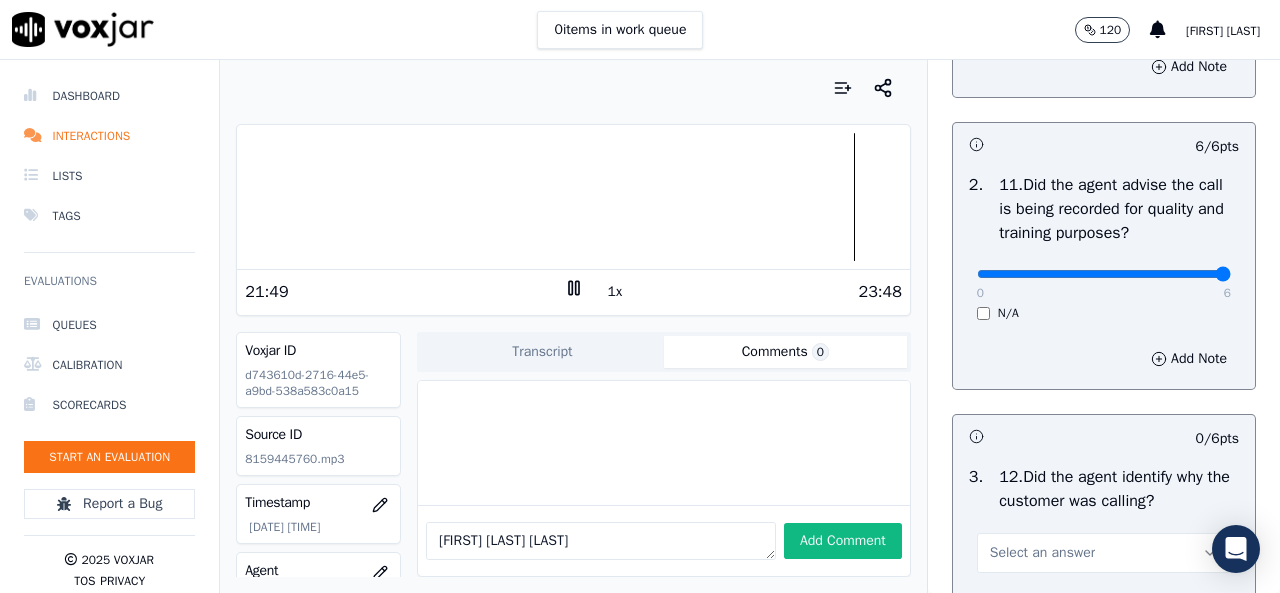 scroll, scrollTop: 3300, scrollLeft: 0, axis: vertical 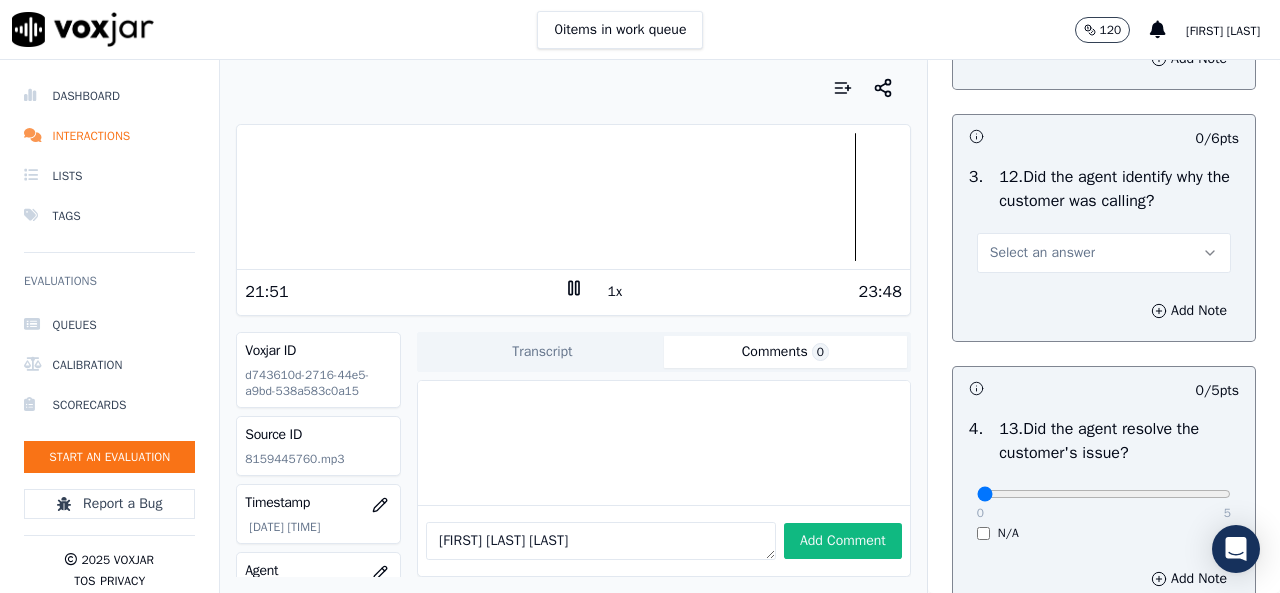 click on "Select an answer" at bounding box center [1104, 253] 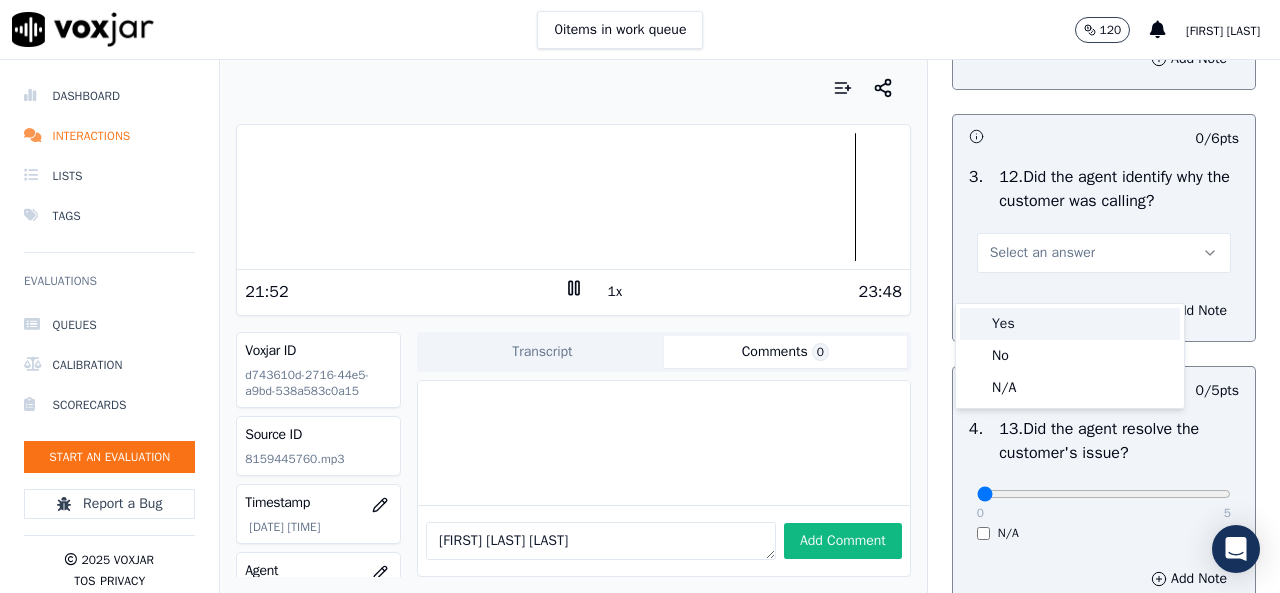 click on "Yes" at bounding box center (1070, 324) 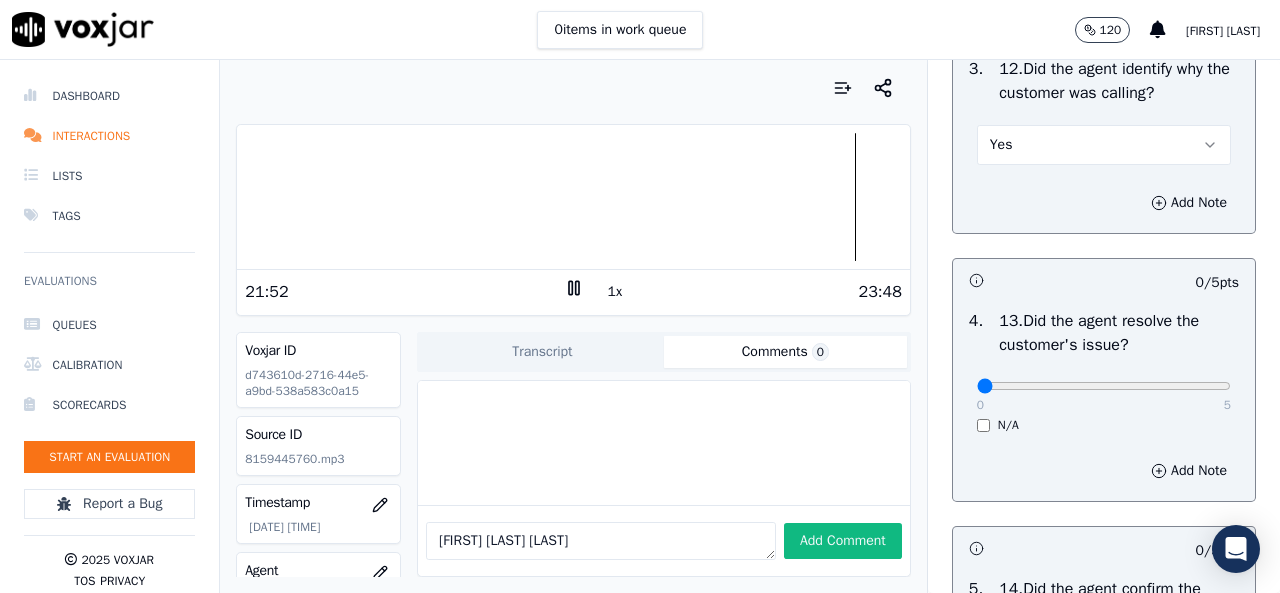 scroll, scrollTop: 3500, scrollLeft: 0, axis: vertical 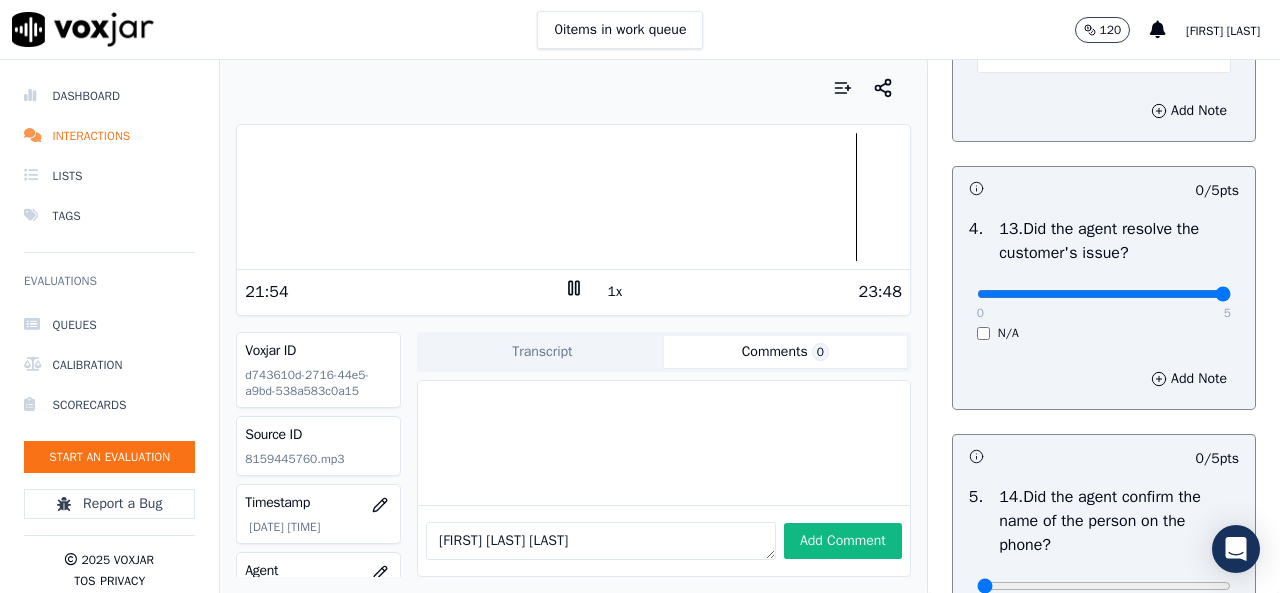type on "5" 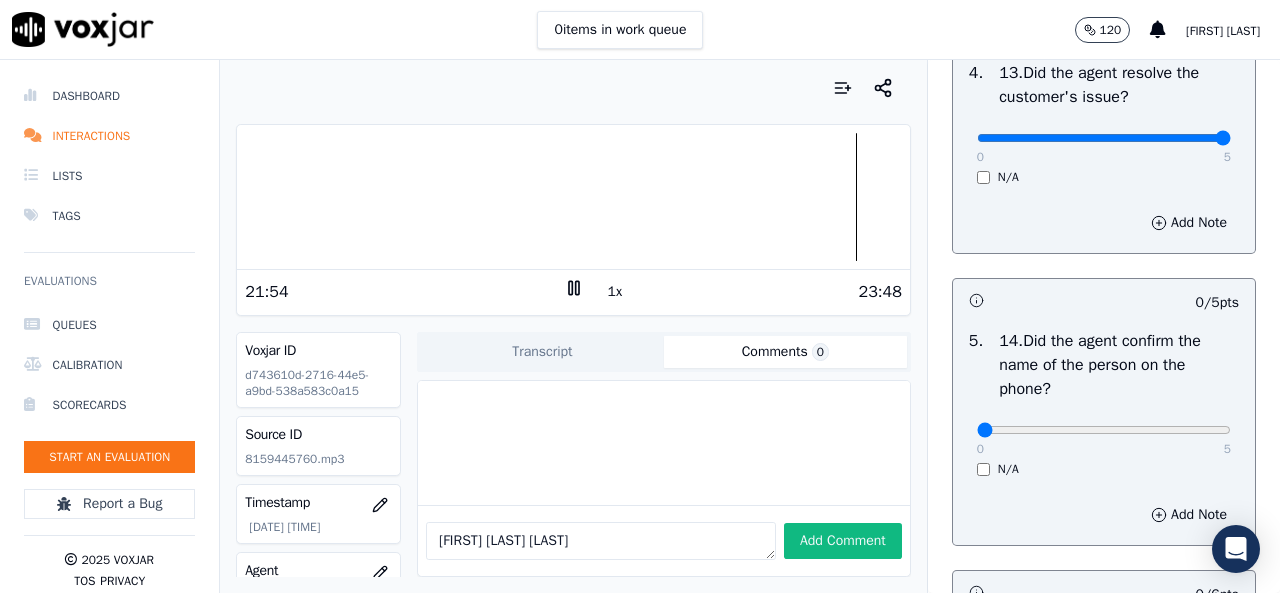 scroll, scrollTop: 3800, scrollLeft: 0, axis: vertical 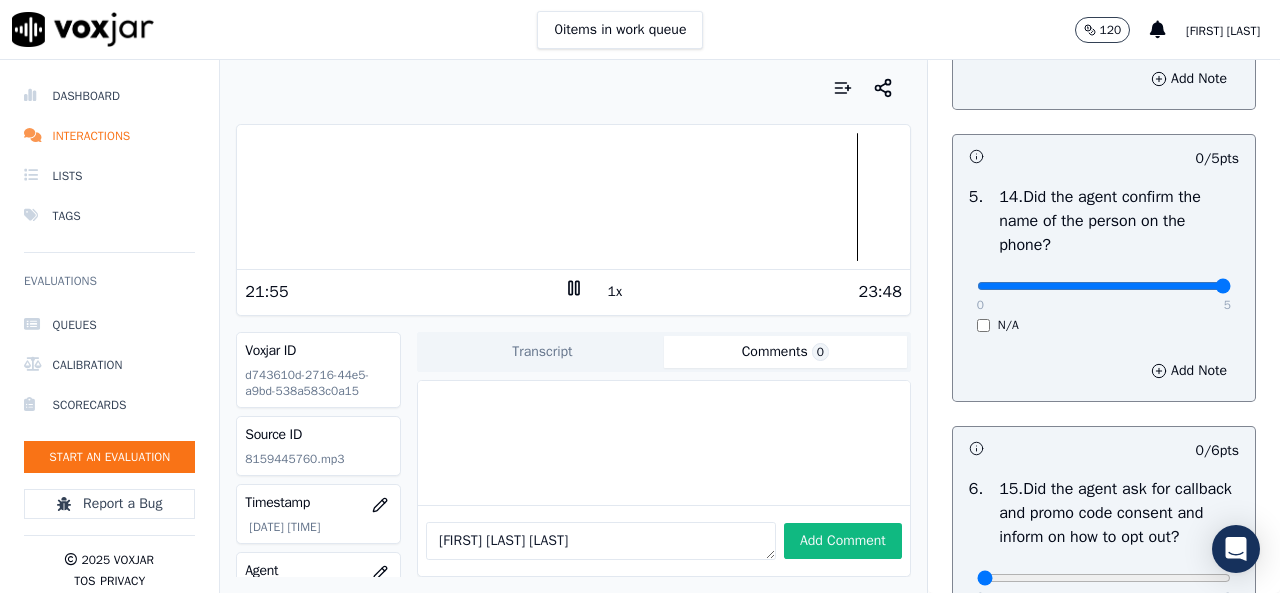 type on "5" 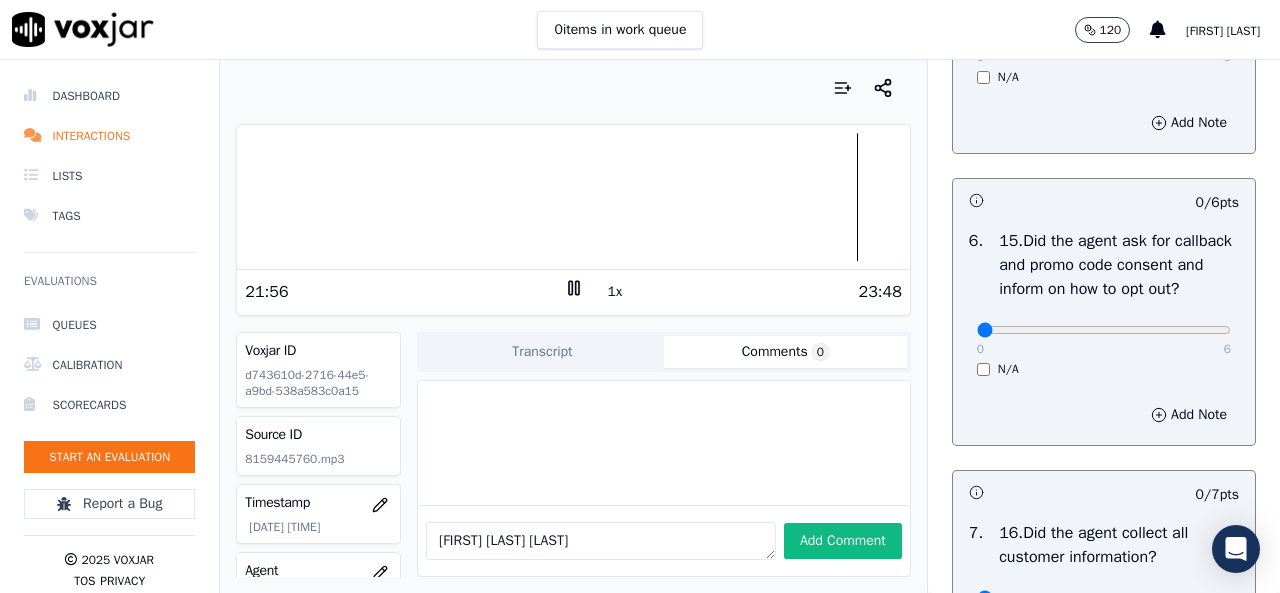 scroll, scrollTop: 4100, scrollLeft: 0, axis: vertical 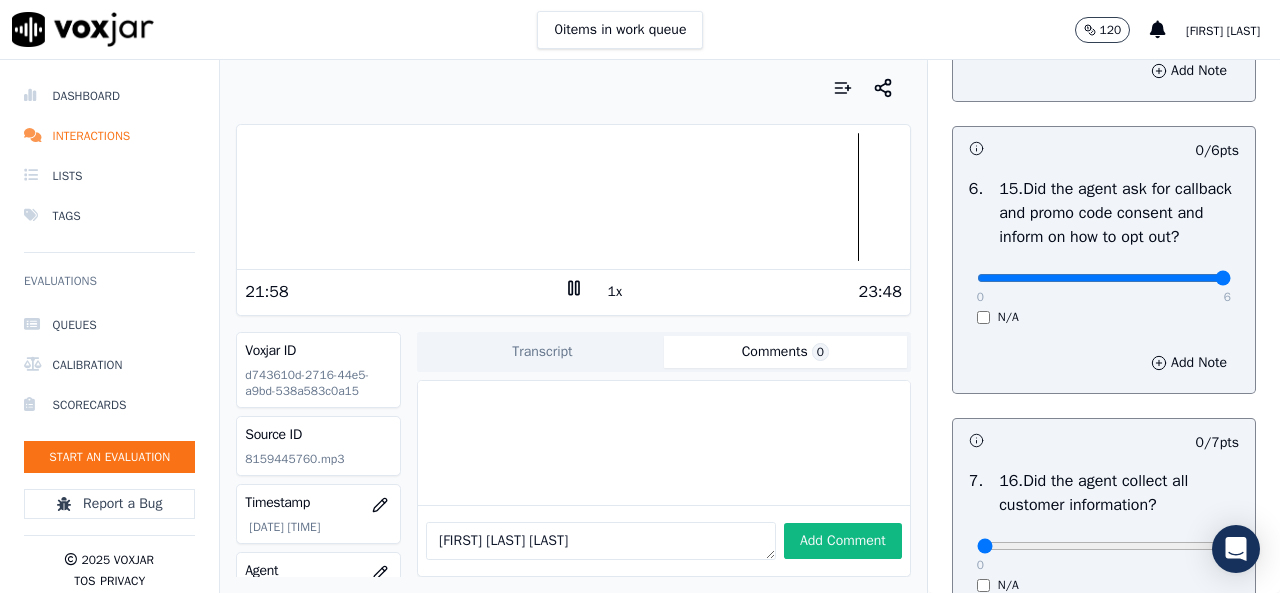 type on "6" 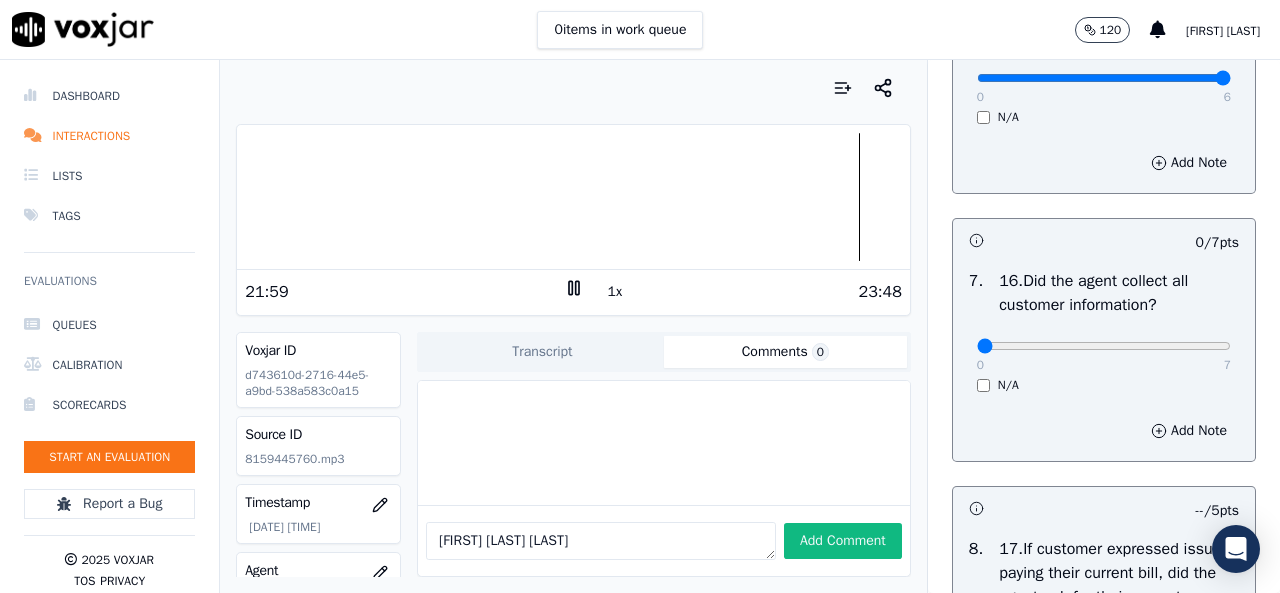 scroll, scrollTop: 4400, scrollLeft: 0, axis: vertical 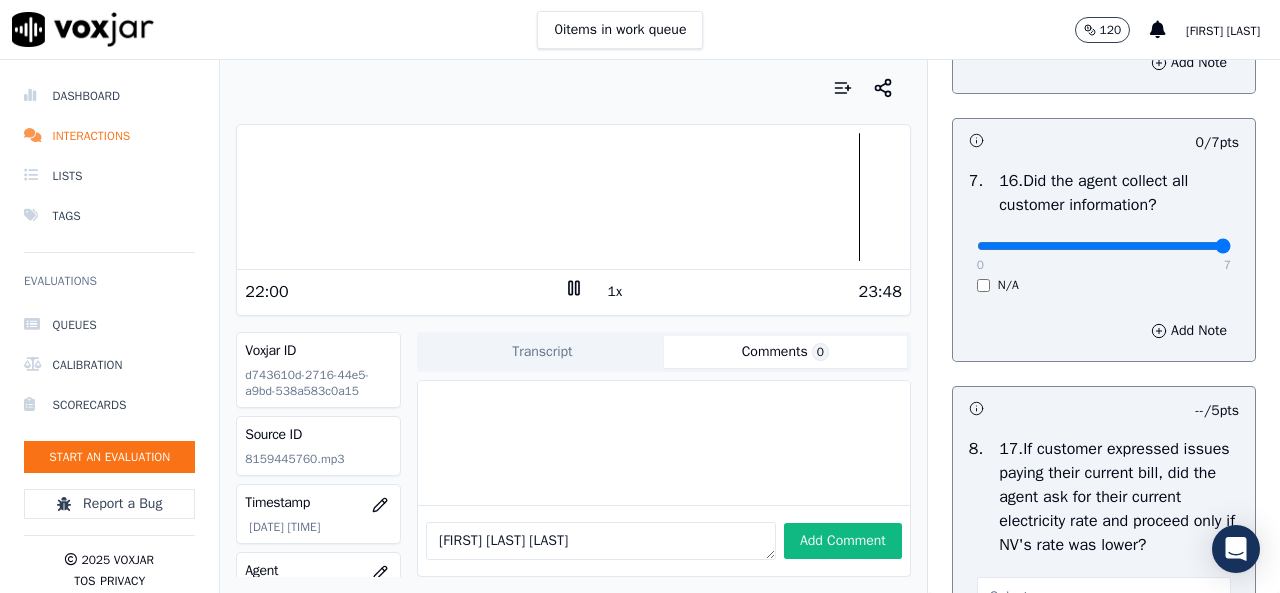 type on "7" 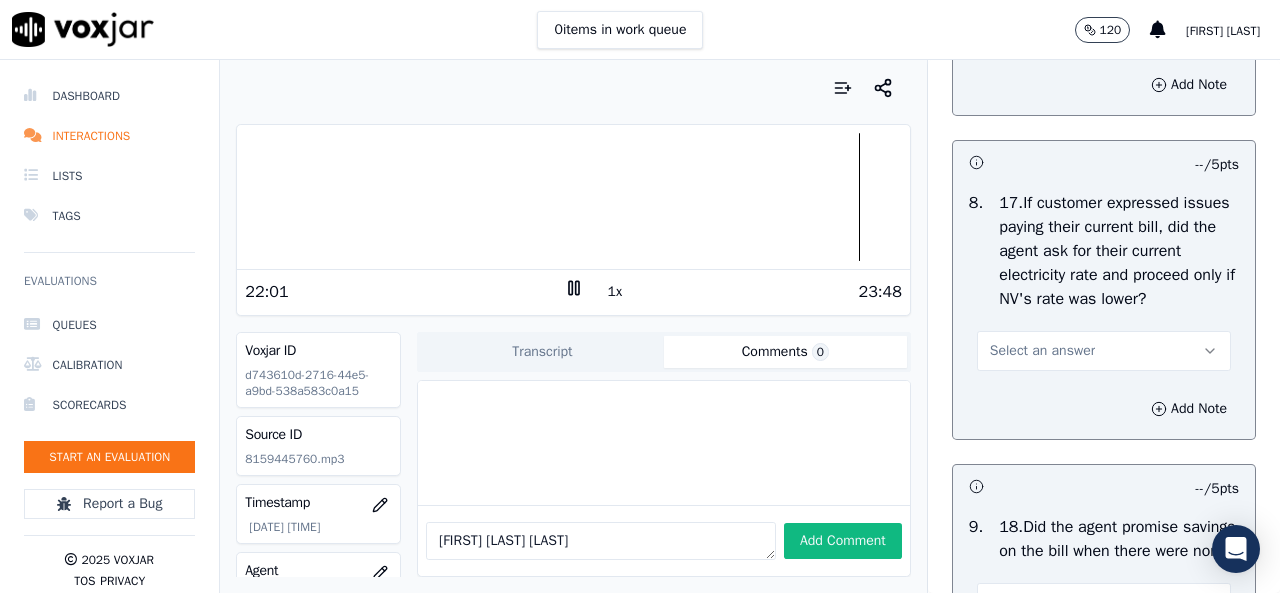 scroll, scrollTop: 4700, scrollLeft: 0, axis: vertical 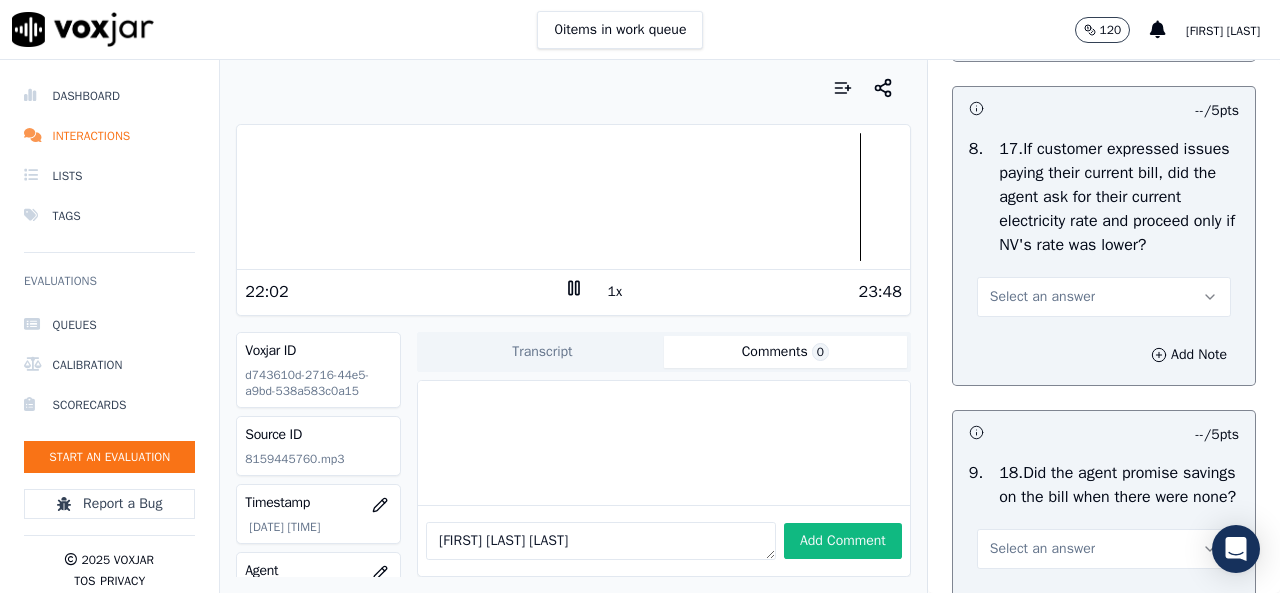 click on "Select an answer" at bounding box center (1042, 297) 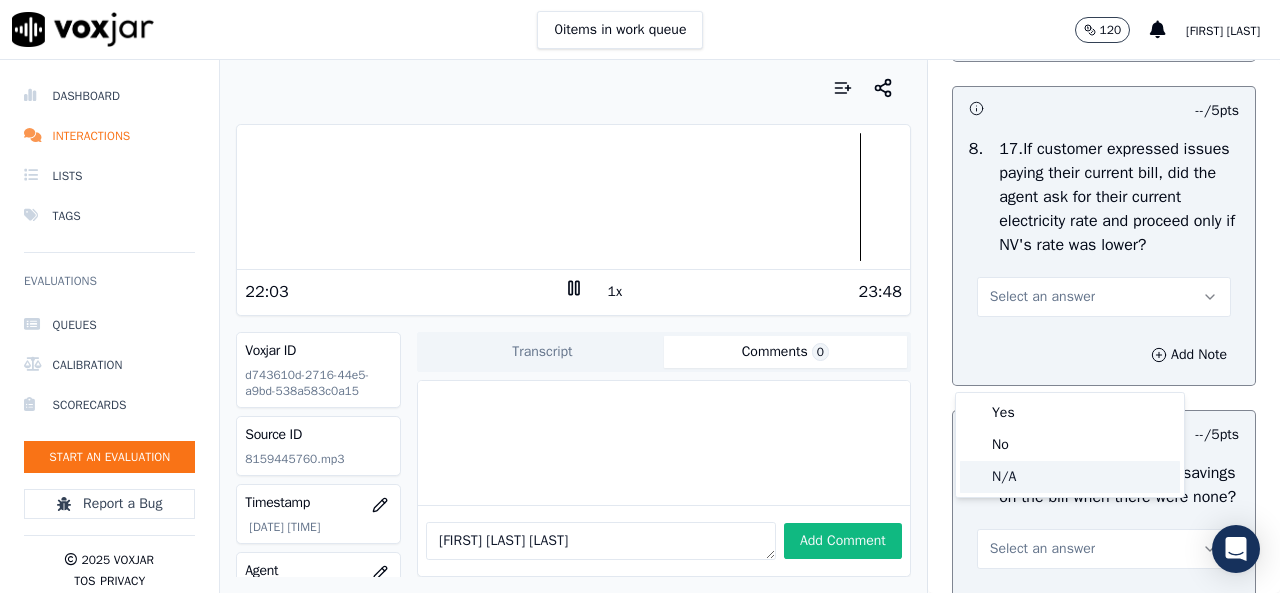 click on "N/A" 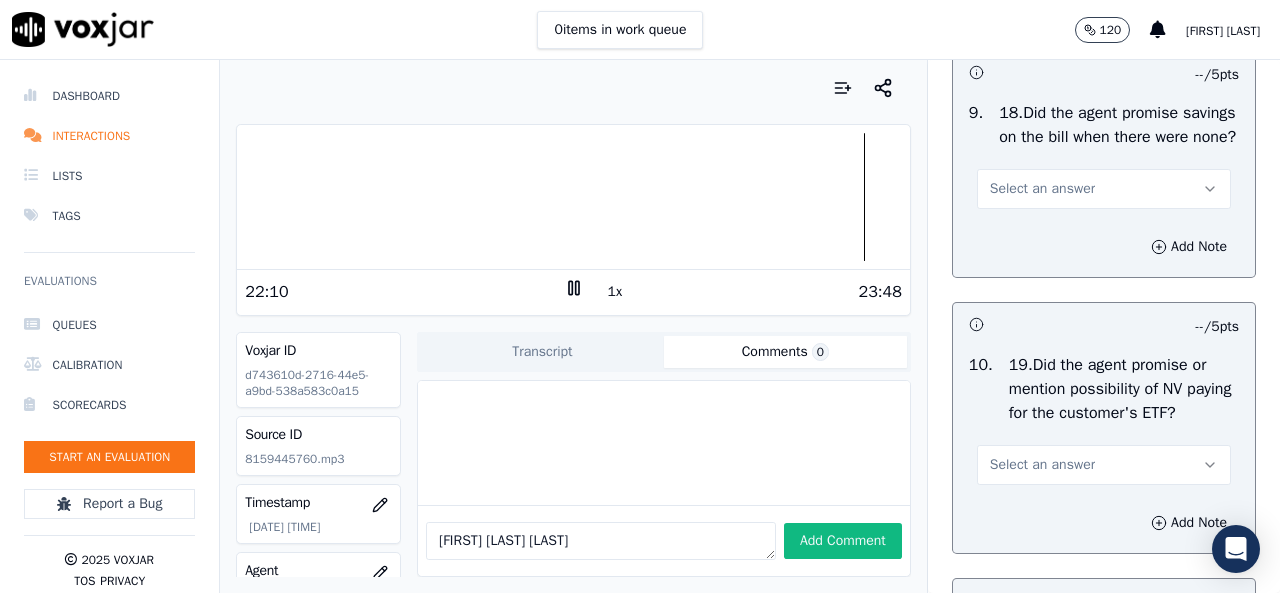 scroll, scrollTop: 5000, scrollLeft: 0, axis: vertical 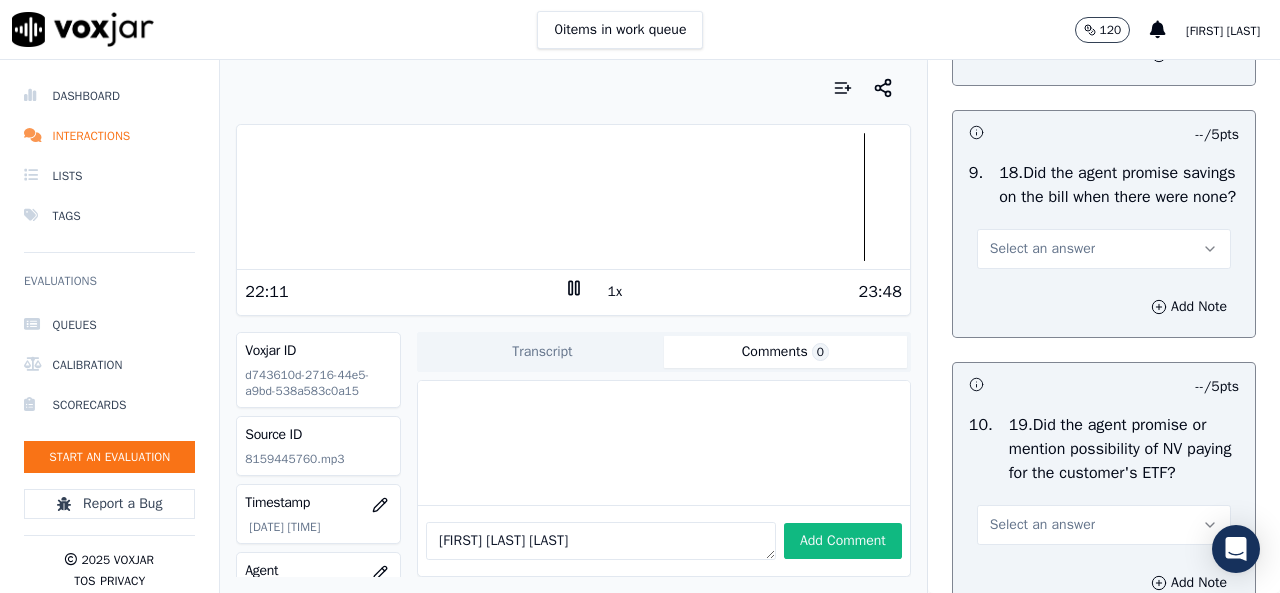 click on "Select an answer" at bounding box center (1042, 249) 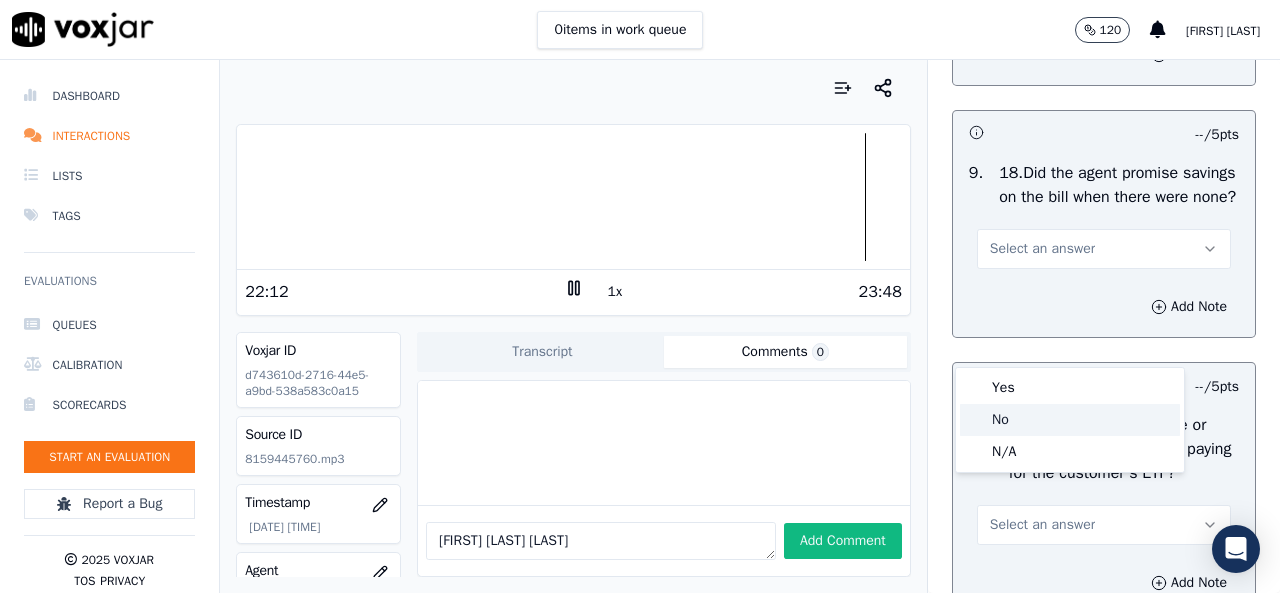 click on "No" 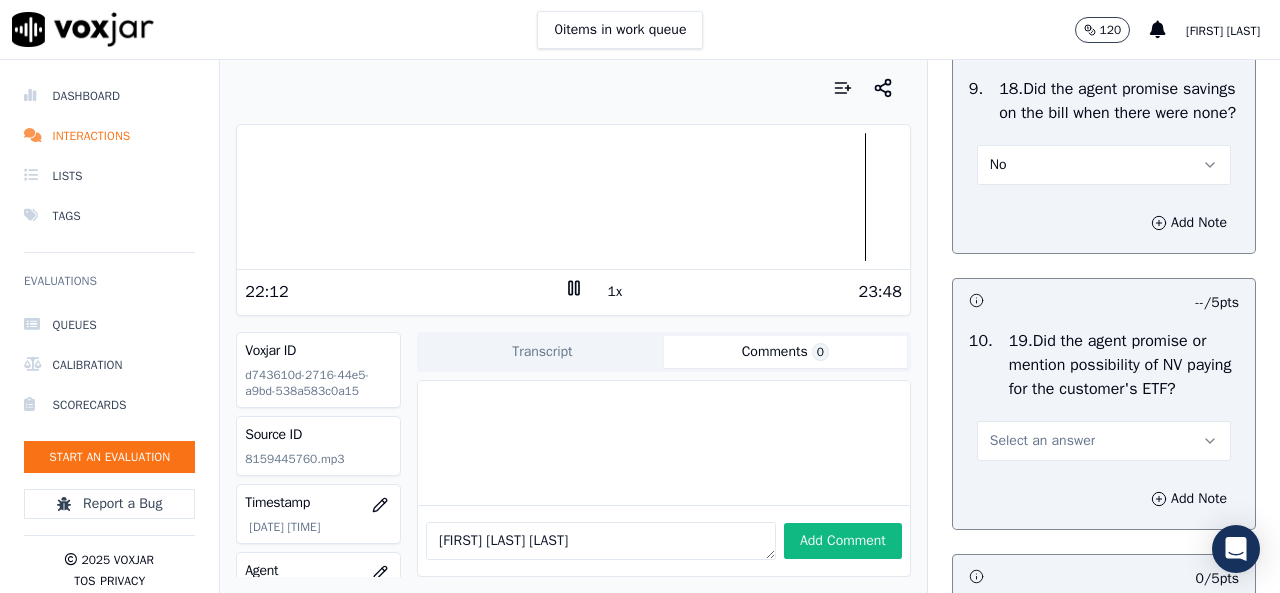 scroll, scrollTop: 5200, scrollLeft: 0, axis: vertical 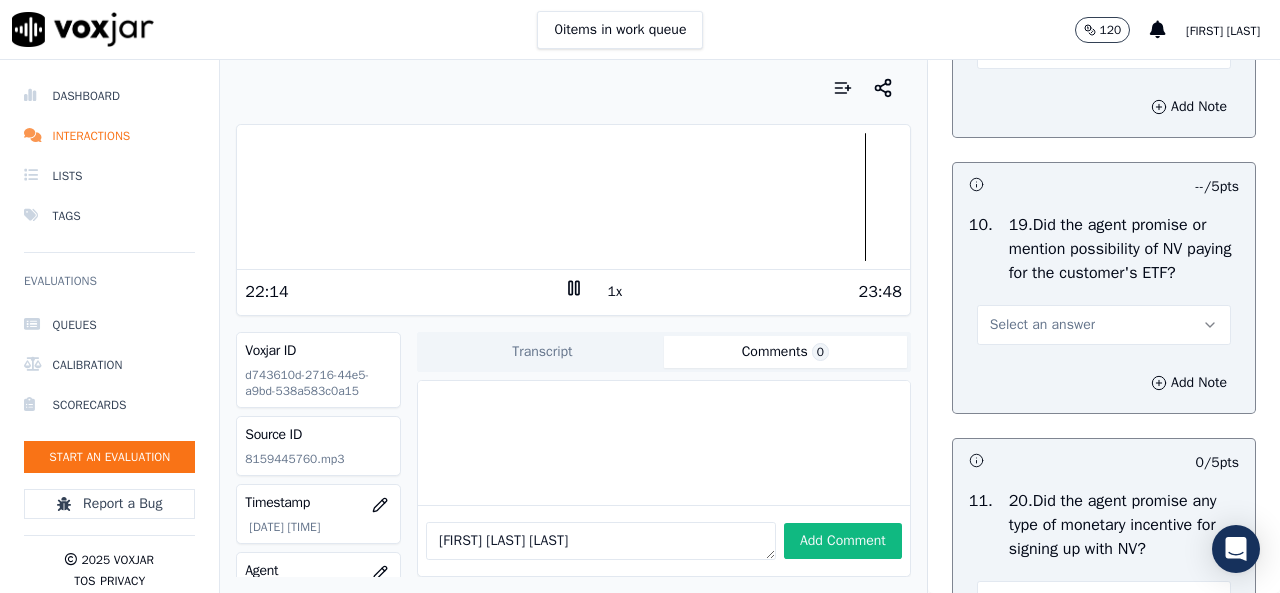 click on "Select an answer" at bounding box center [1042, 325] 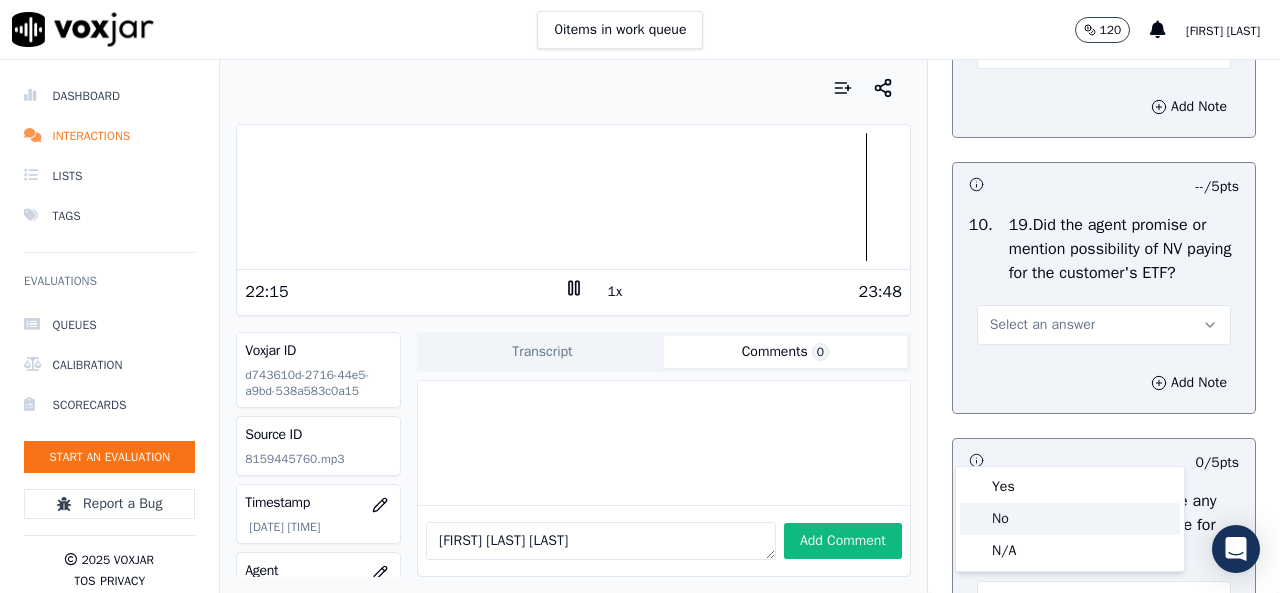 click on "No" 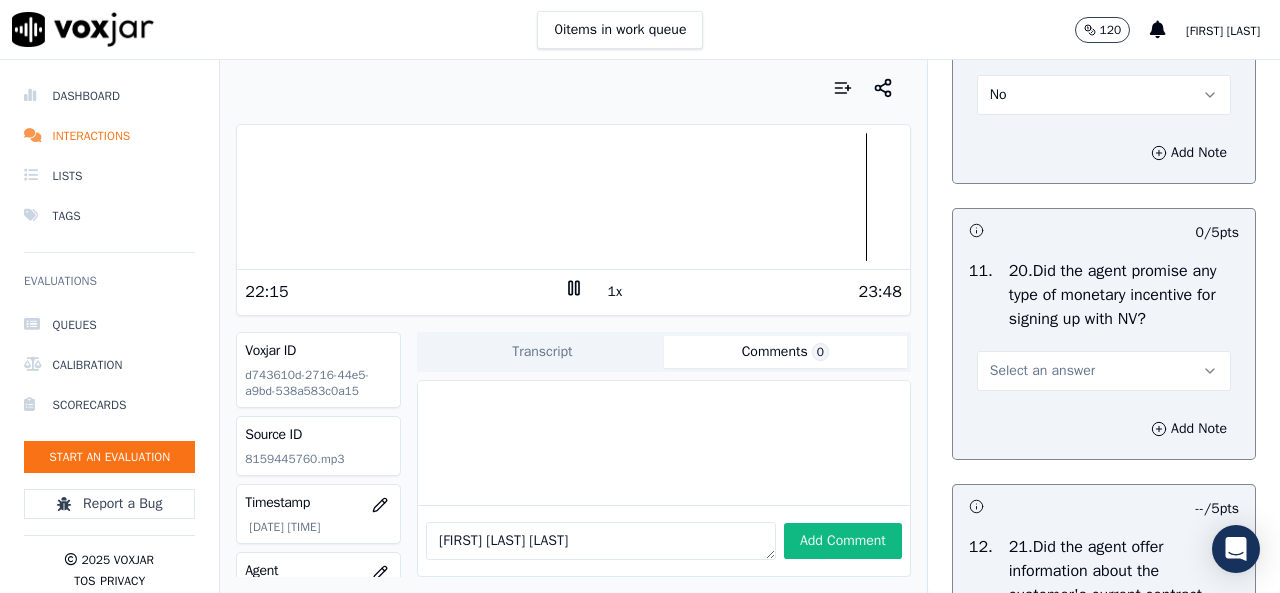 scroll, scrollTop: 5500, scrollLeft: 0, axis: vertical 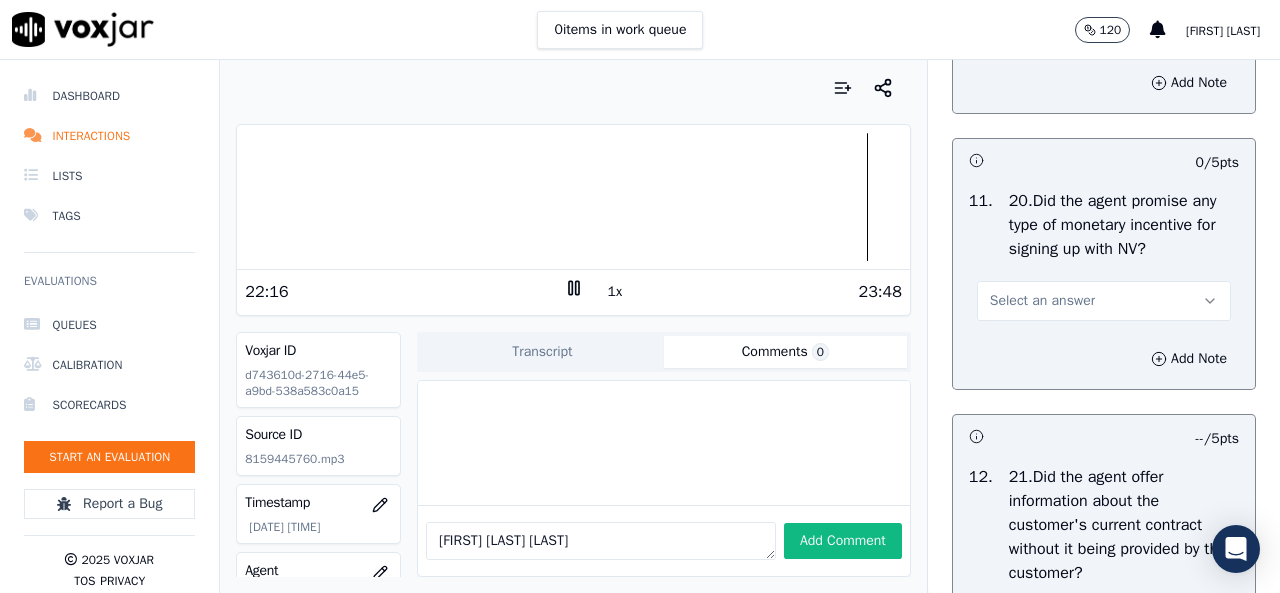 drag, startPoint x: 1048, startPoint y: 417, endPoint x: 1038, endPoint y: 410, distance: 12.206555 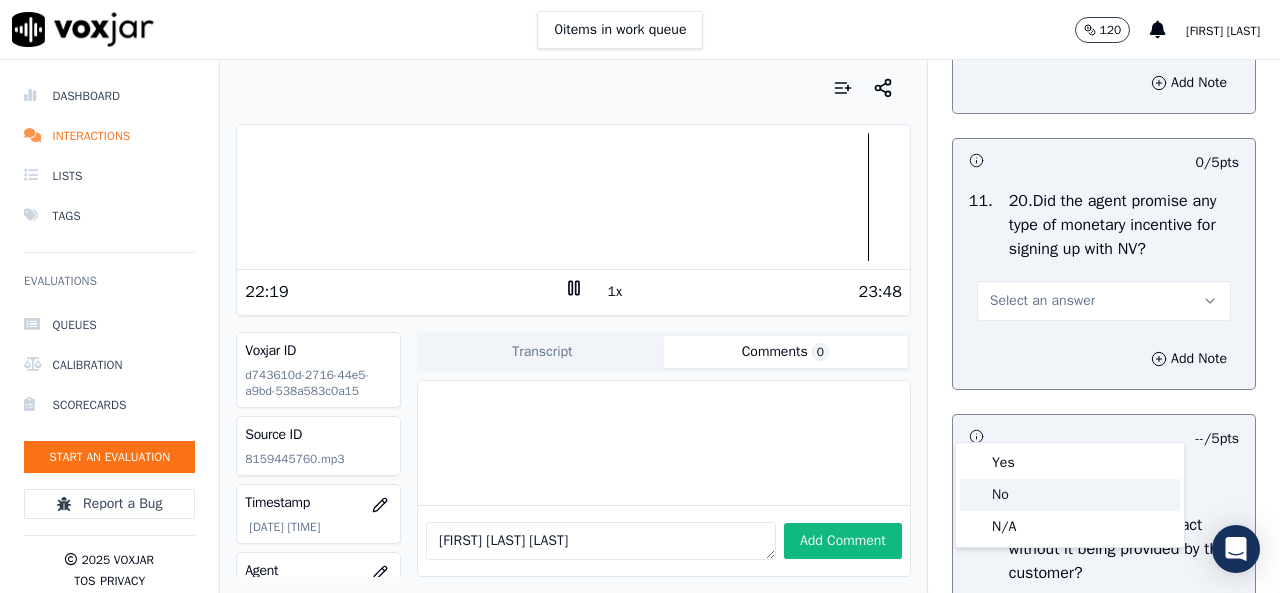 click on "No" 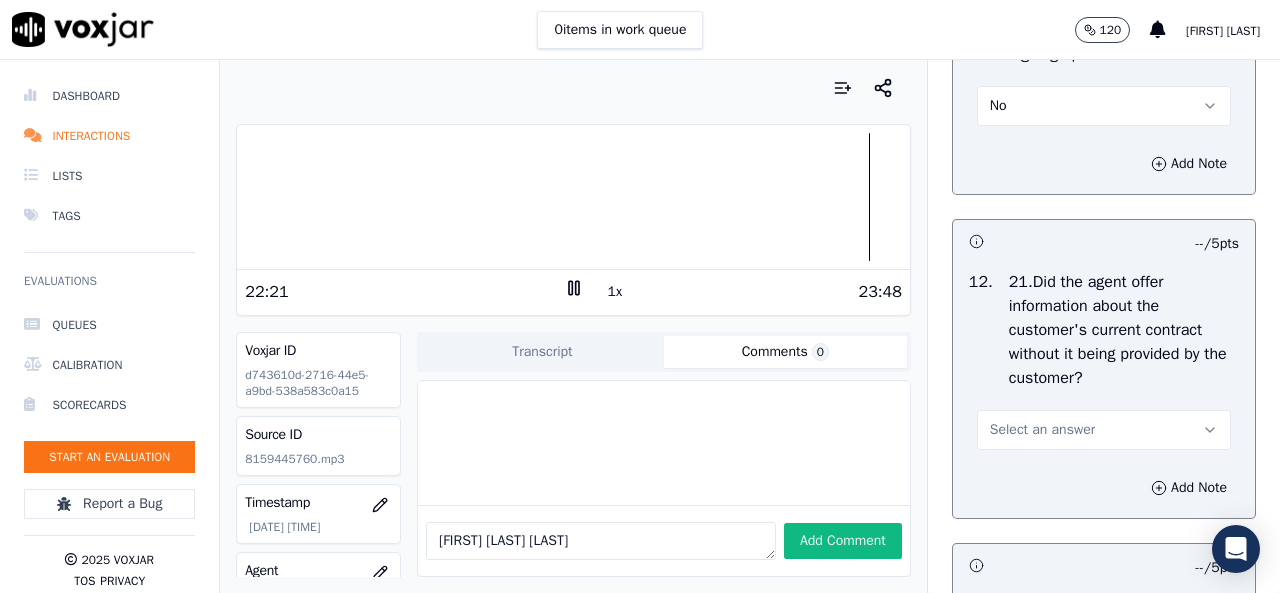 scroll, scrollTop: 5600, scrollLeft: 0, axis: vertical 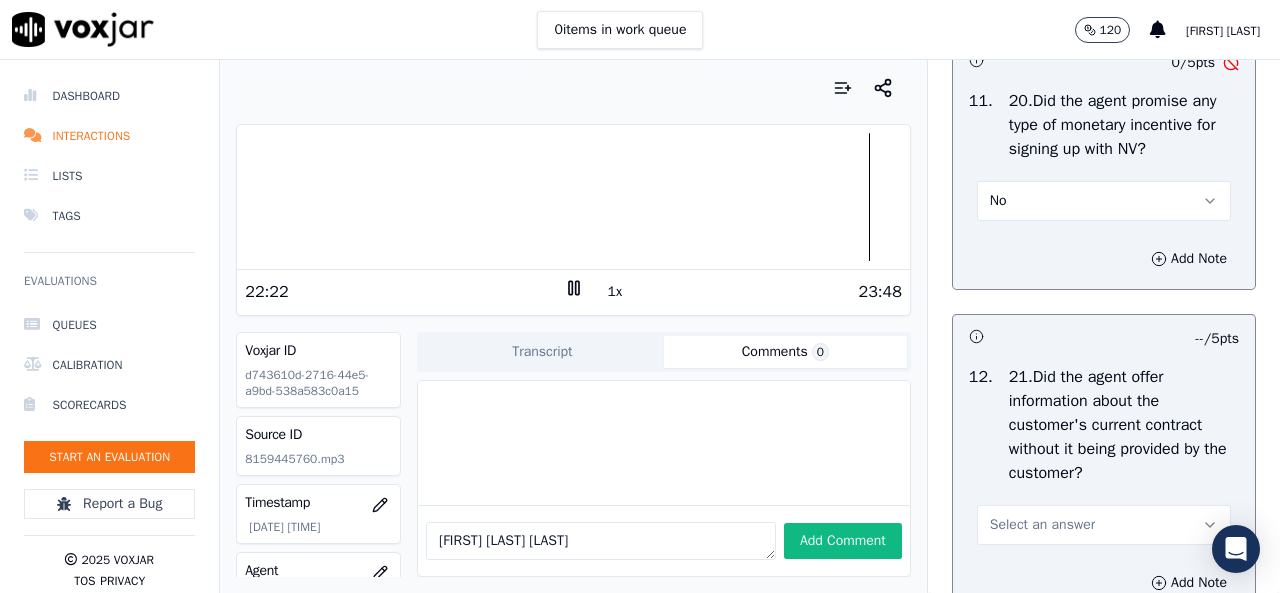 click on "No" at bounding box center (1104, 201) 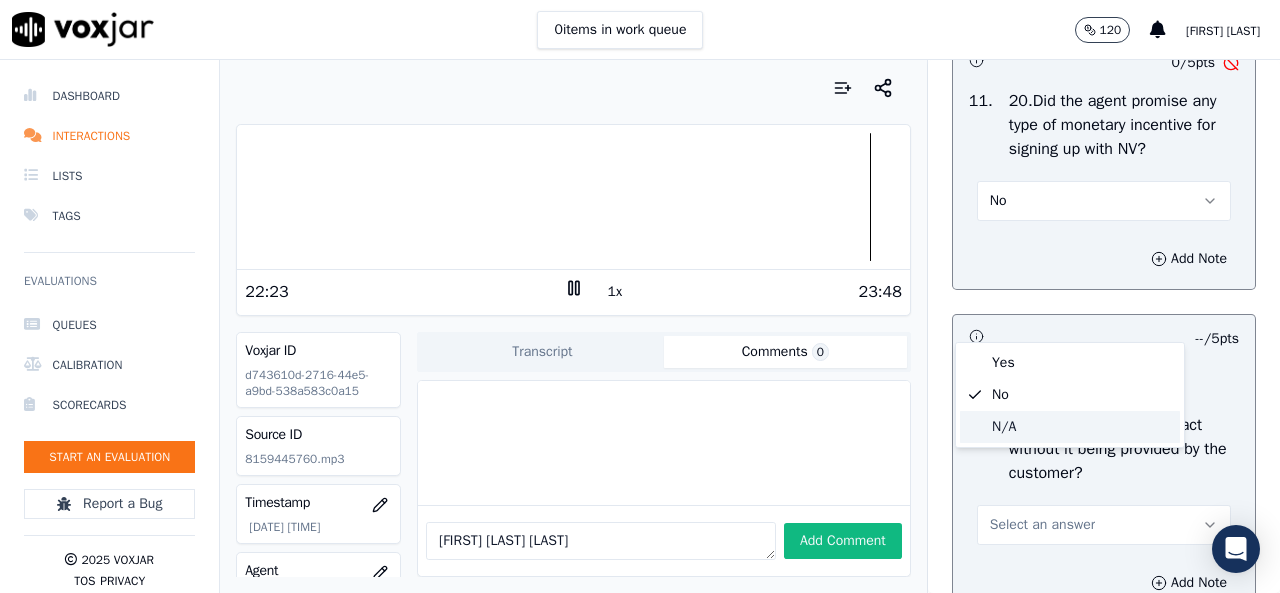 click on "N/A" 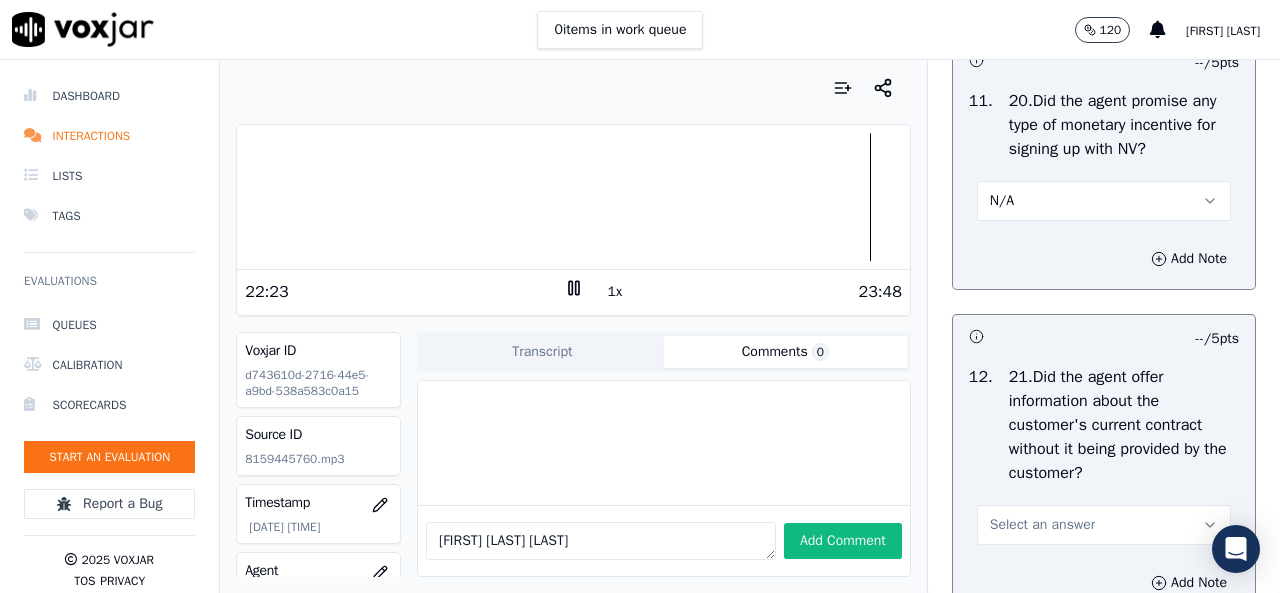 scroll, scrollTop: 5900, scrollLeft: 0, axis: vertical 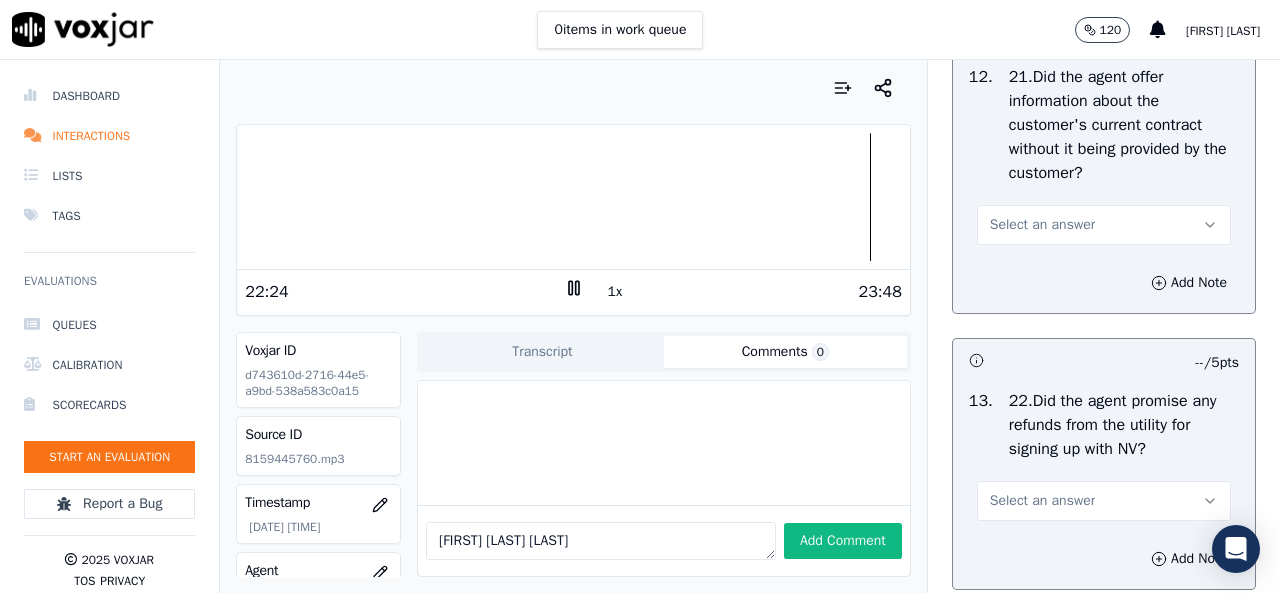 click on "Select an answer" at bounding box center [1042, 225] 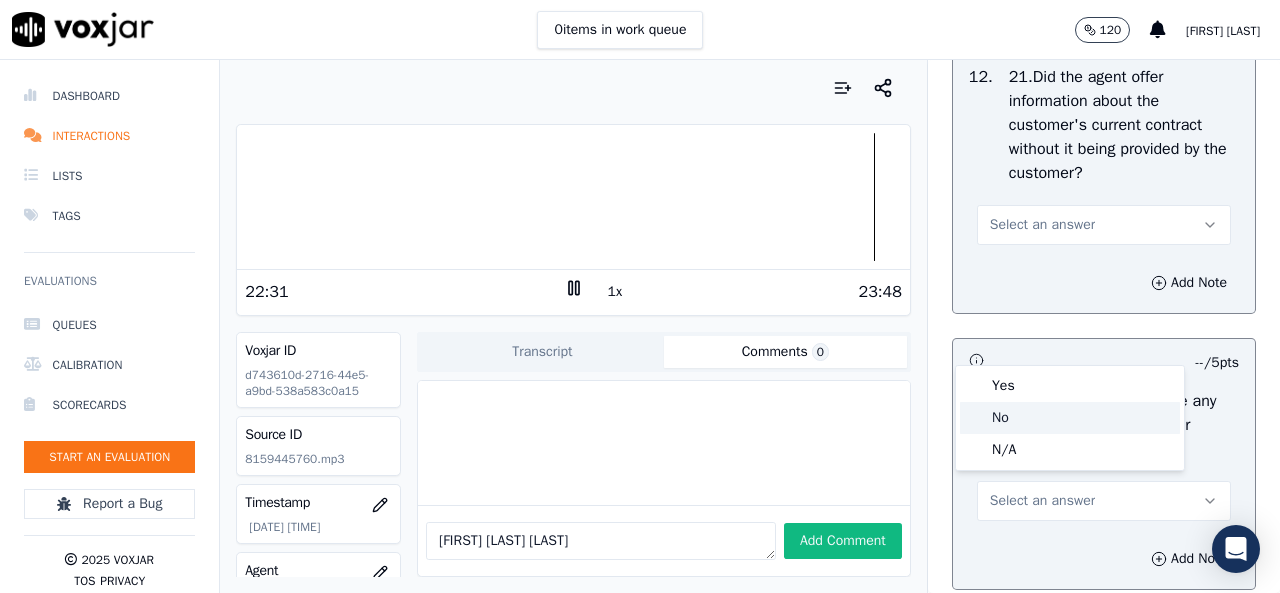 click on "No" 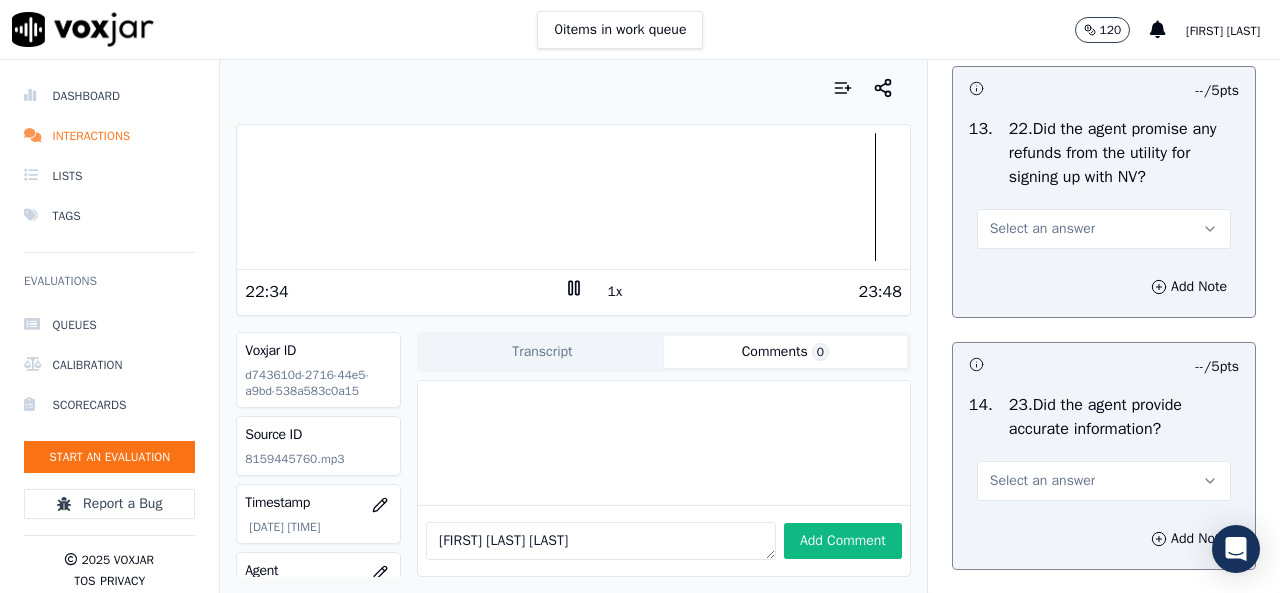 scroll, scrollTop: 6200, scrollLeft: 0, axis: vertical 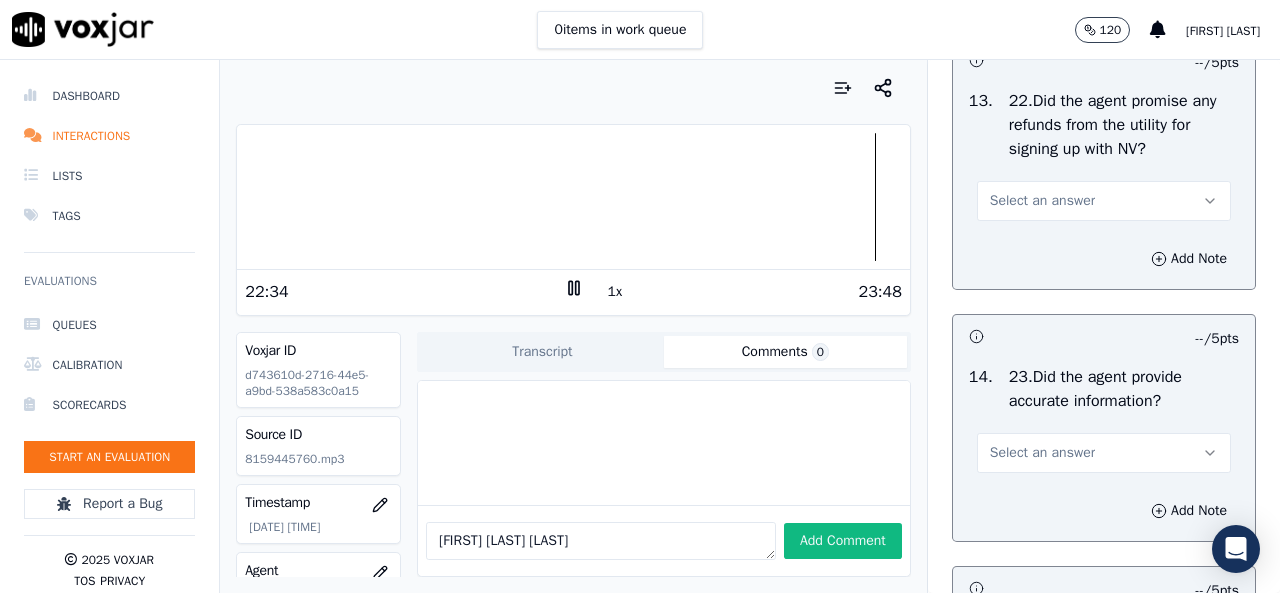 click on "Select an answer" at bounding box center [1104, 201] 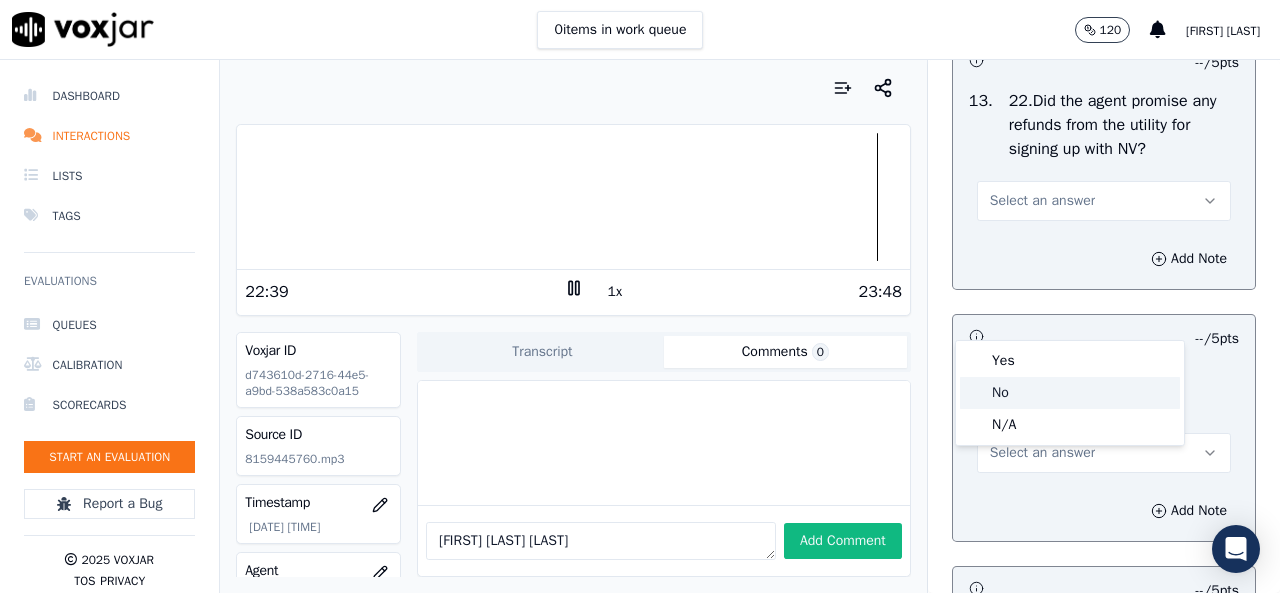 click on "No" 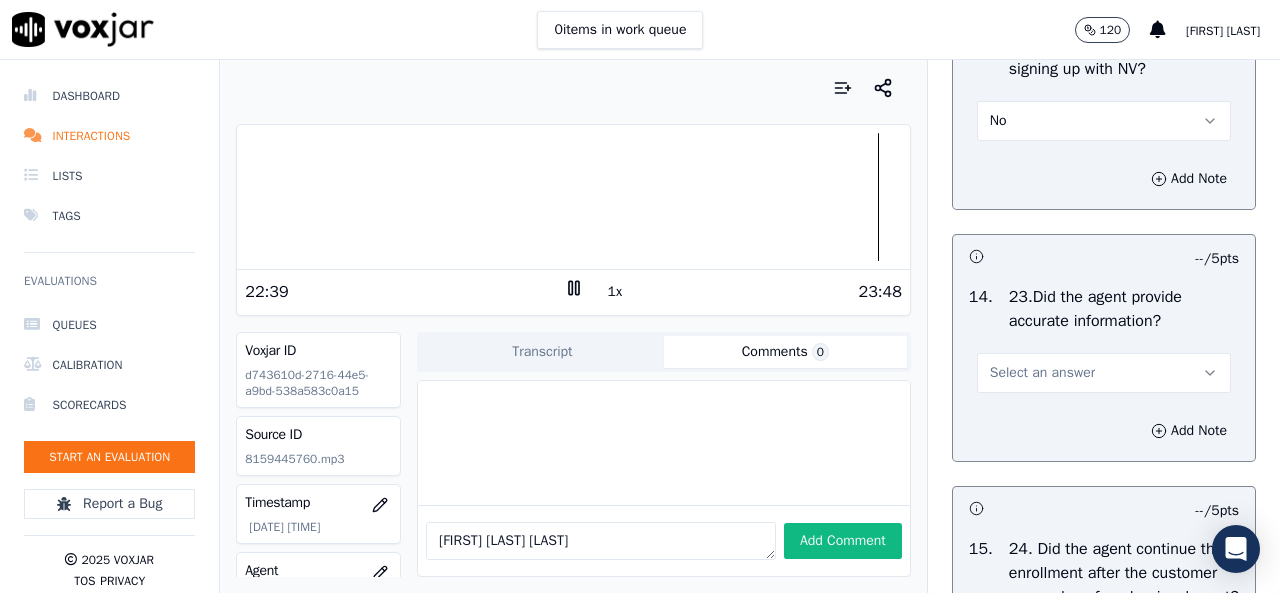 scroll, scrollTop: 6400, scrollLeft: 0, axis: vertical 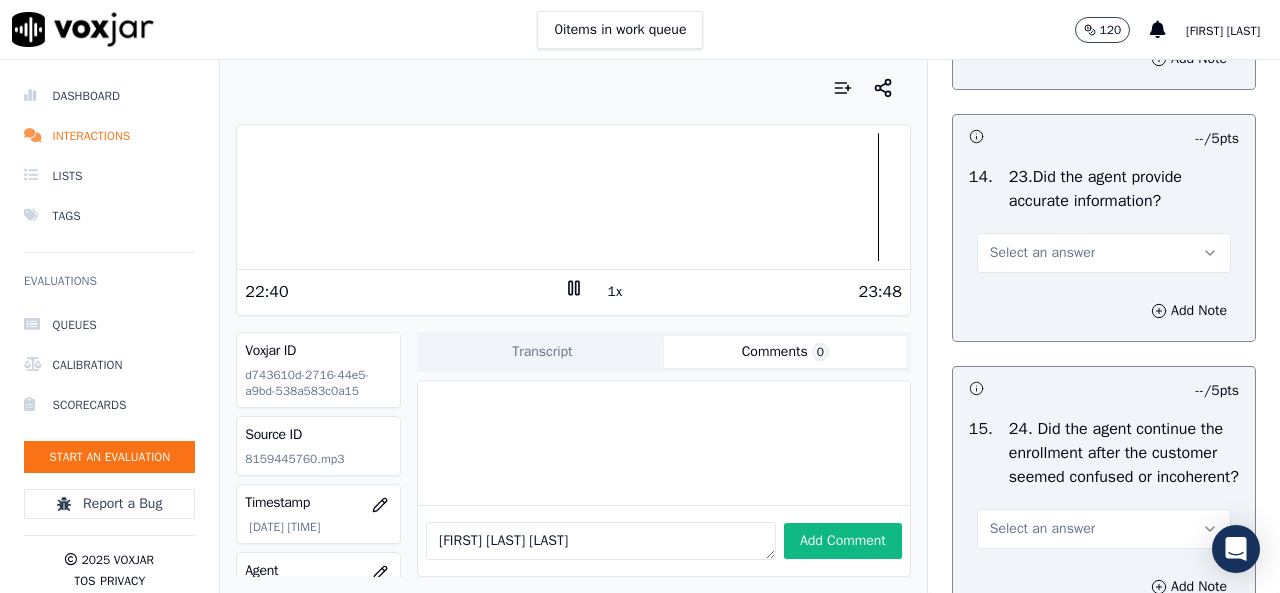click on "Select an answer" at bounding box center (1104, 253) 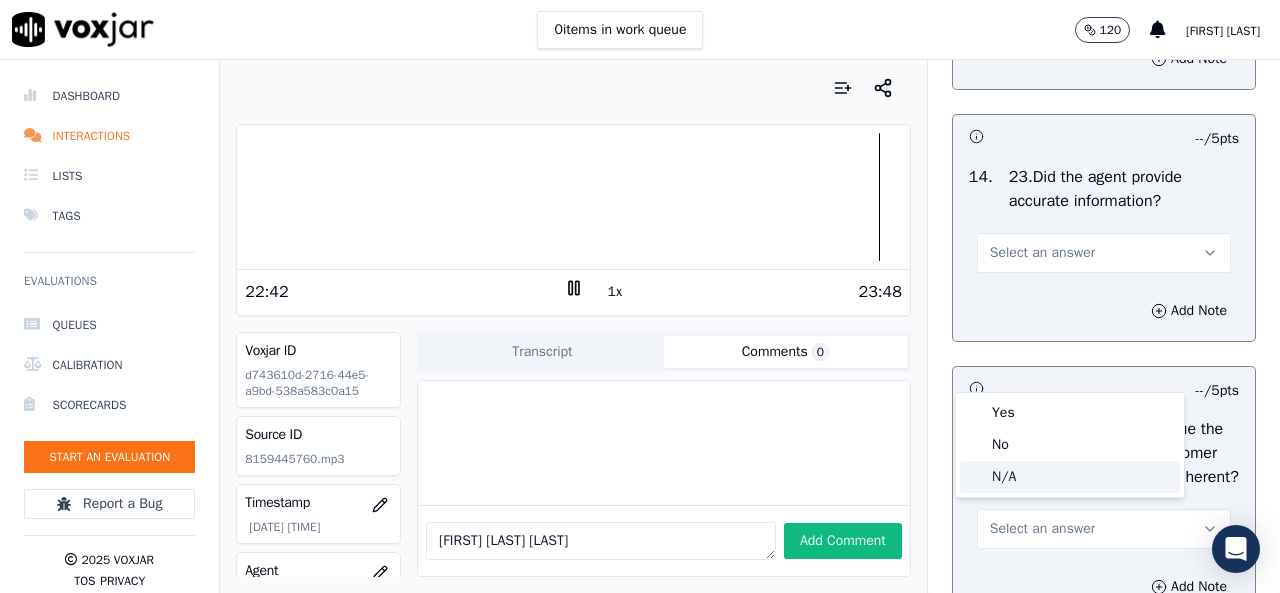 click on "N/A" 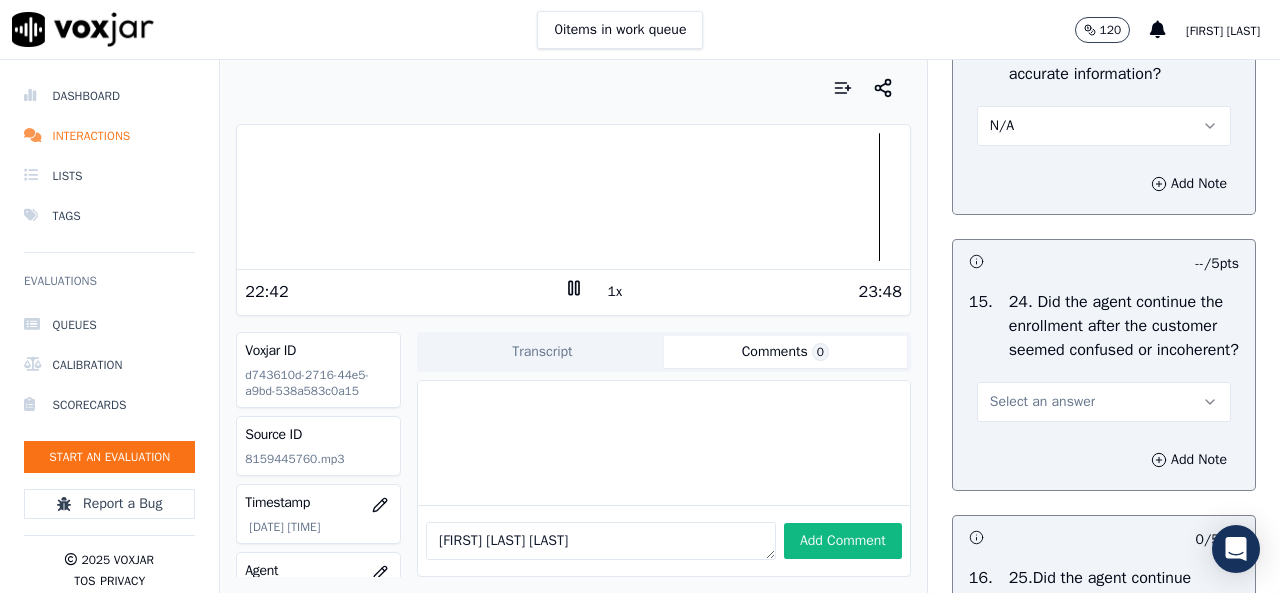 scroll, scrollTop: 6600, scrollLeft: 0, axis: vertical 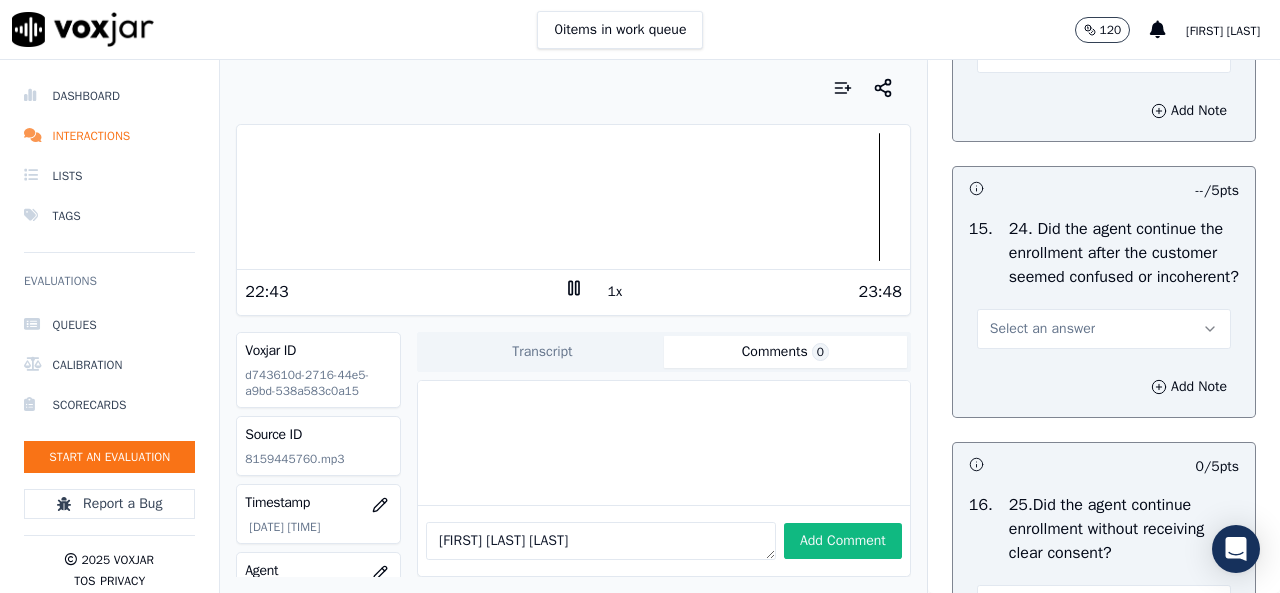 click on "Select an answer" at bounding box center (1042, 329) 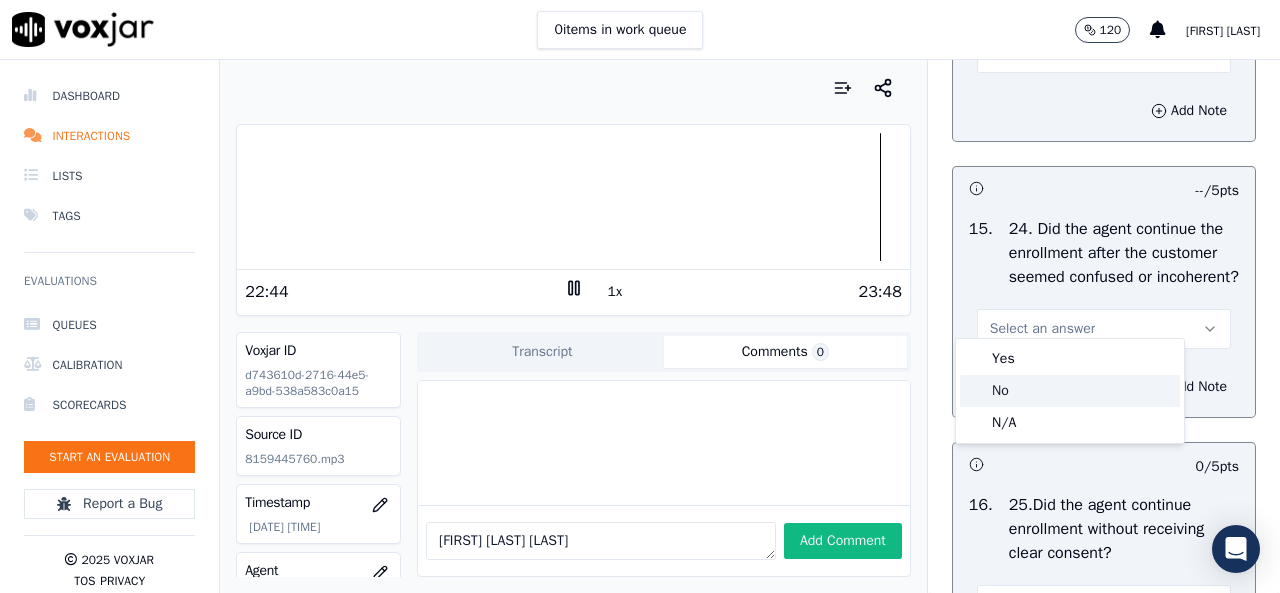 click on "No" 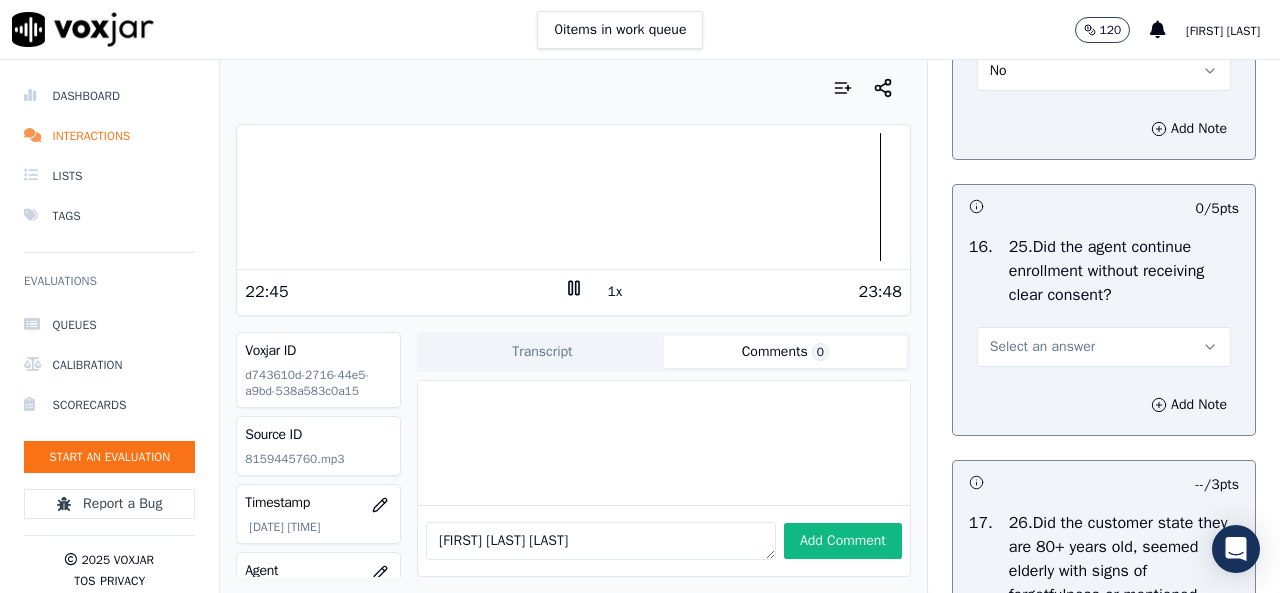 scroll, scrollTop: 6900, scrollLeft: 0, axis: vertical 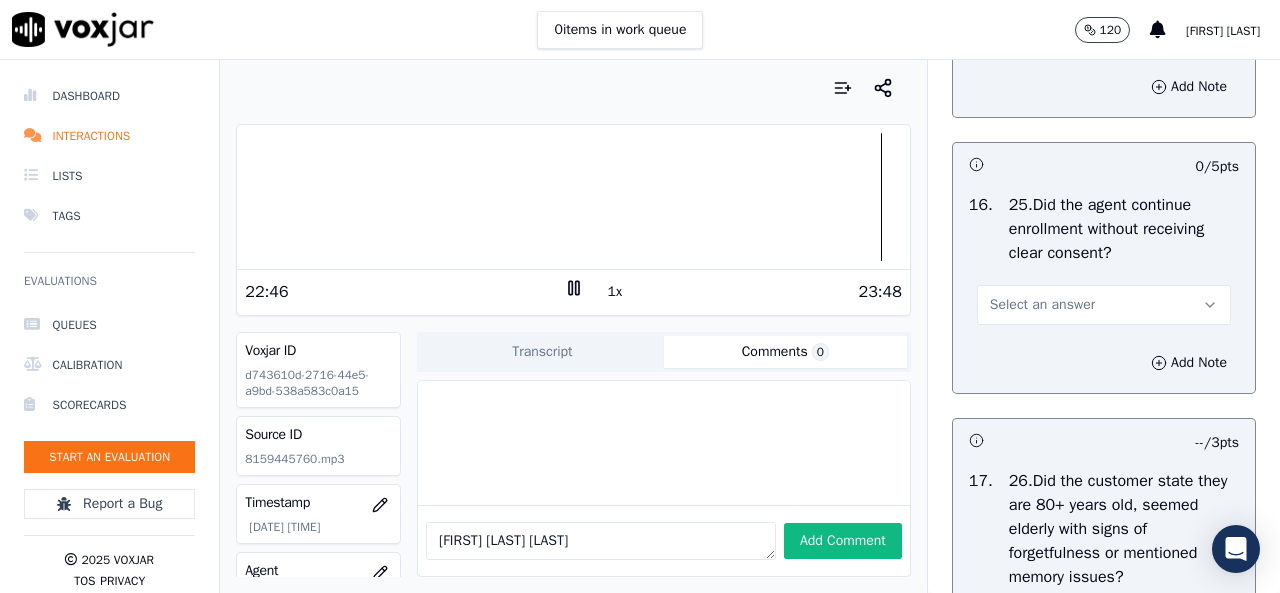 click on "Select an answer" at bounding box center [1042, 305] 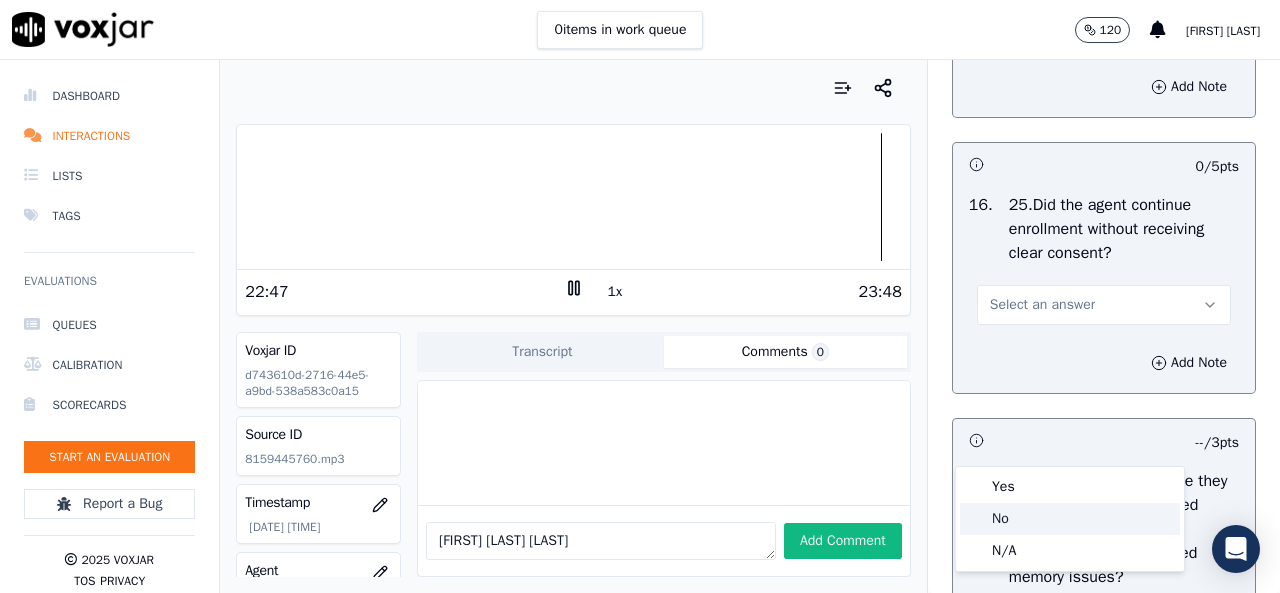 click on "No" 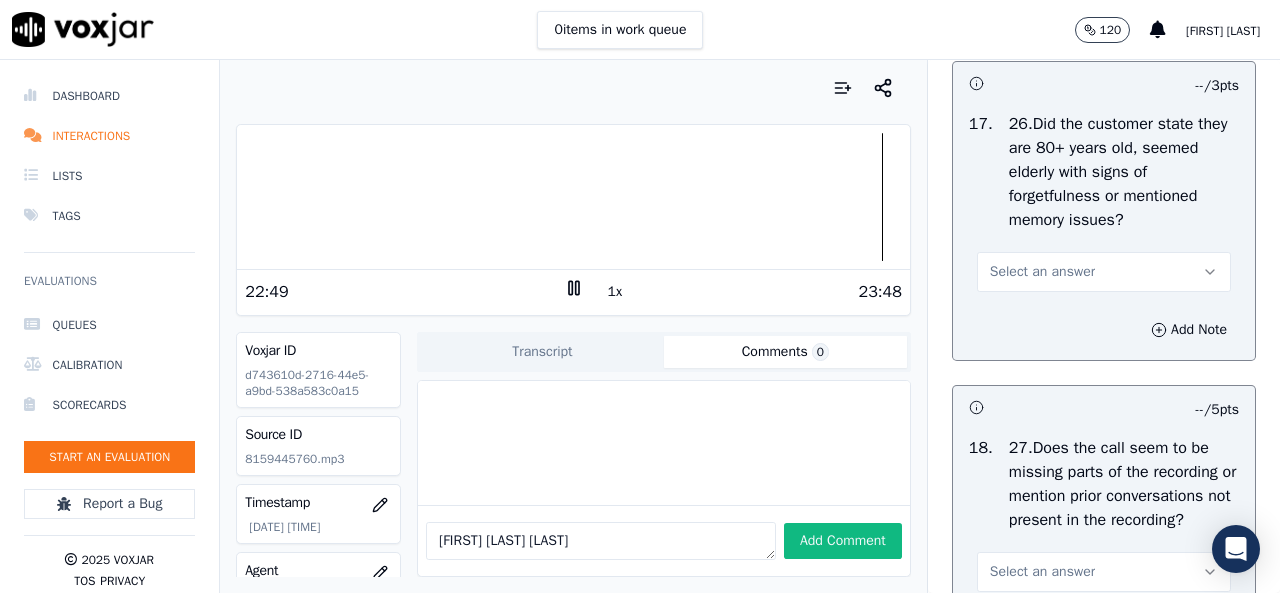 scroll, scrollTop: 7300, scrollLeft: 0, axis: vertical 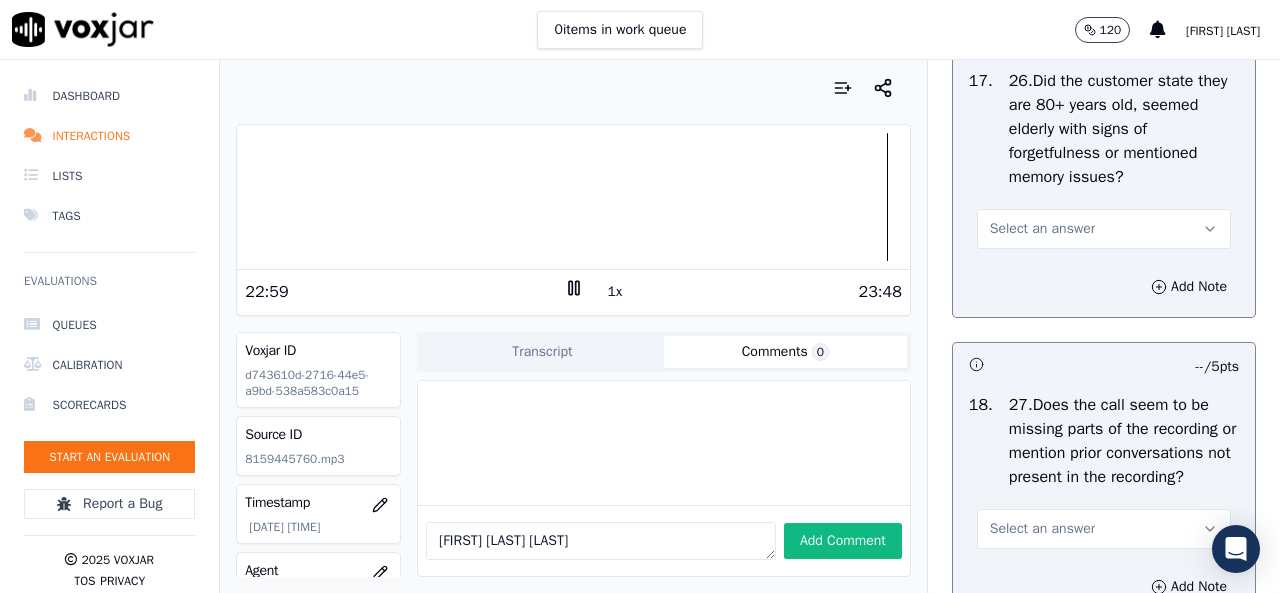 click on "Select an answer" at bounding box center [1042, 229] 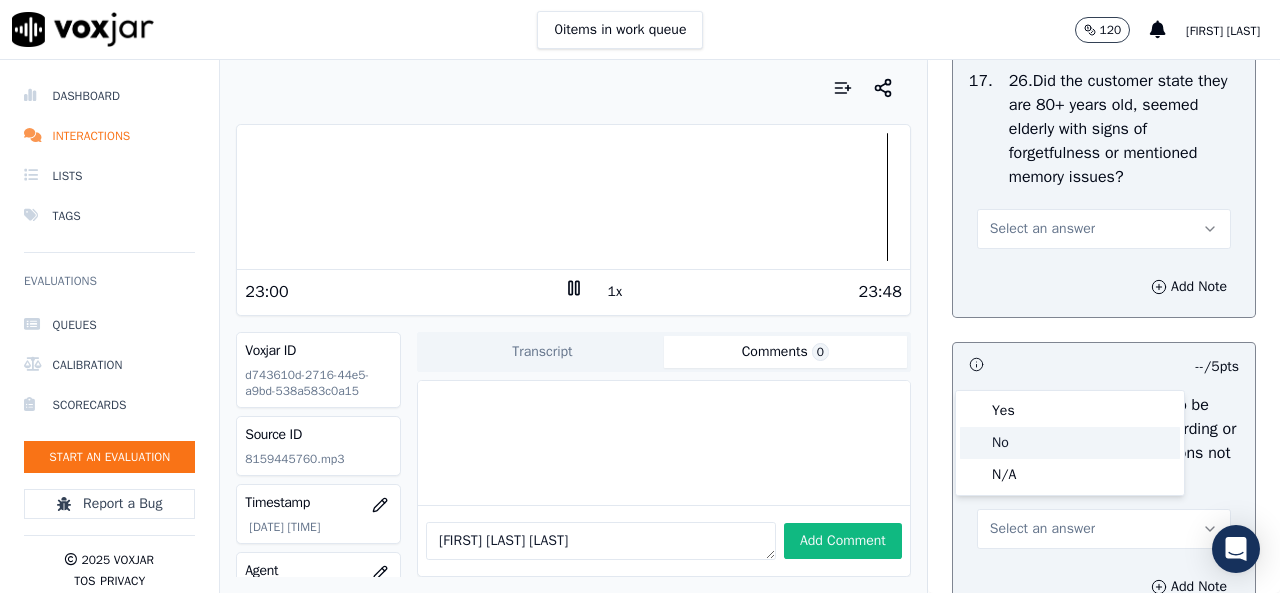 click on "No" 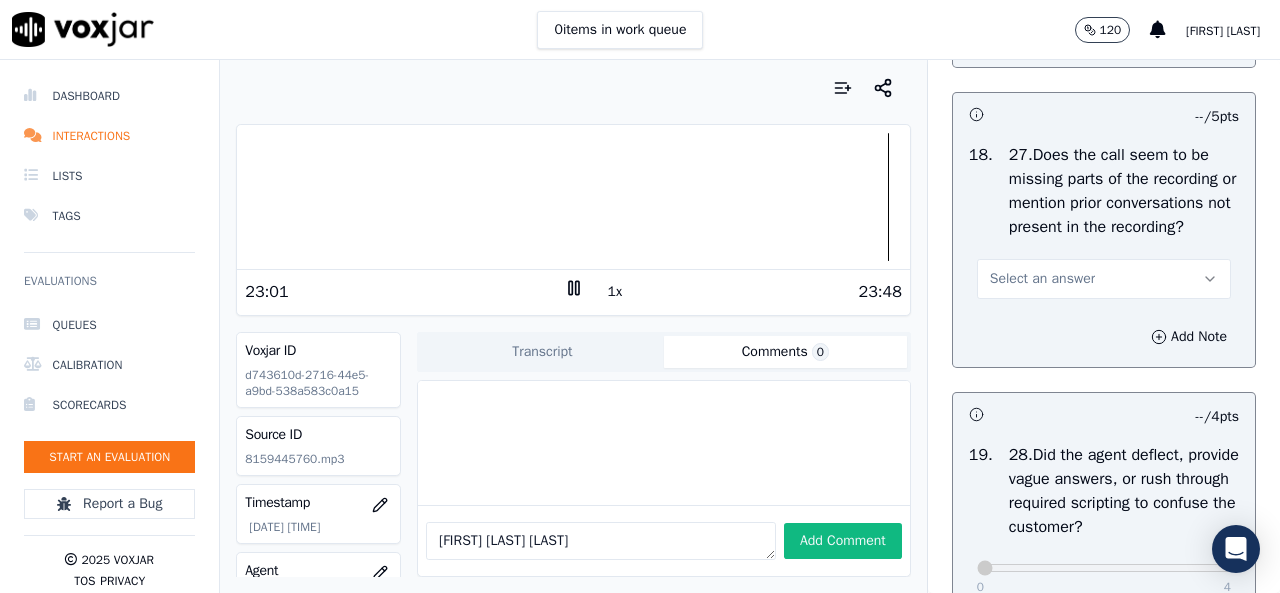 scroll, scrollTop: 7600, scrollLeft: 0, axis: vertical 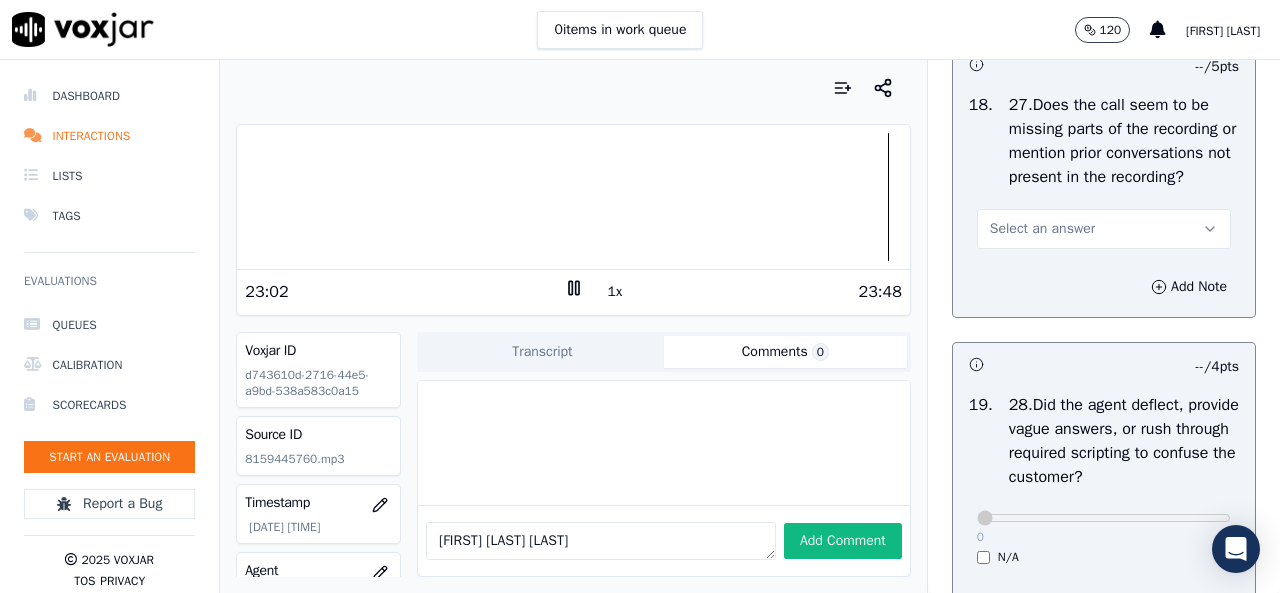 click on "Select an answer" at bounding box center [1104, 229] 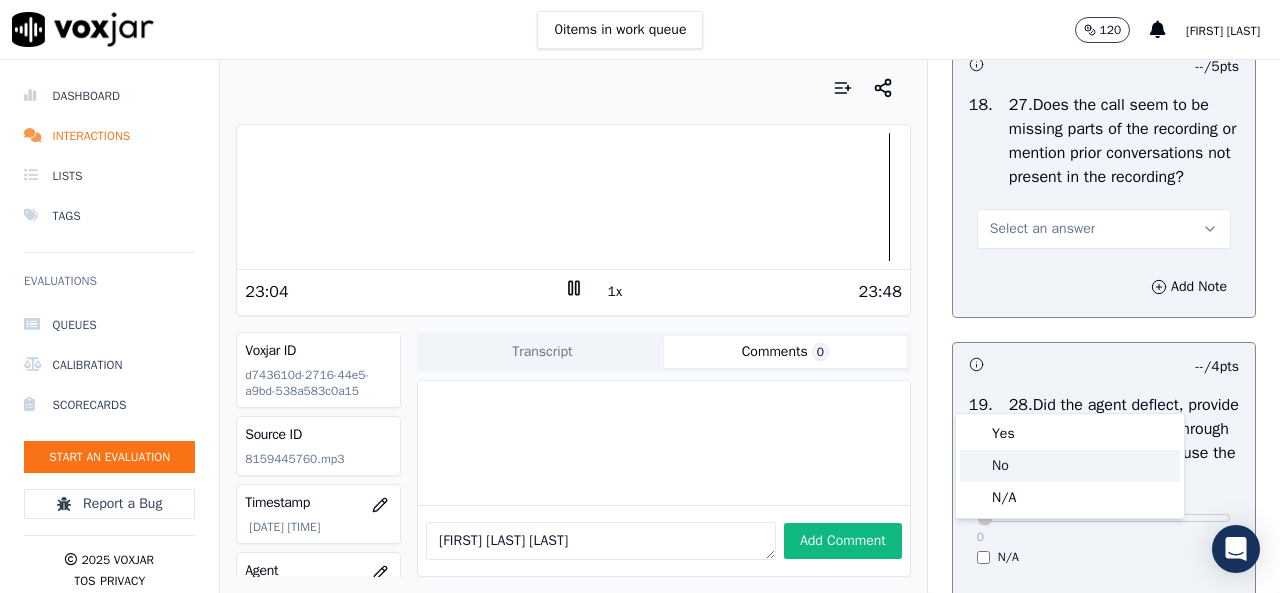 click on "No" 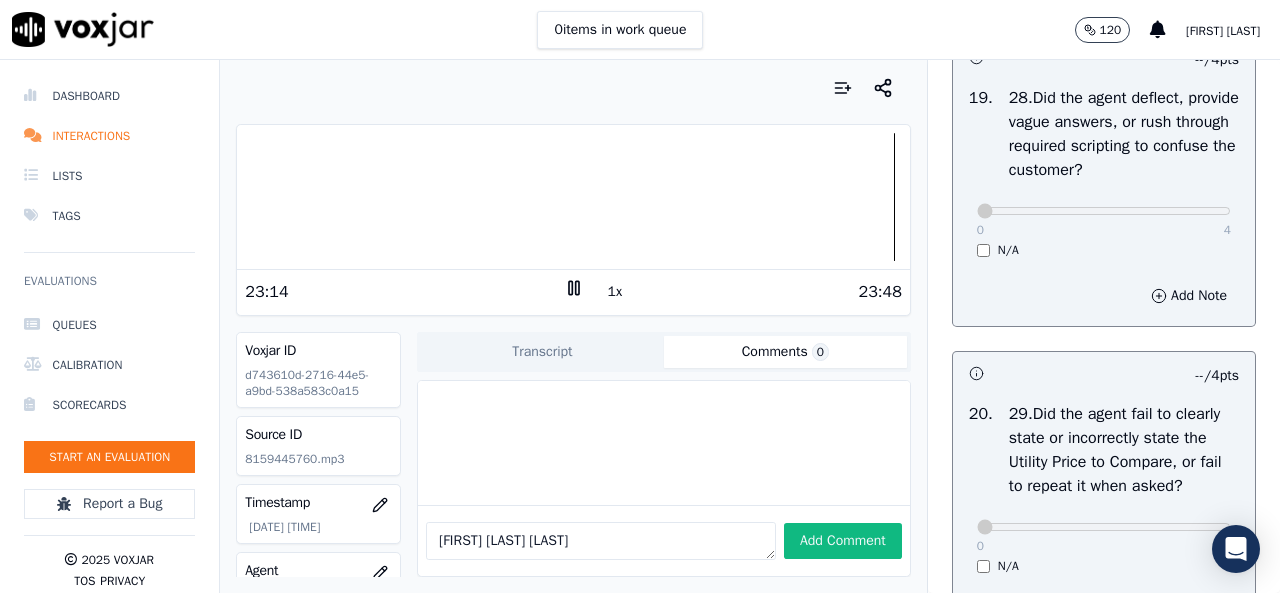 scroll, scrollTop: 8000, scrollLeft: 0, axis: vertical 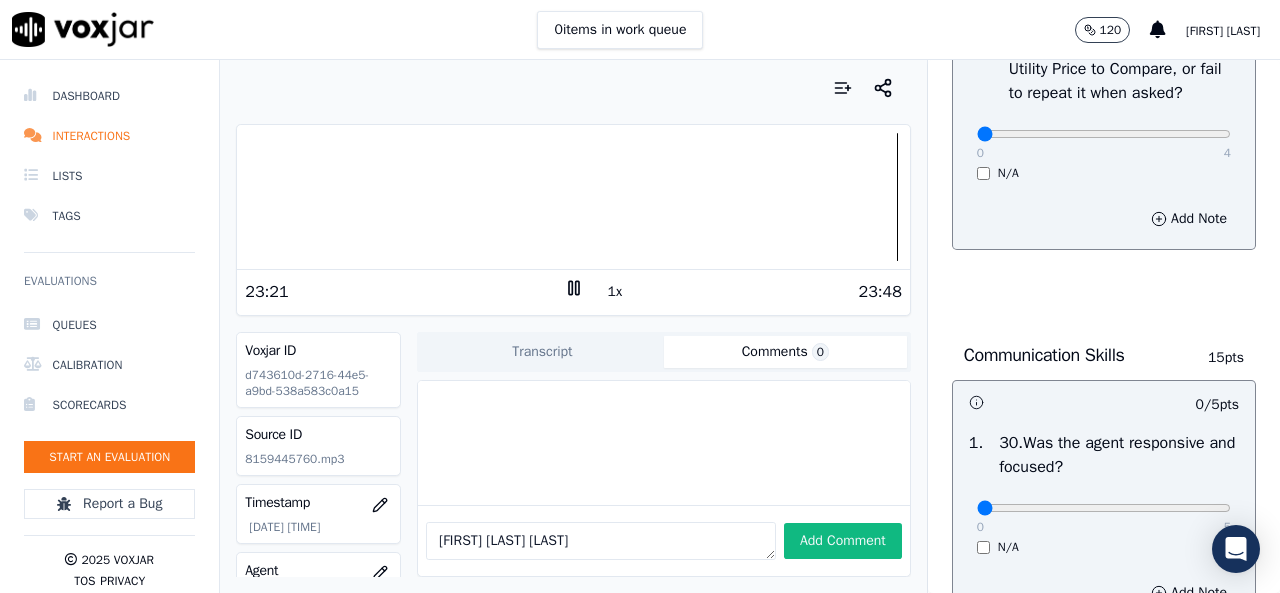 click on "0   4     N/A" at bounding box center (1104, 143) 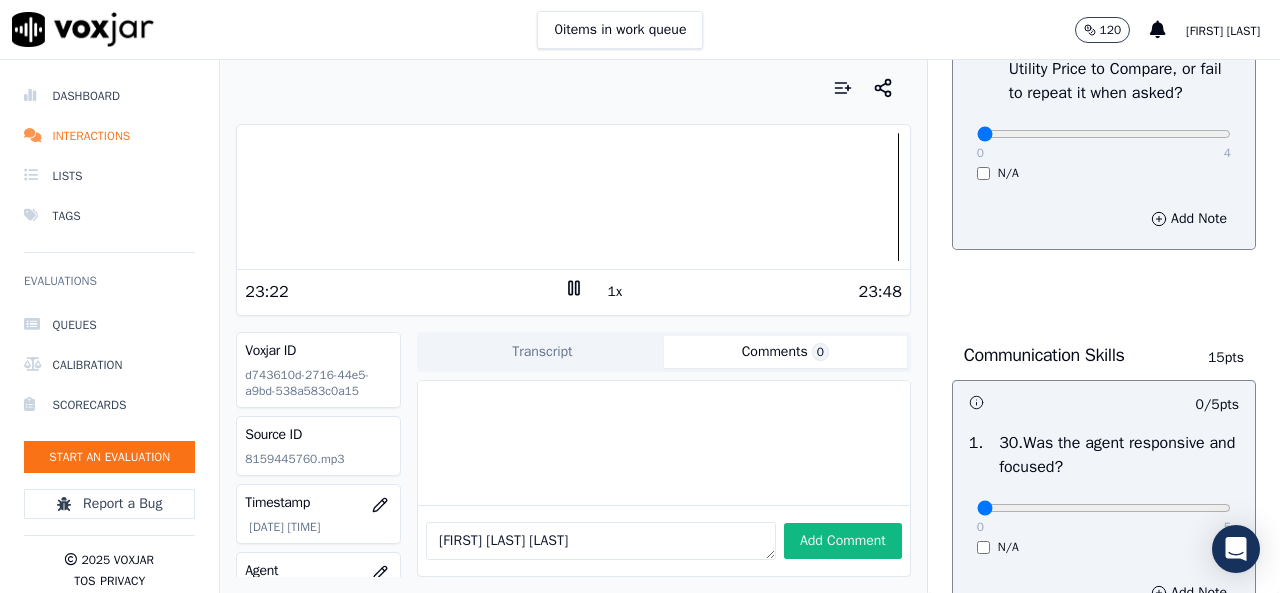 click on "0   4     N/A" at bounding box center [1104, 143] 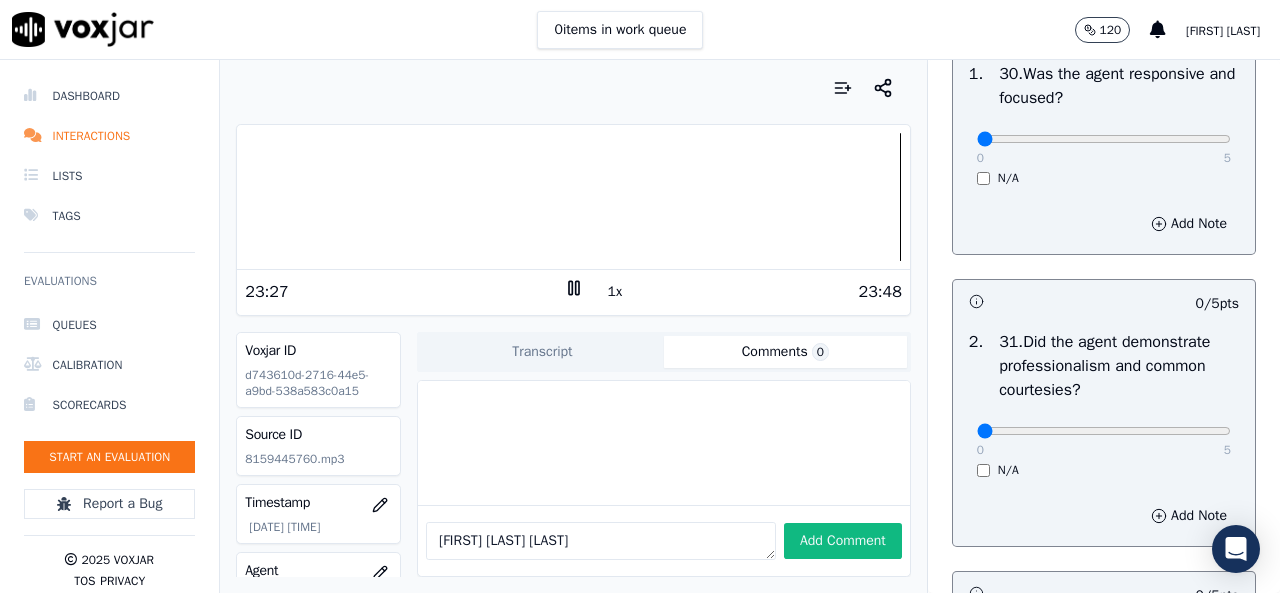 scroll, scrollTop: 8700, scrollLeft: 0, axis: vertical 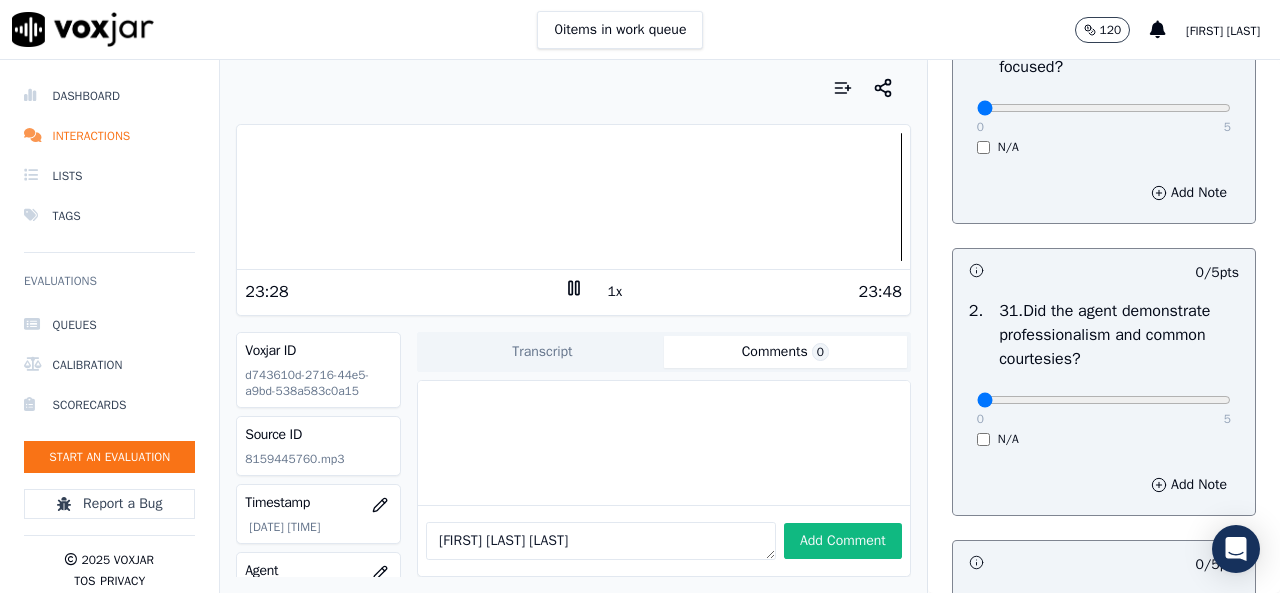 click on "0   5     N/A" at bounding box center (1104, 117) 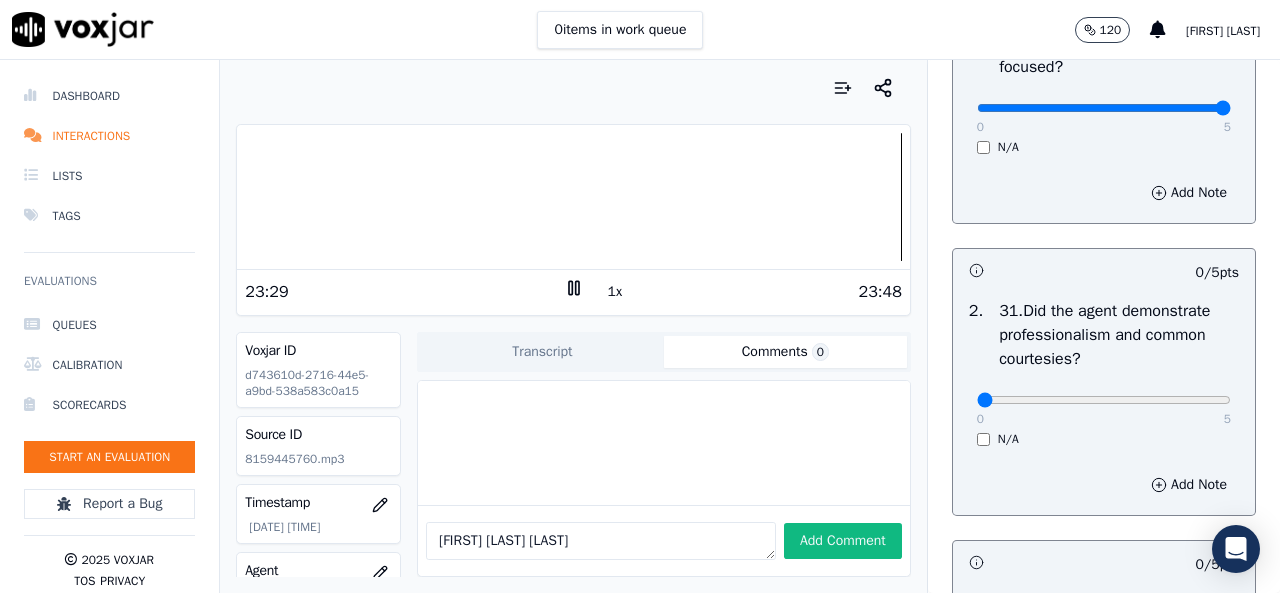 type on "5" 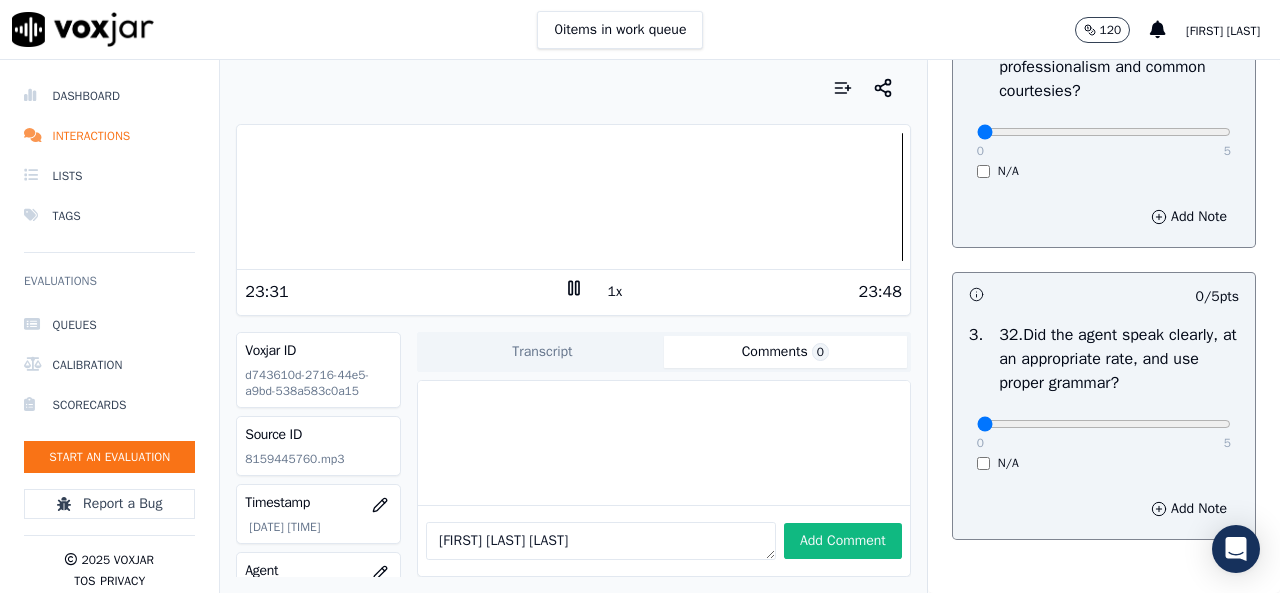 scroll, scrollTop: 9000, scrollLeft: 0, axis: vertical 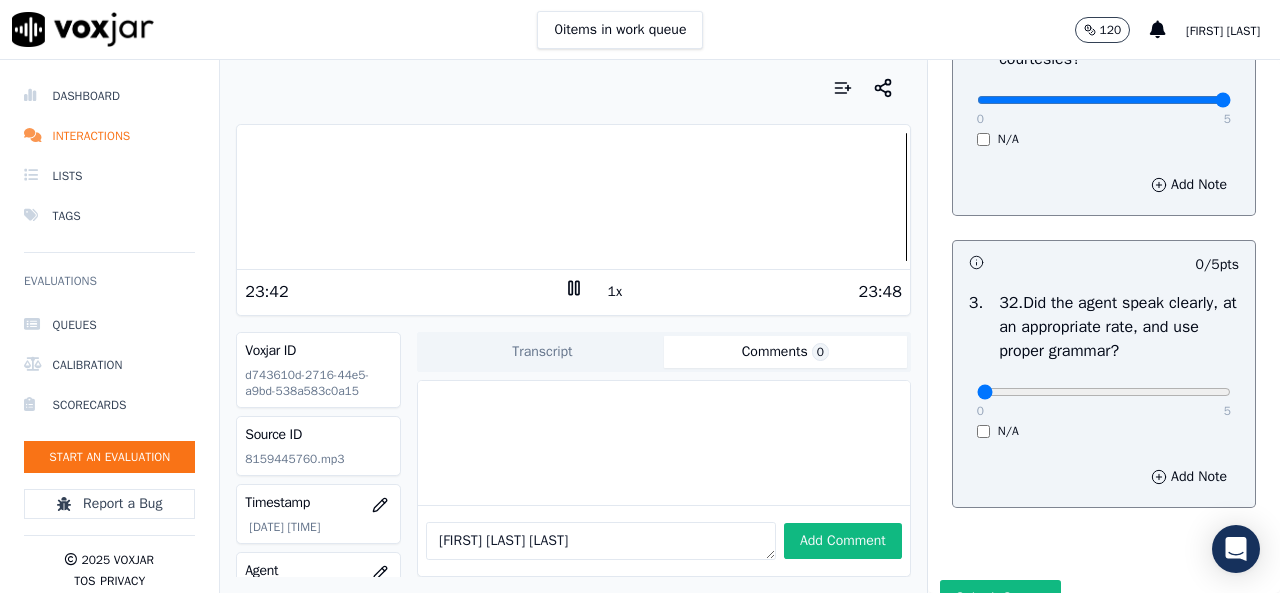 type on "5" 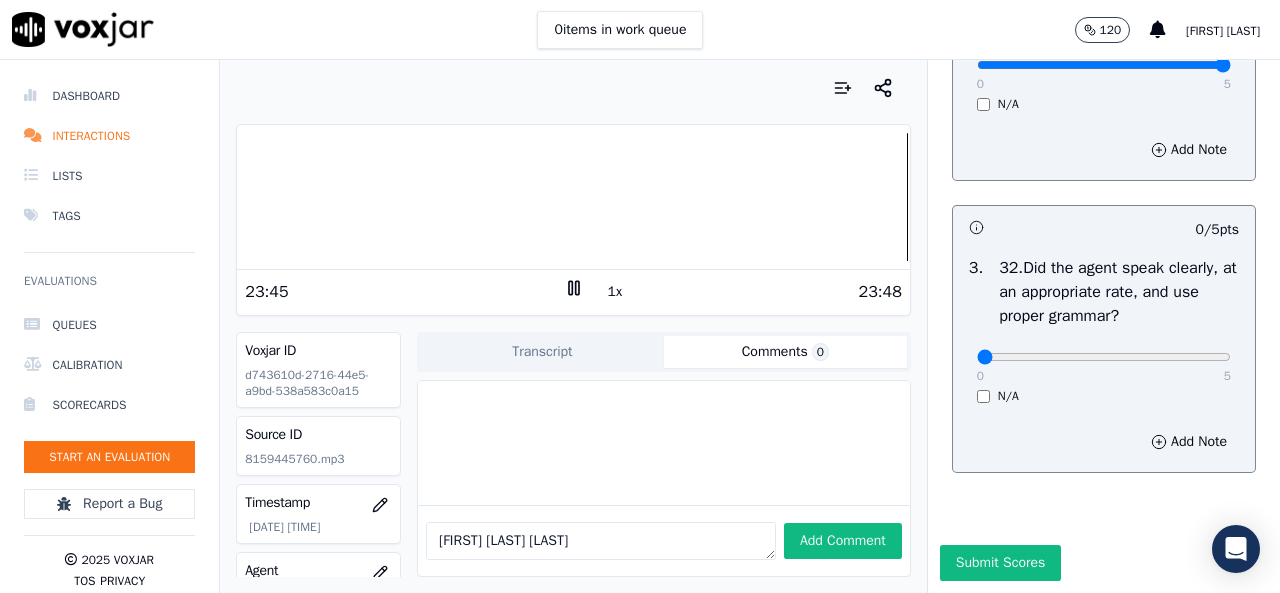 scroll, scrollTop: 9284, scrollLeft: 0, axis: vertical 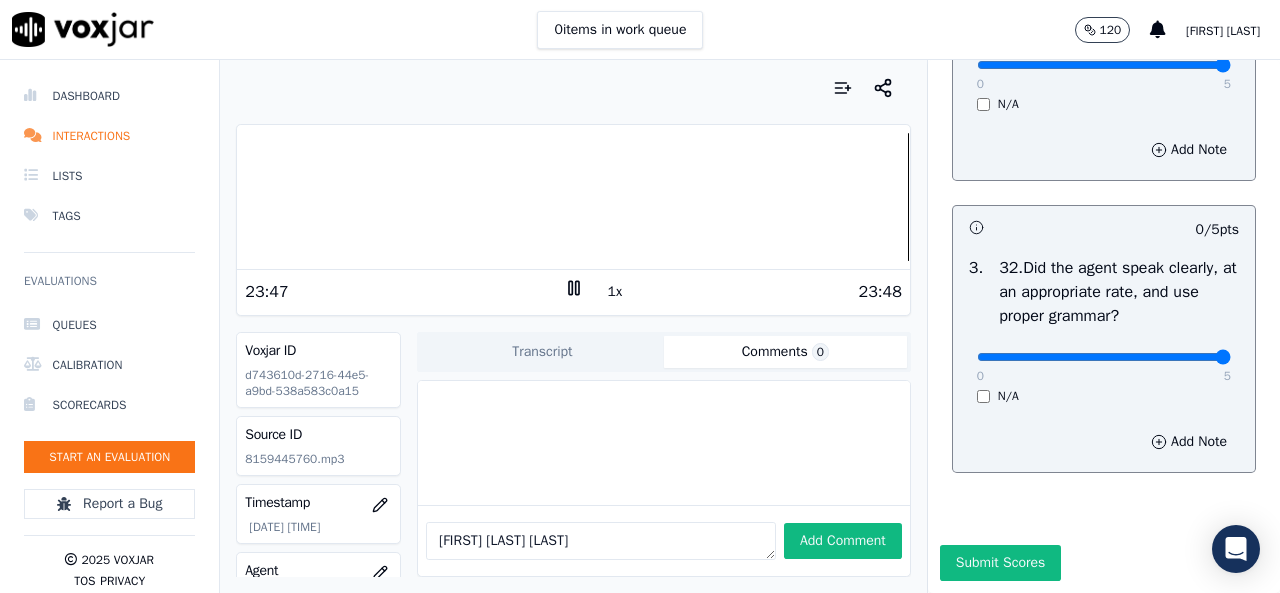 type on "5" 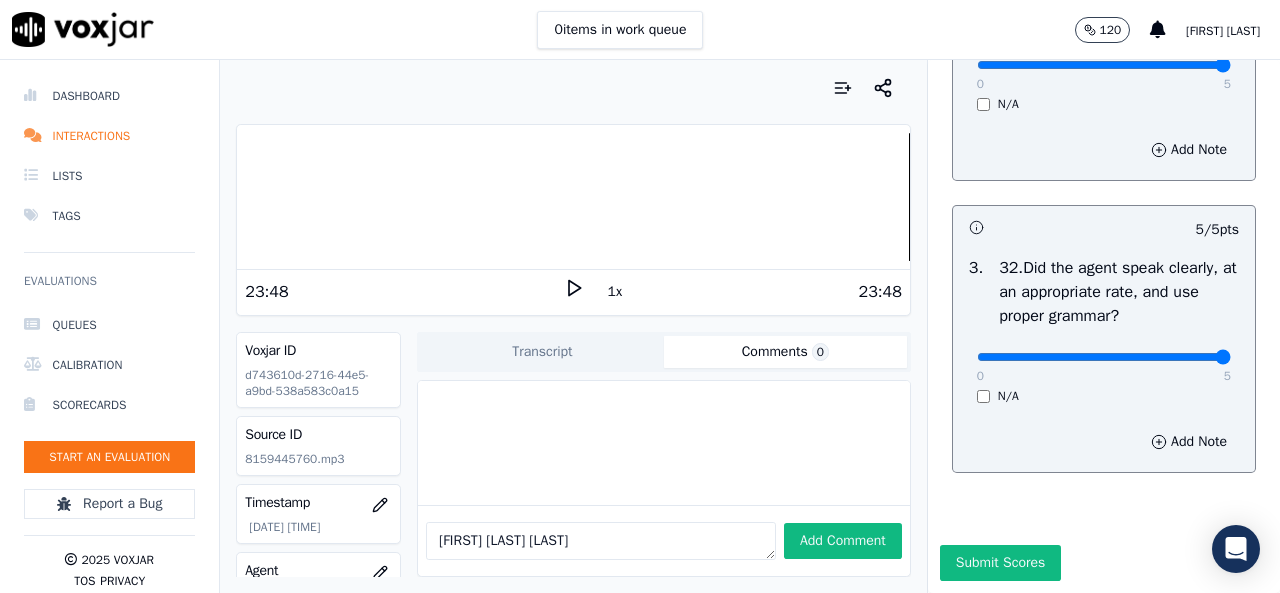 click at bounding box center (573, 197) 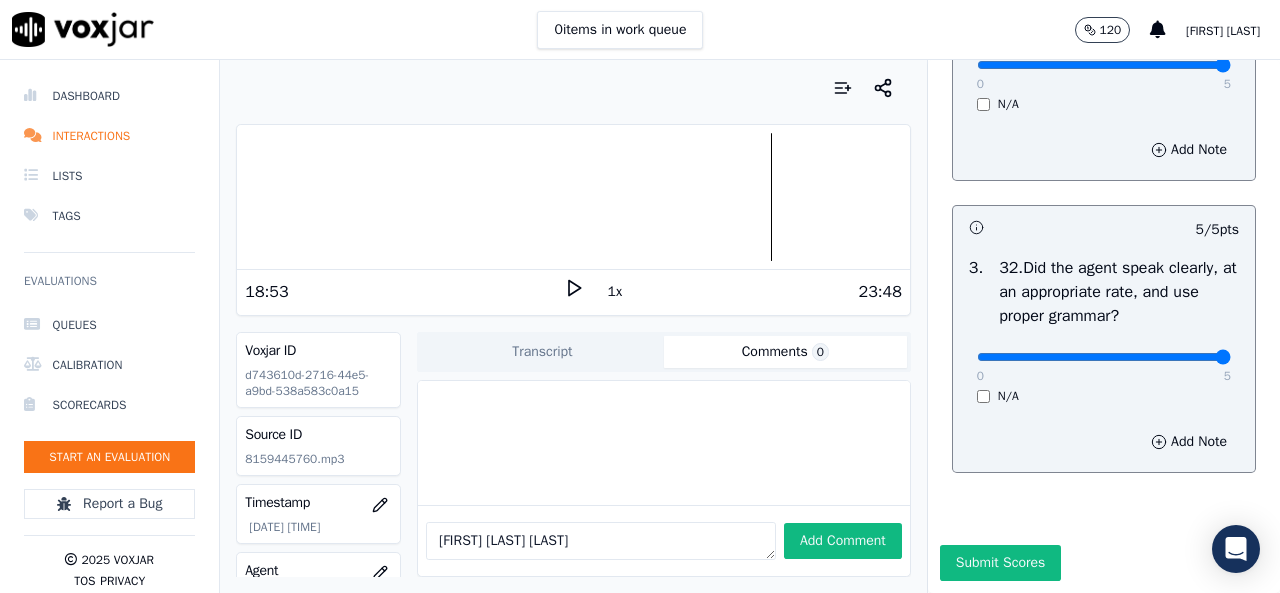 click 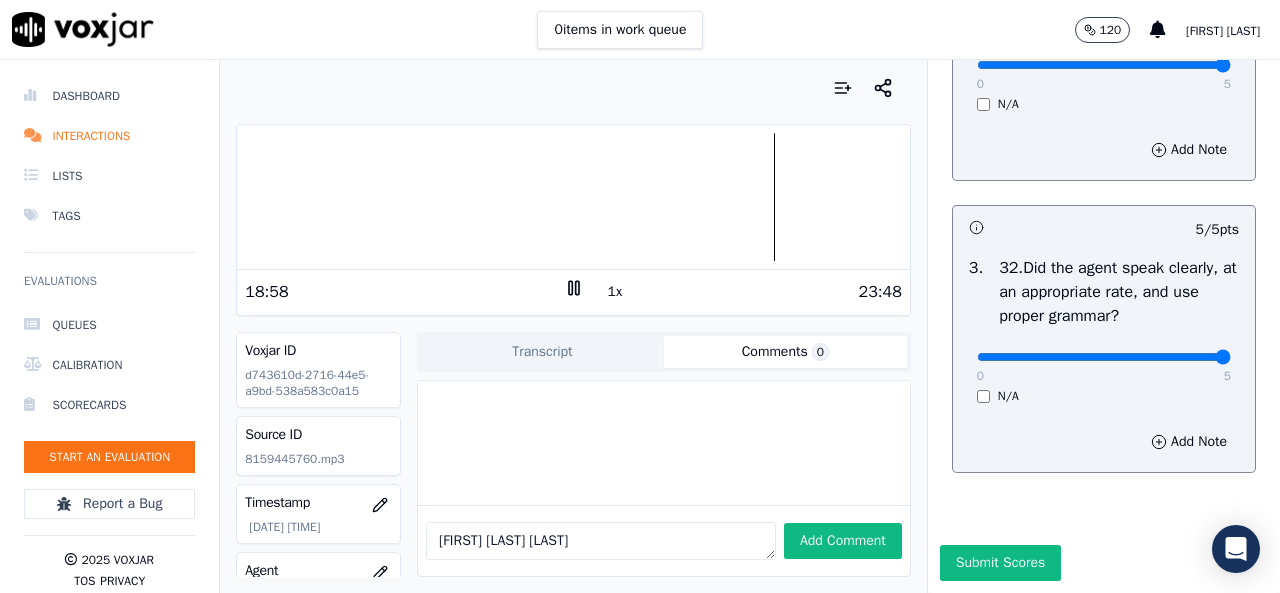 click at bounding box center (573, 197) 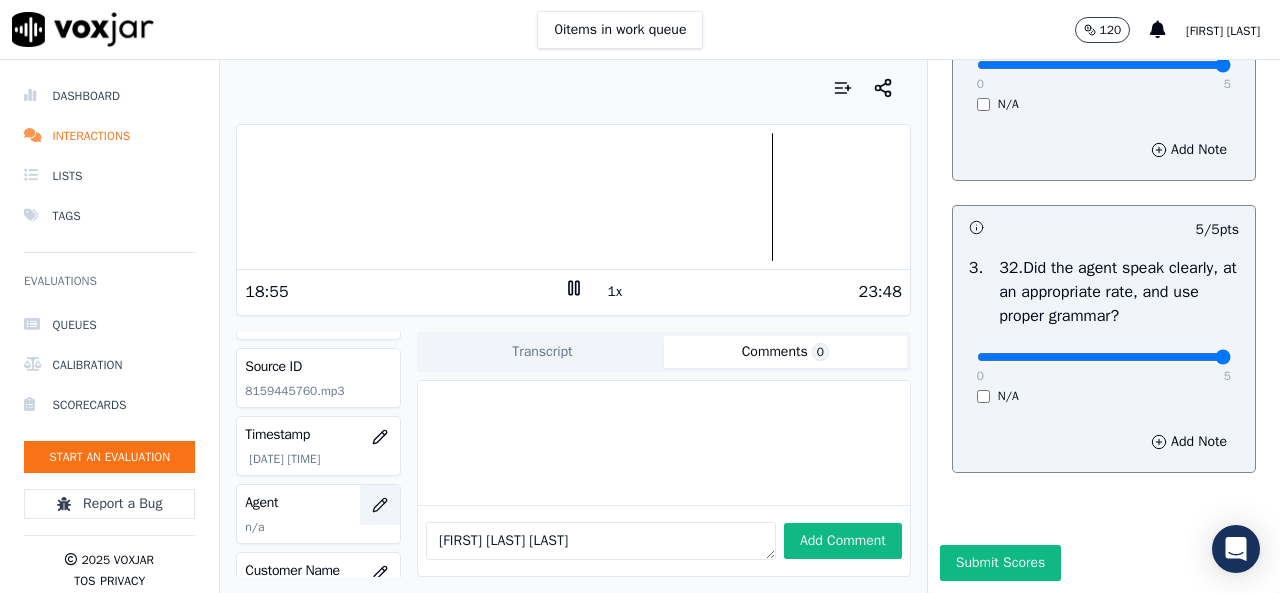 scroll, scrollTop: 100, scrollLeft: 0, axis: vertical 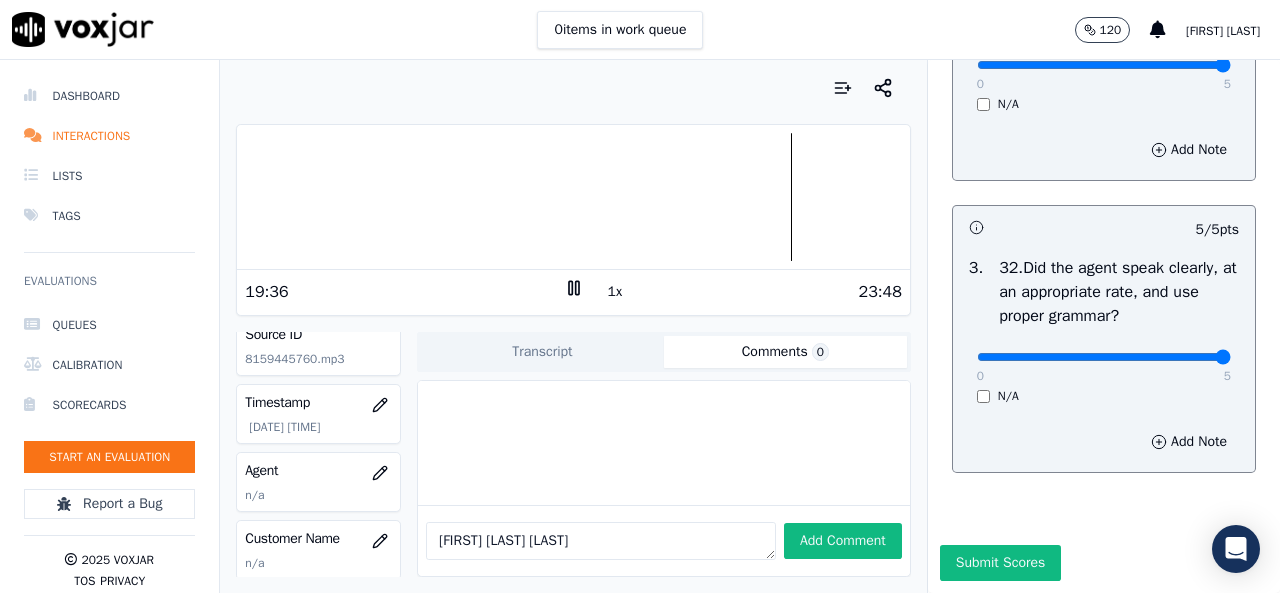 click on "1x" at bounding box center [615, 292] 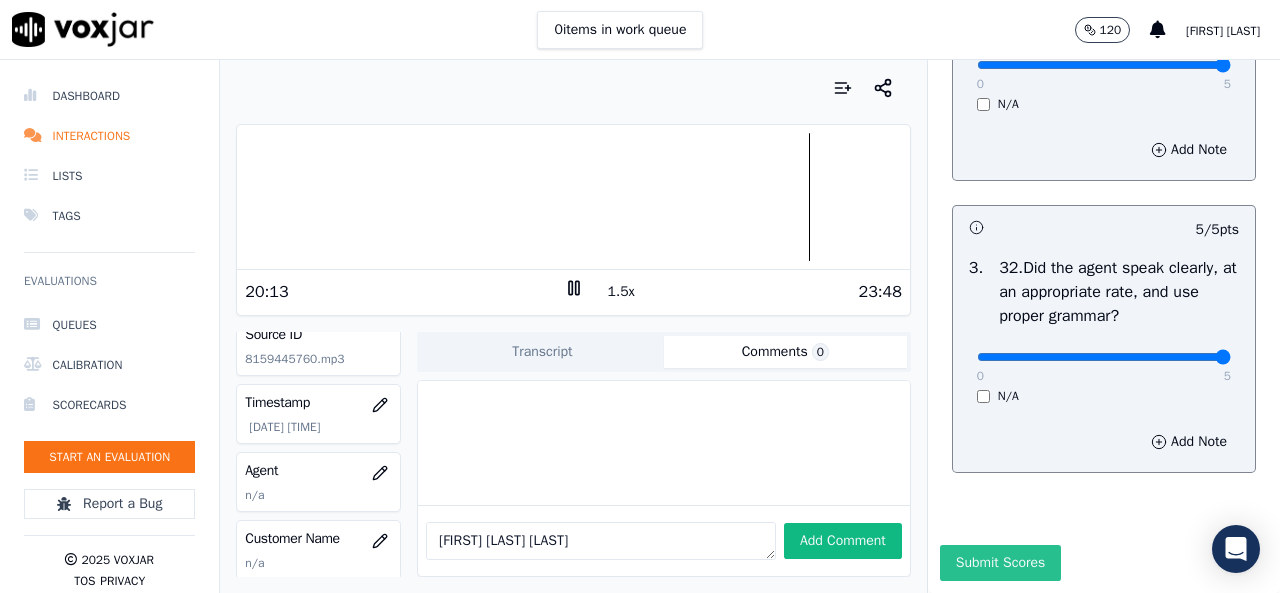 click on "Submit Scores" at bounding box center (1000, 563) 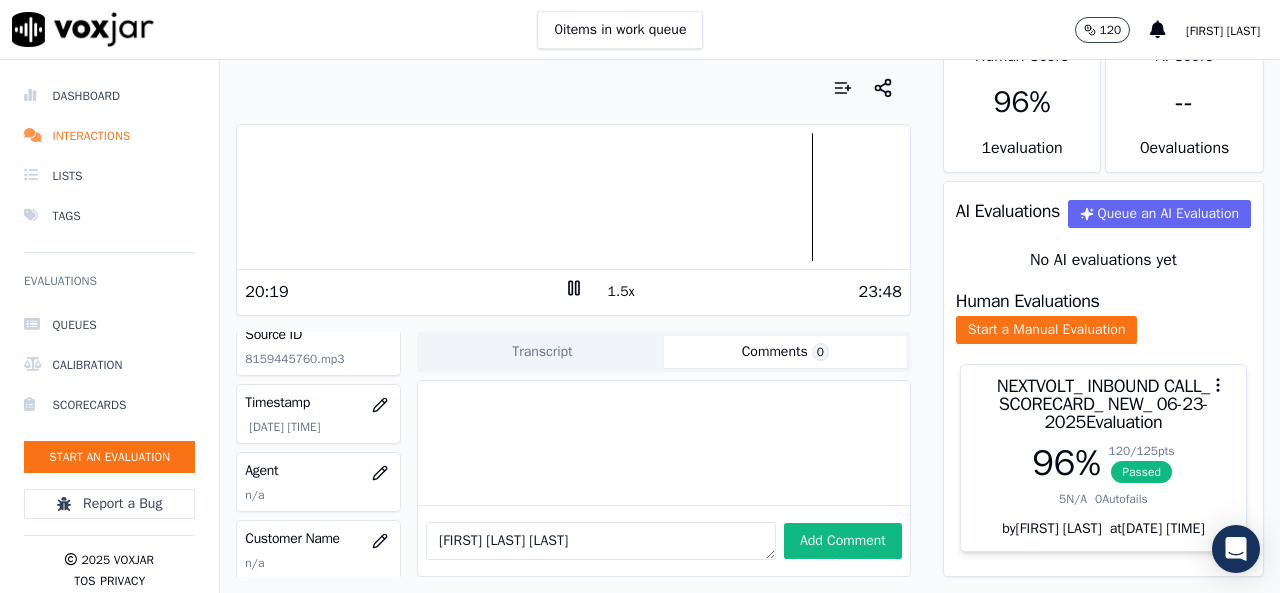 scroll, scrollTop: 126, scrollLeft: 0, axis: vertical 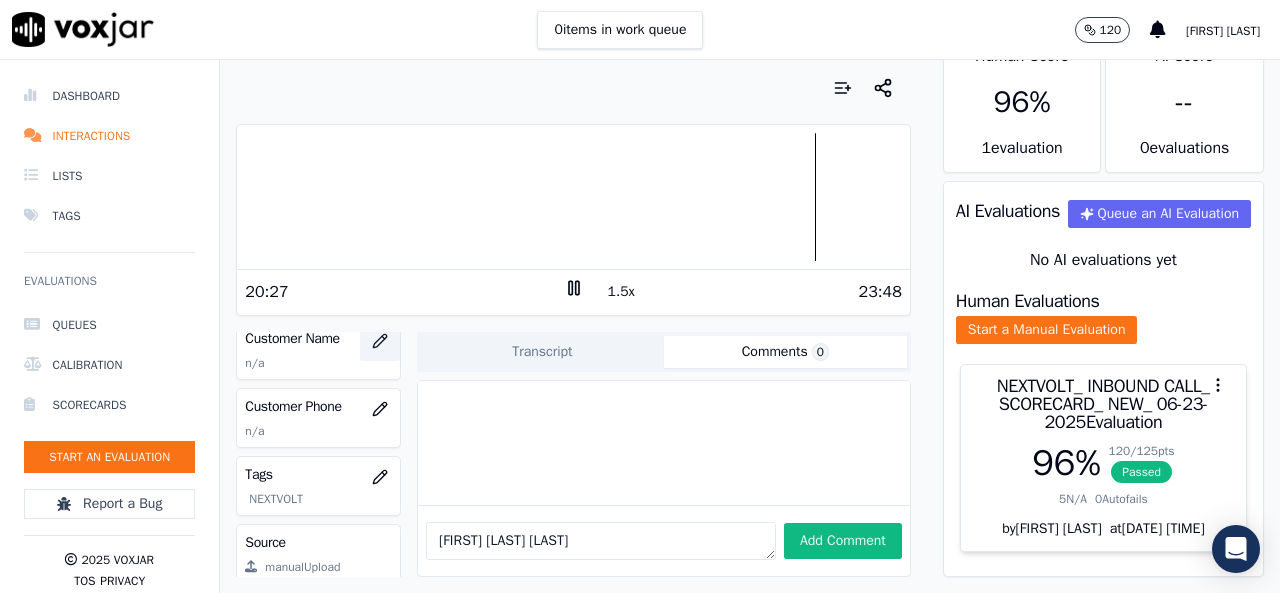 click 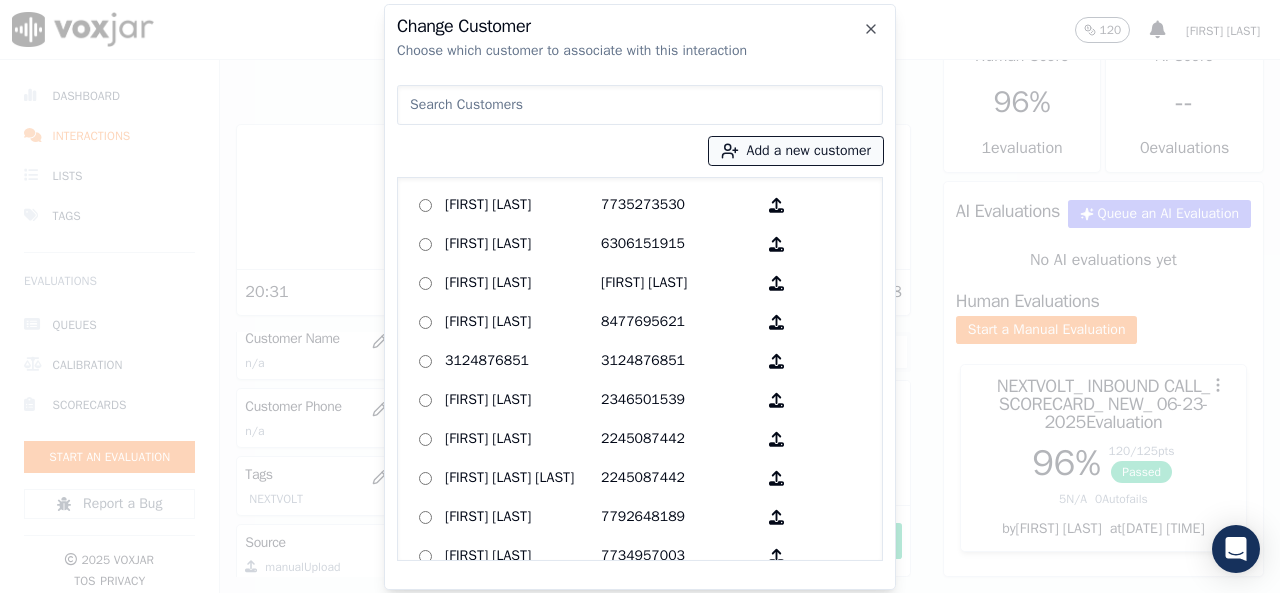 click on "Add a new customer" at bounding box center [796, 151] 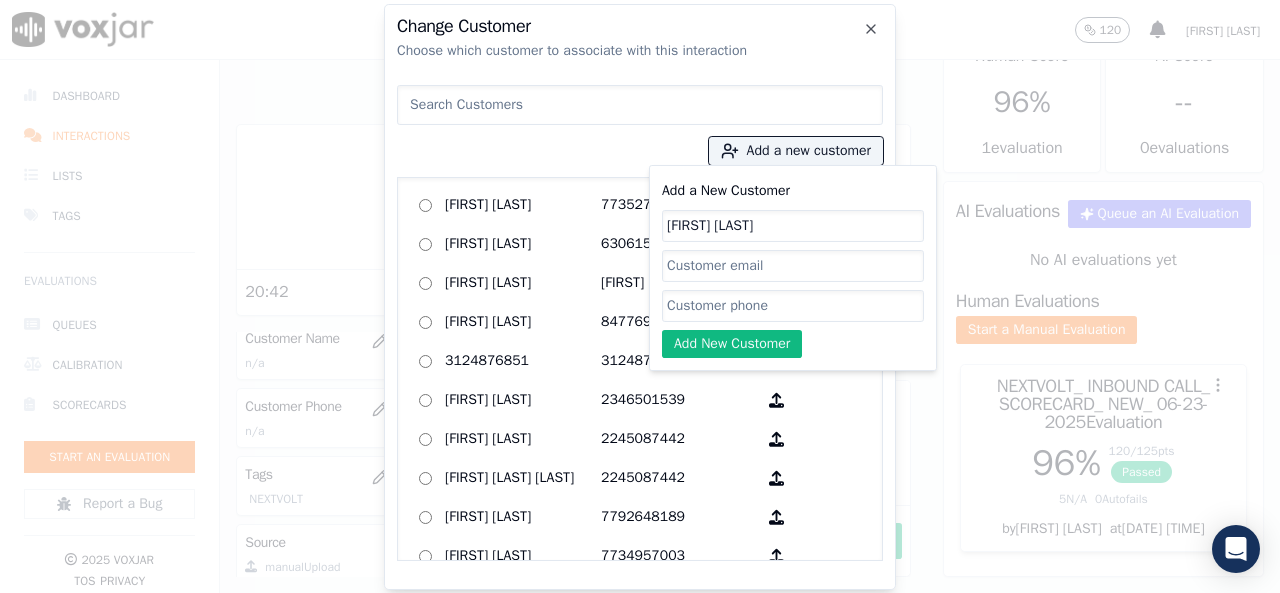 type on "[FIRST] [LAST]" 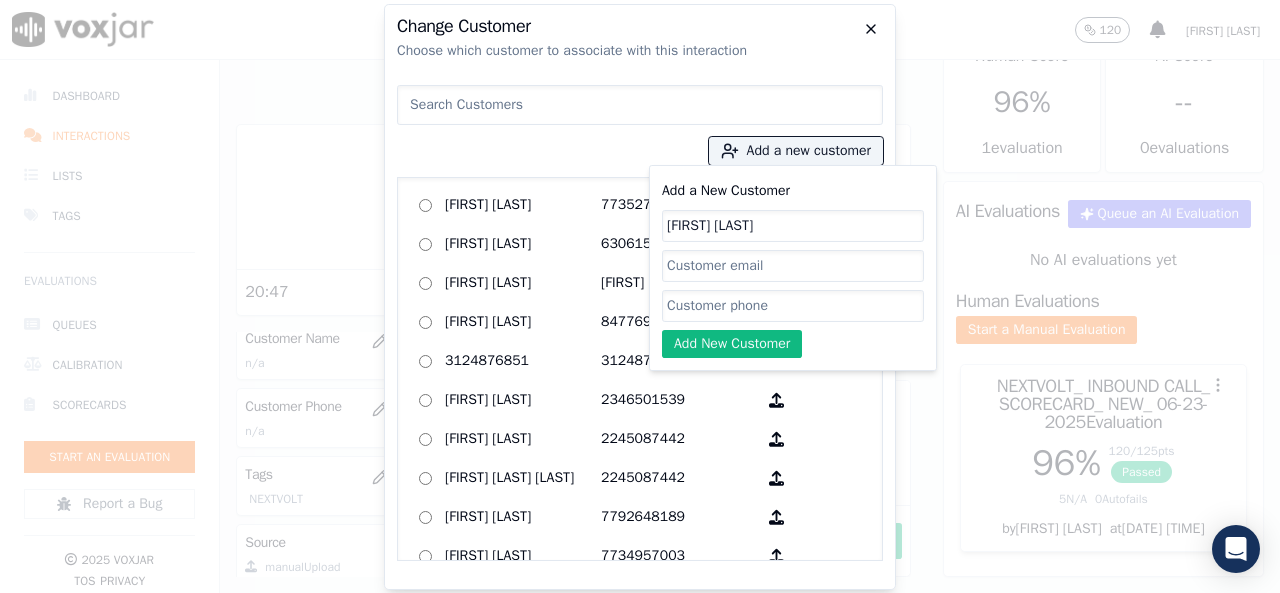click 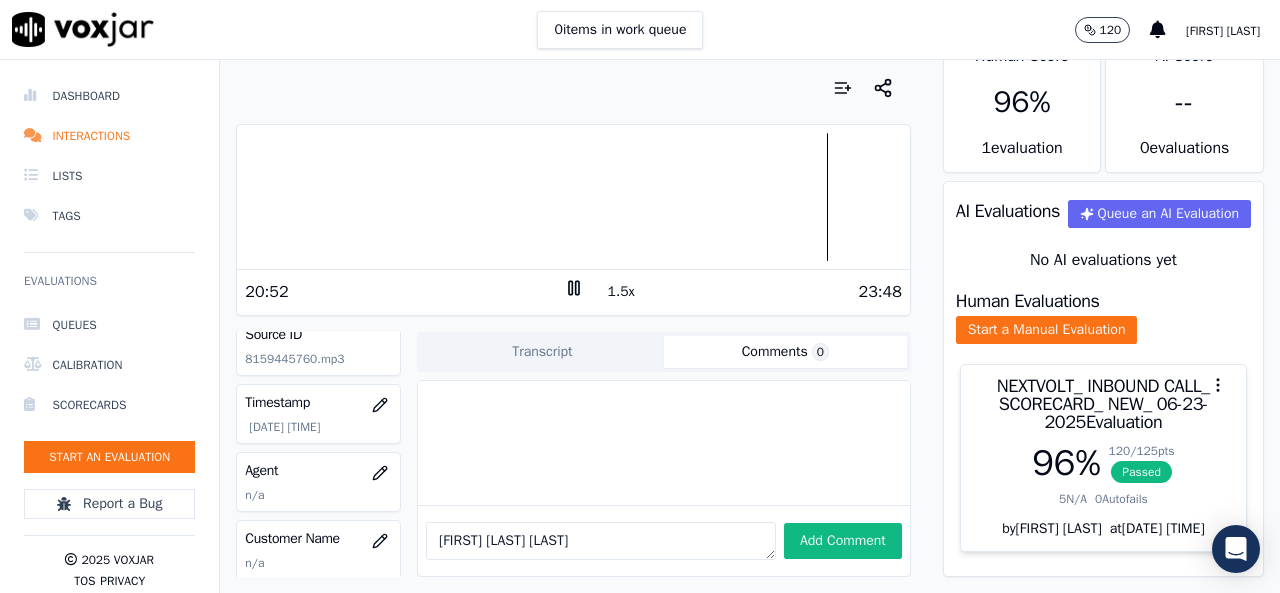 scroll, scrollTop: 0, scrollLeft: 0, axis: both 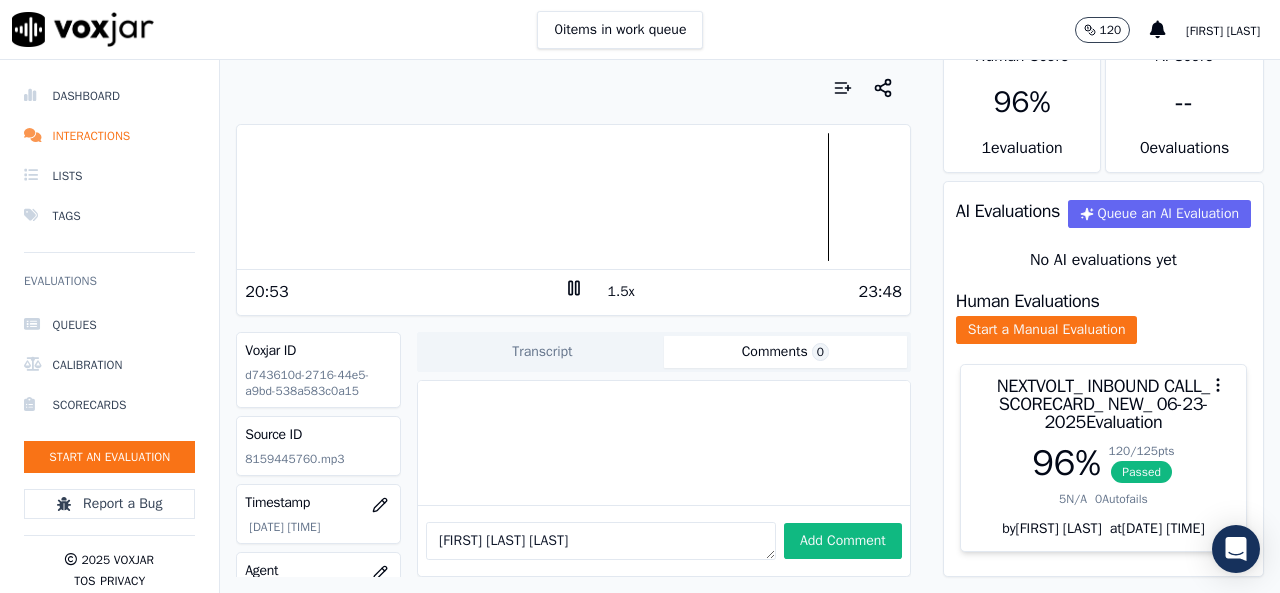 click on "8159445760.mp3" 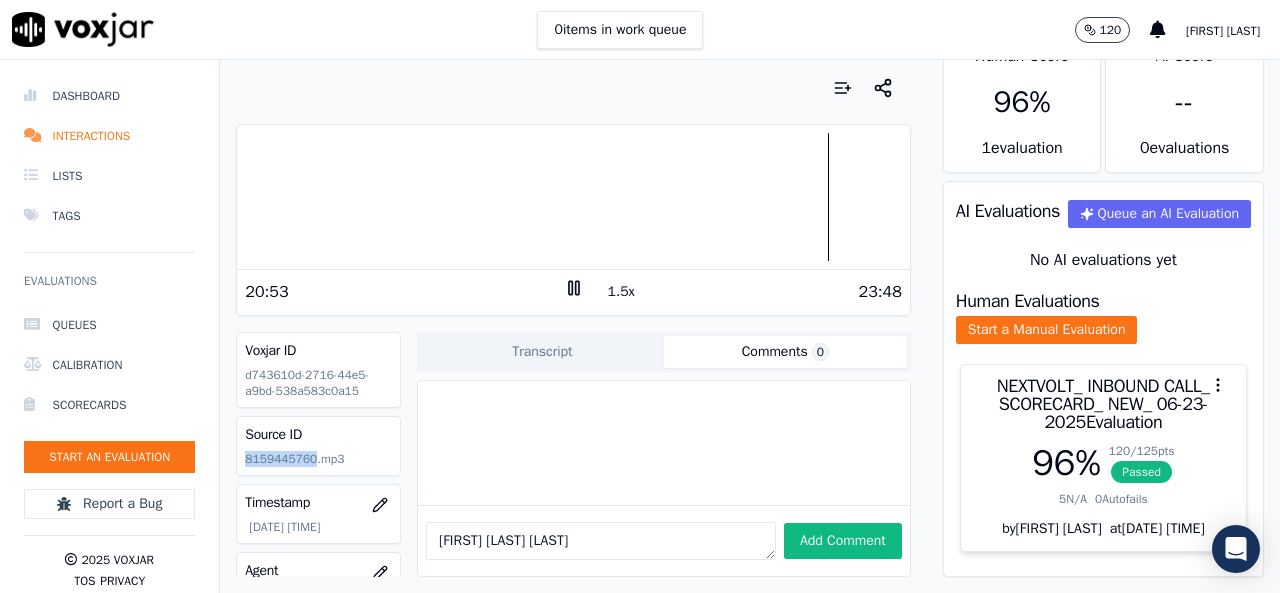 click on "8159445760.mp3" 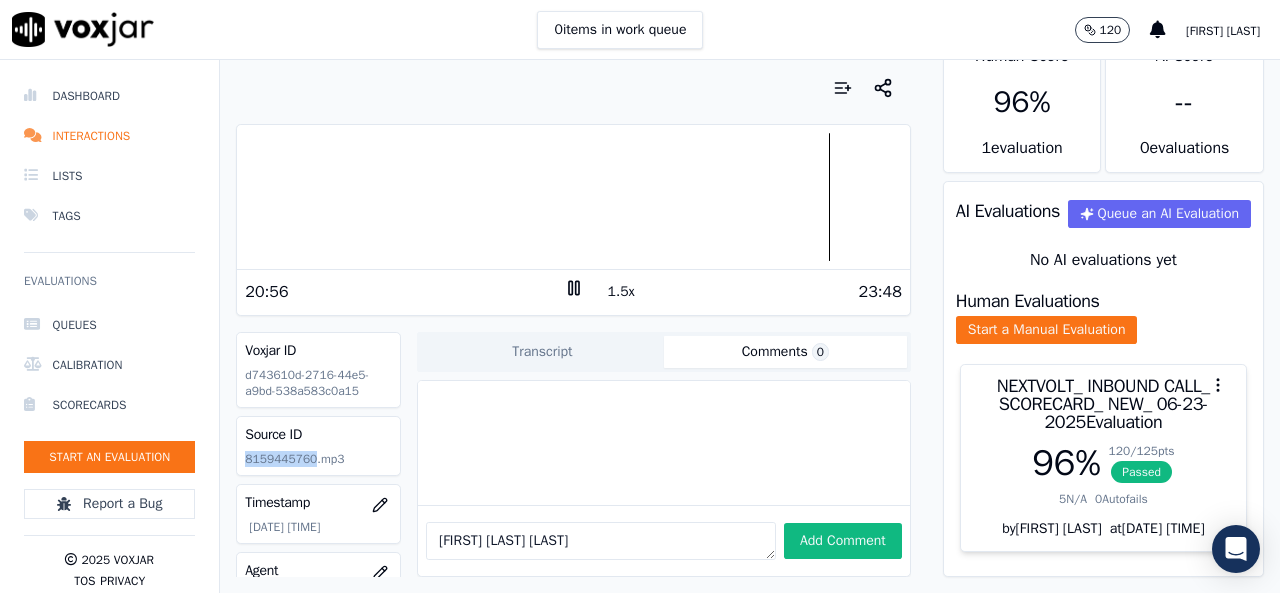 copy on "8159445760" 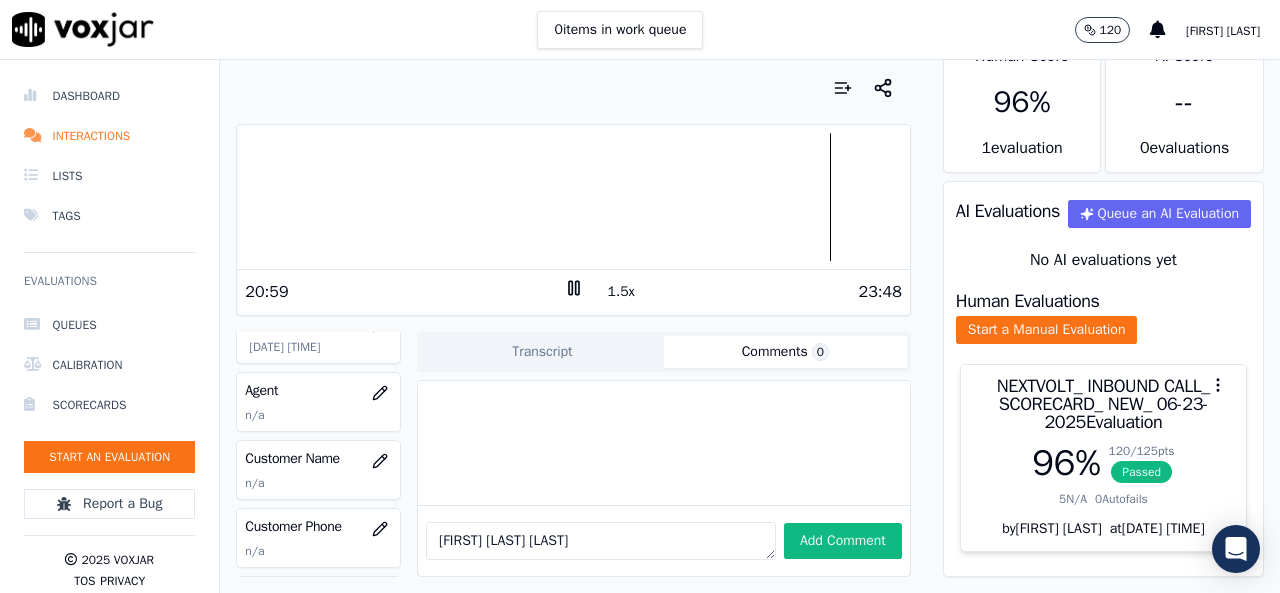 scroll, scrollTop: 200, scrollLeft: 0, axis: vertical 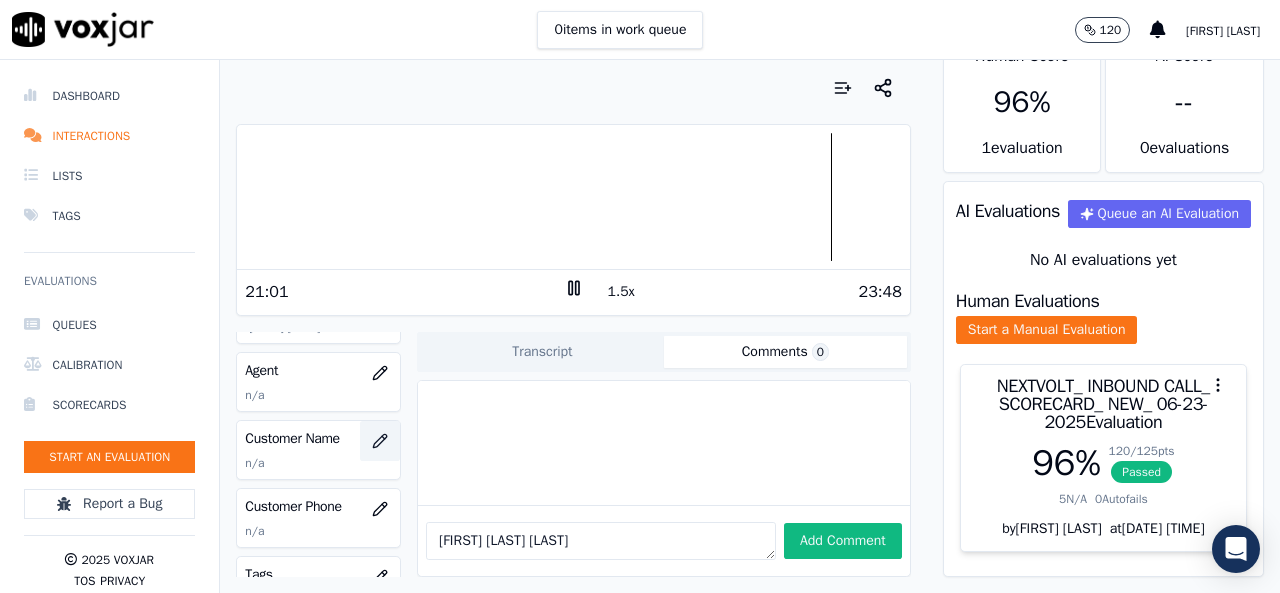 click 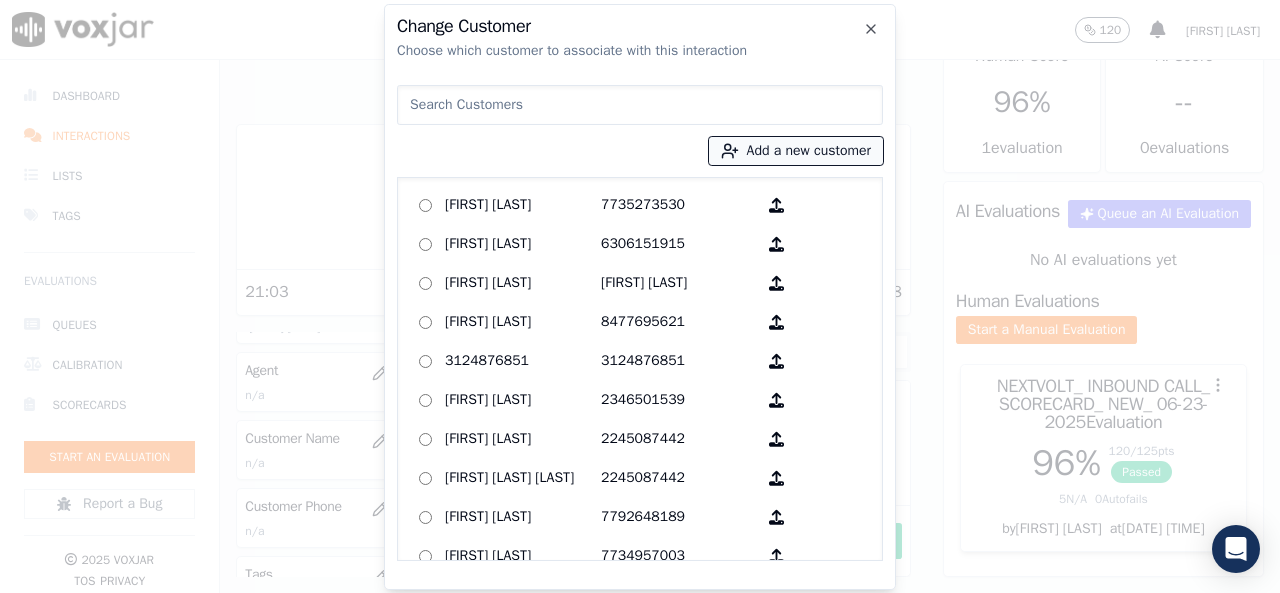 click on "Add a new customer" at bounding box center [796, 151] 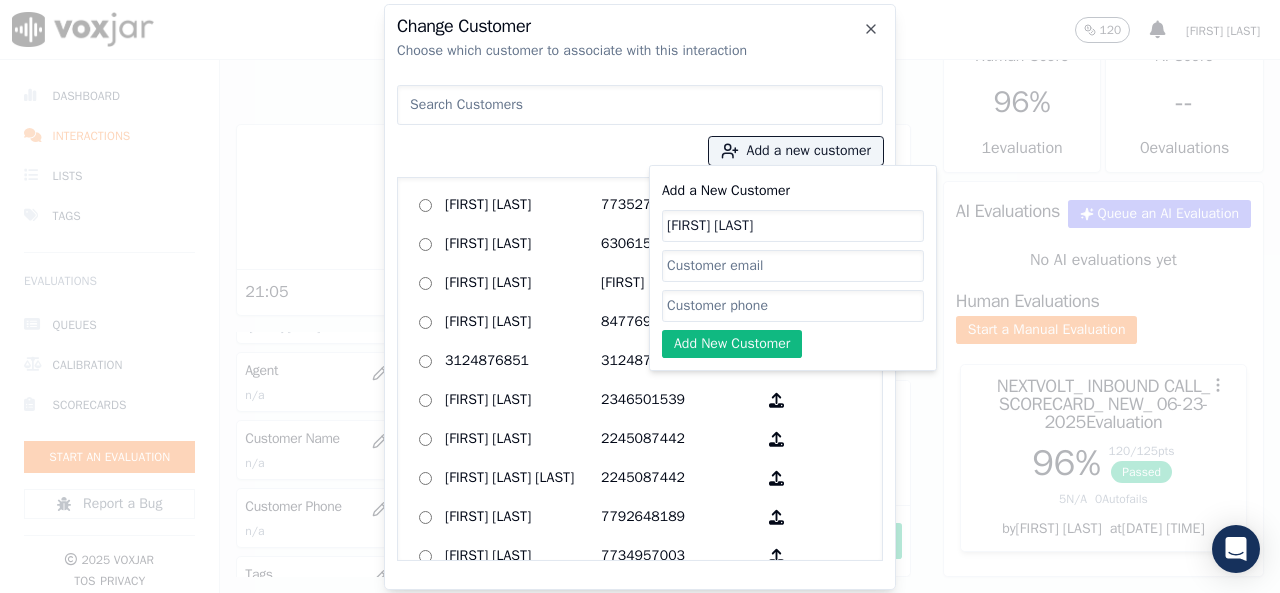 click on "Add a New Customer" 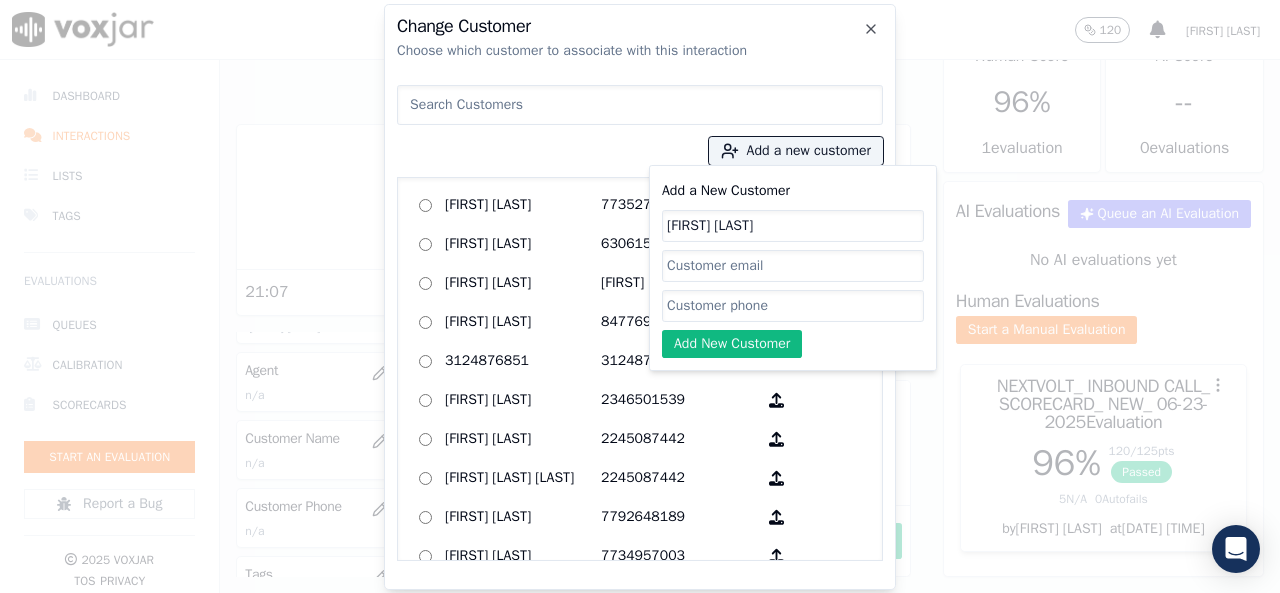 paste on "8159445760" 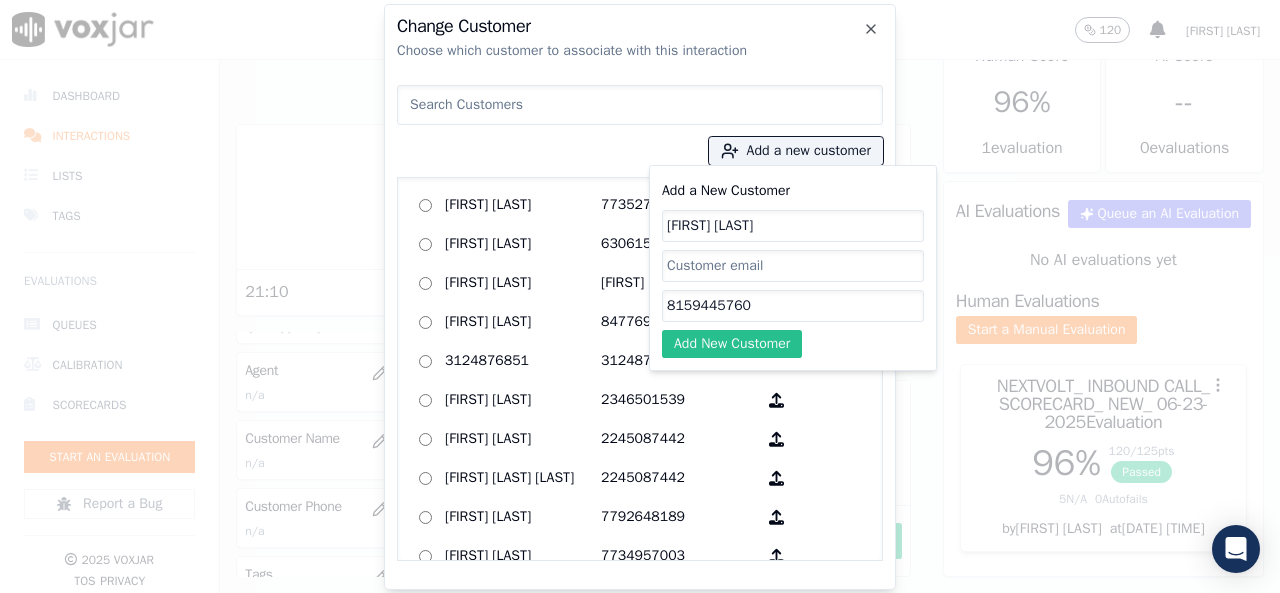 type on "8159445760" 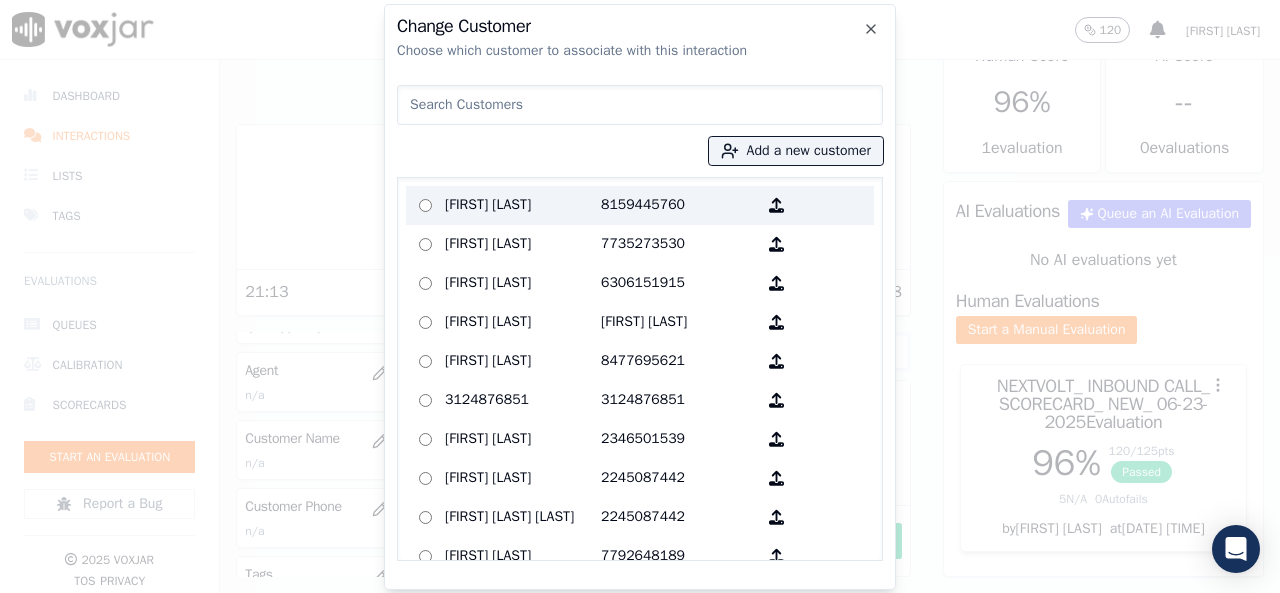 click on "[FIRST] [LAST]" at bounding box center (523, 205) 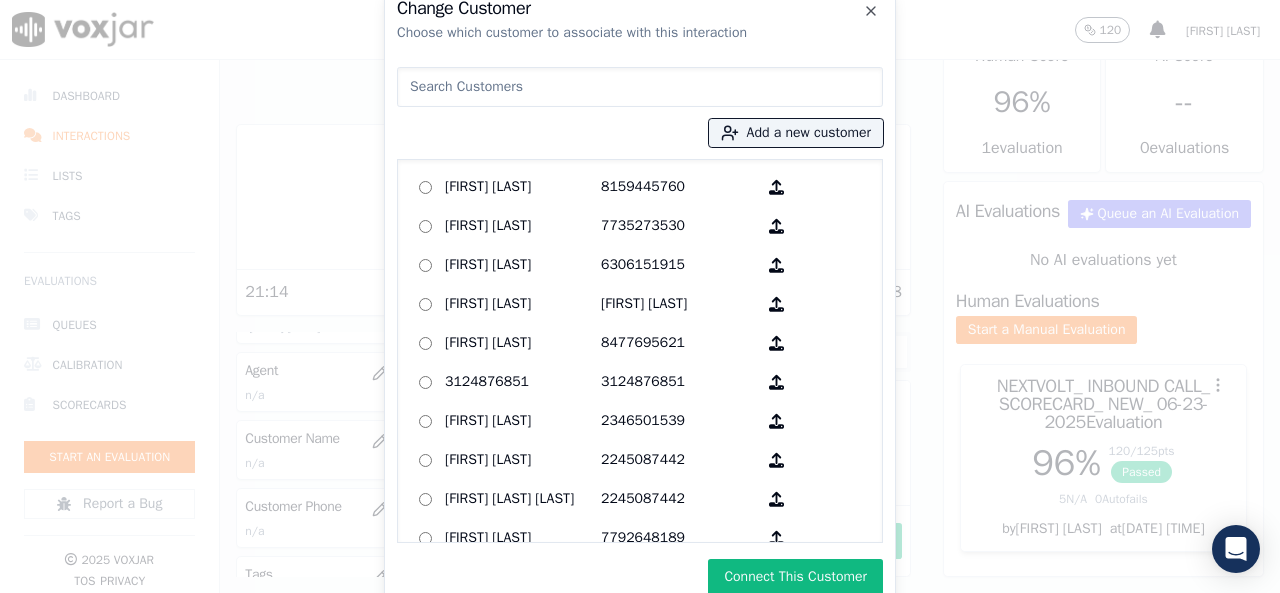 click on "Connect This Customer" at bounding box center (795, 577) 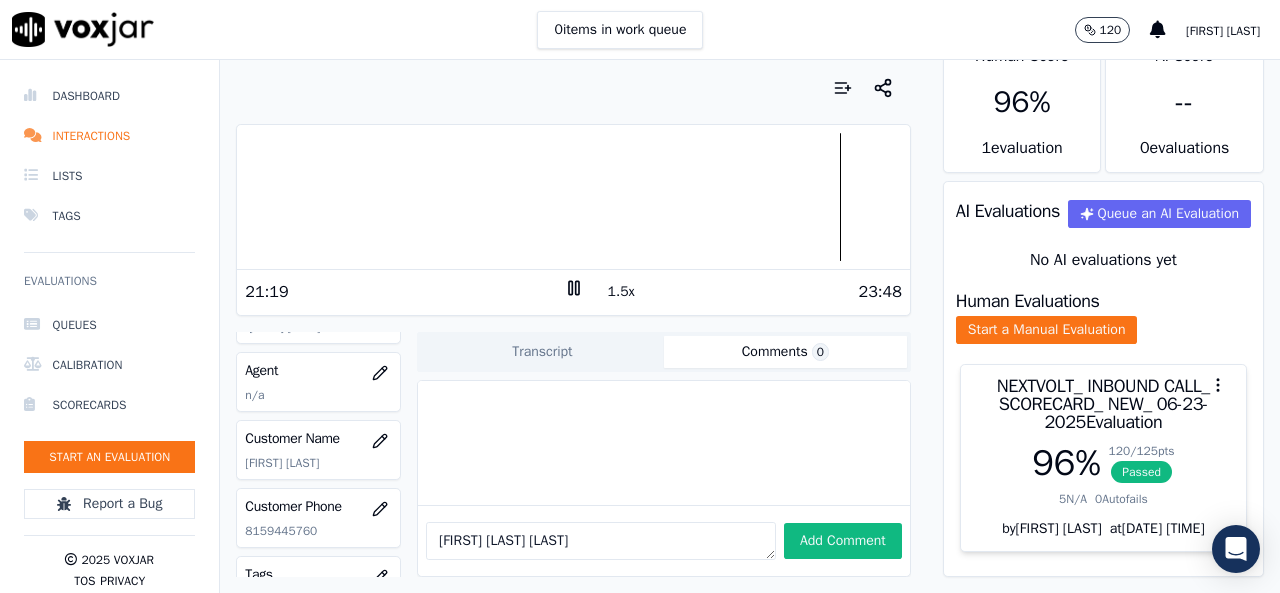 drag, startPoint x: 592, startPoint y: 517, endPoint x: 496, endPoint y: 509, distance: 96.332756 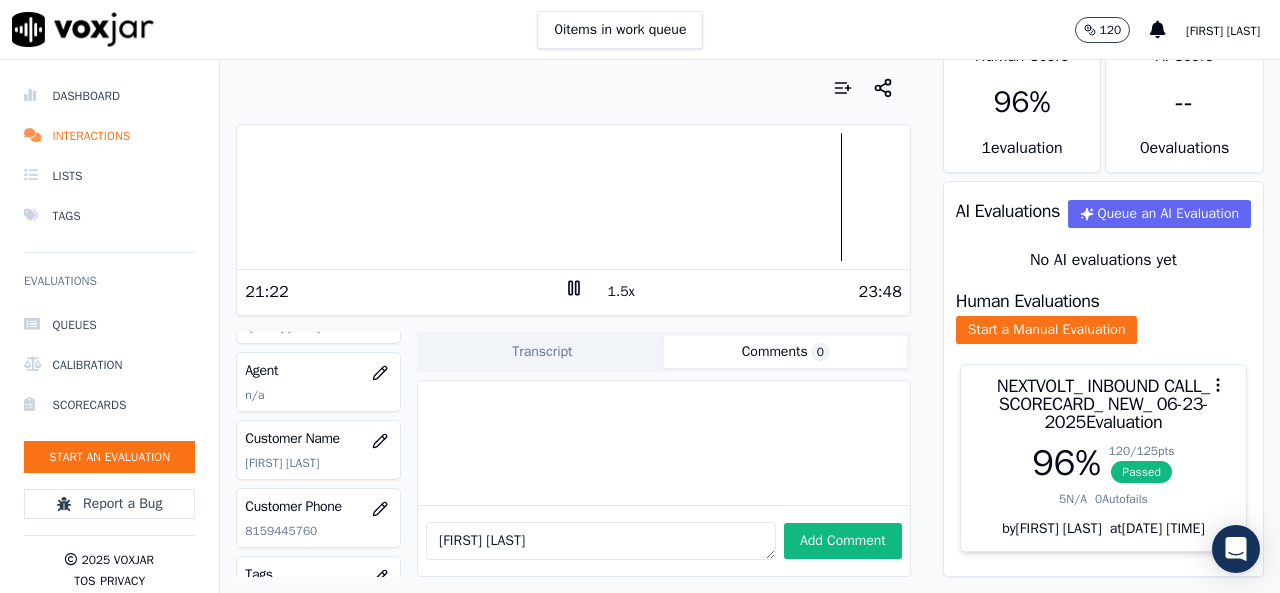 type on "[NAME]" 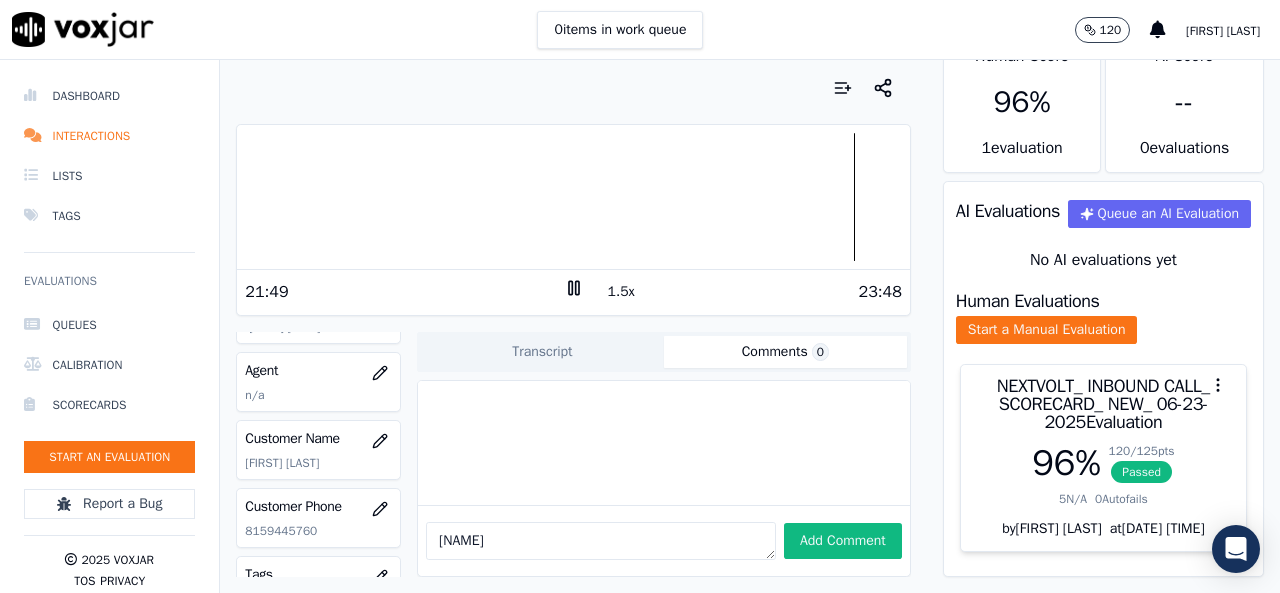 drag, startPoint x: 510, startPoint y: 517, endPoint x: 332, endPoint y: 513, distance: 178.04494 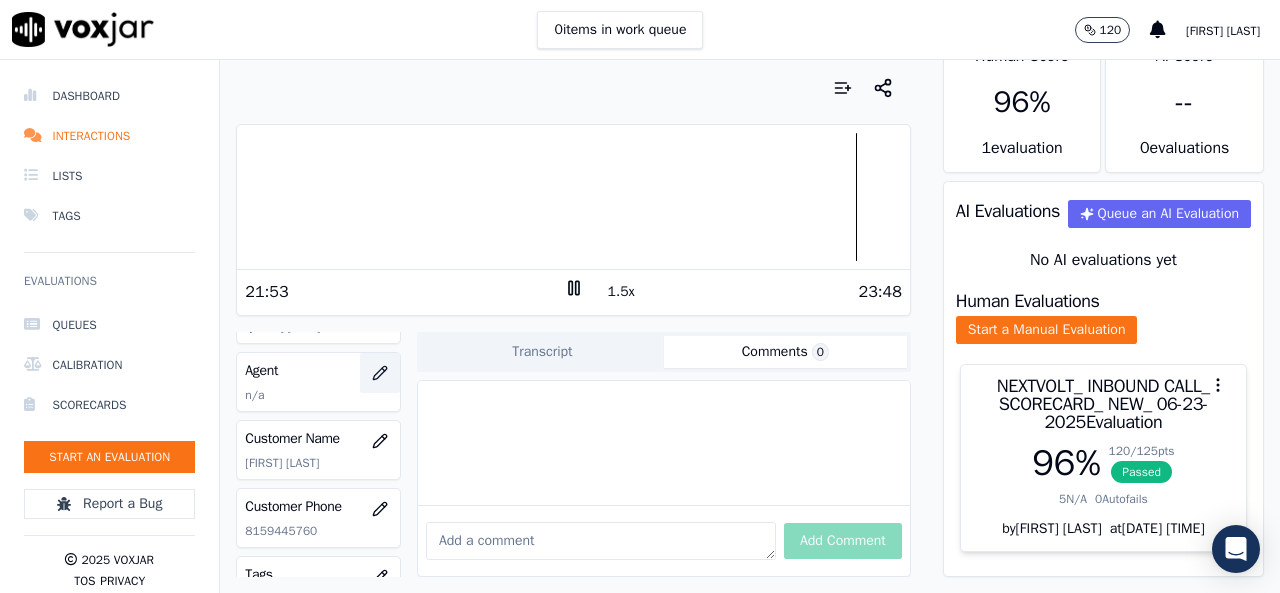 click 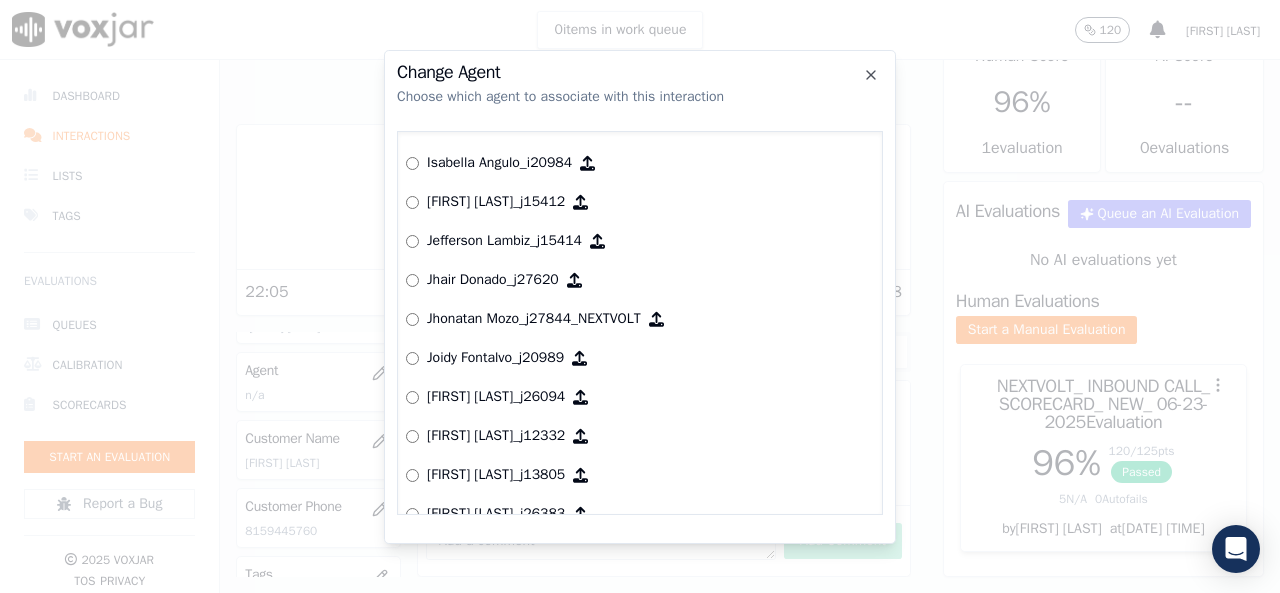 scroll, scrollTop: 1446, scrollLeft: 0, axis: vertical 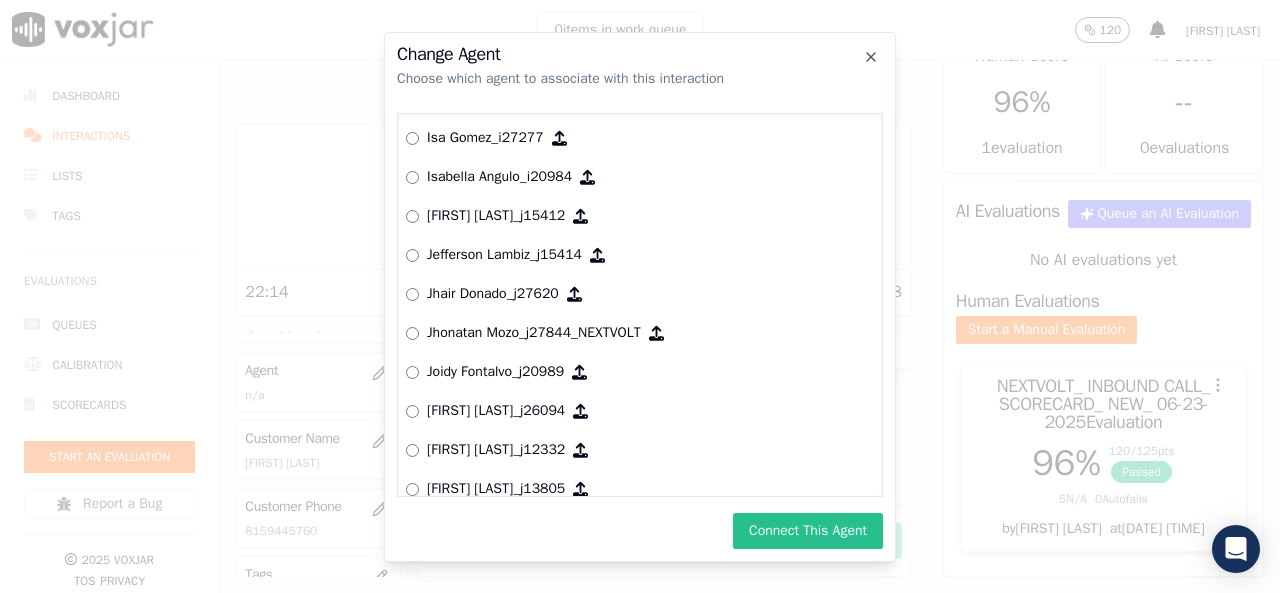 click on "Connect This Agent" at bounding box center [808, 531] 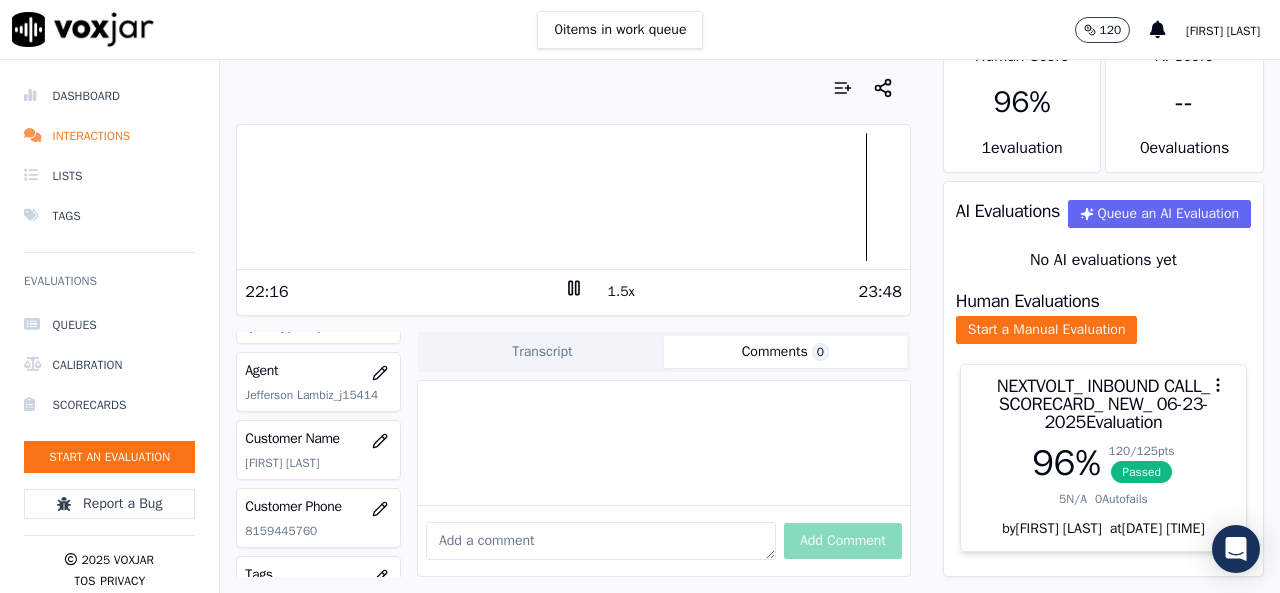 click at bounding box center [601, 541] 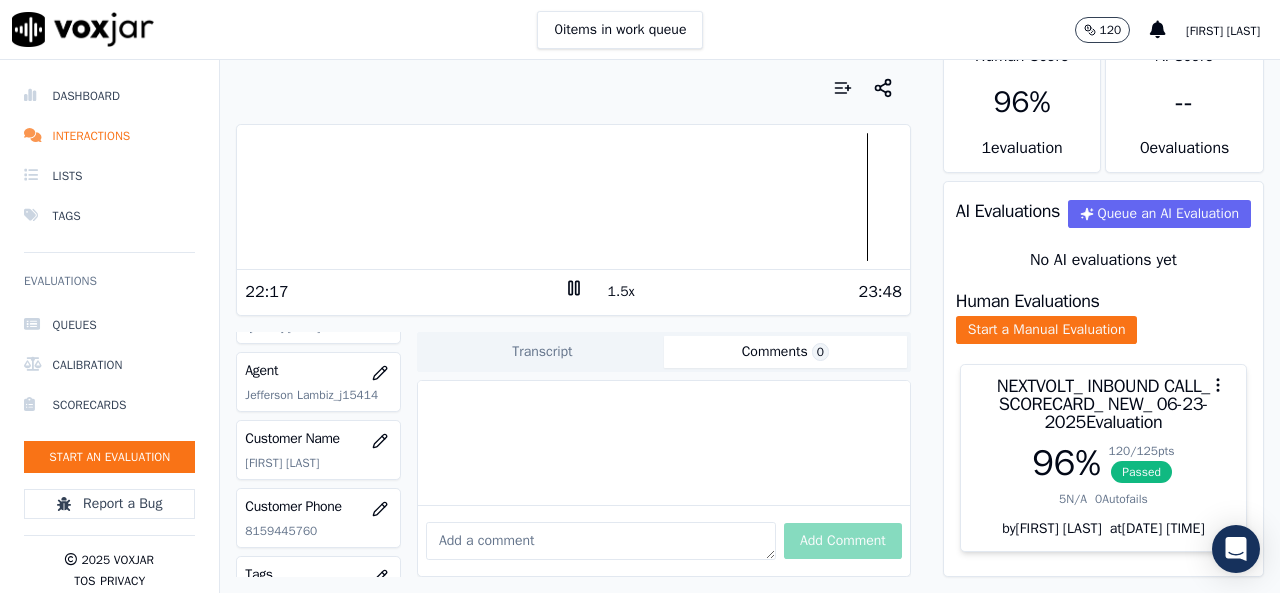 type on "t" 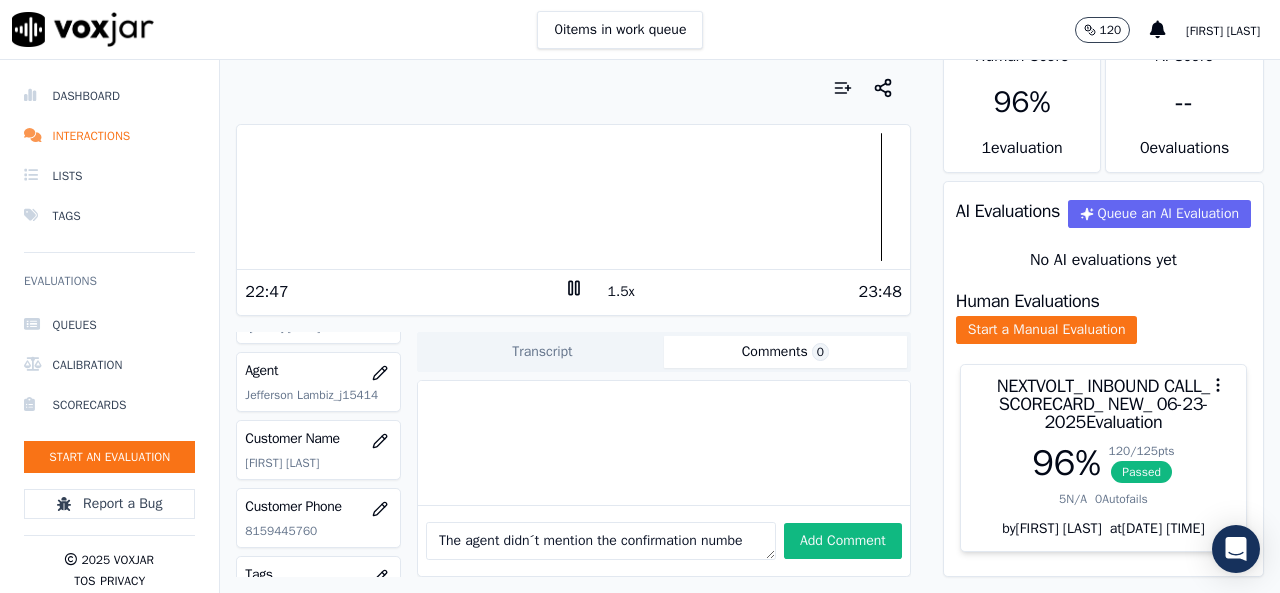 scroll, scrollTop: 11, scrollLeft: 0, axis: vertical 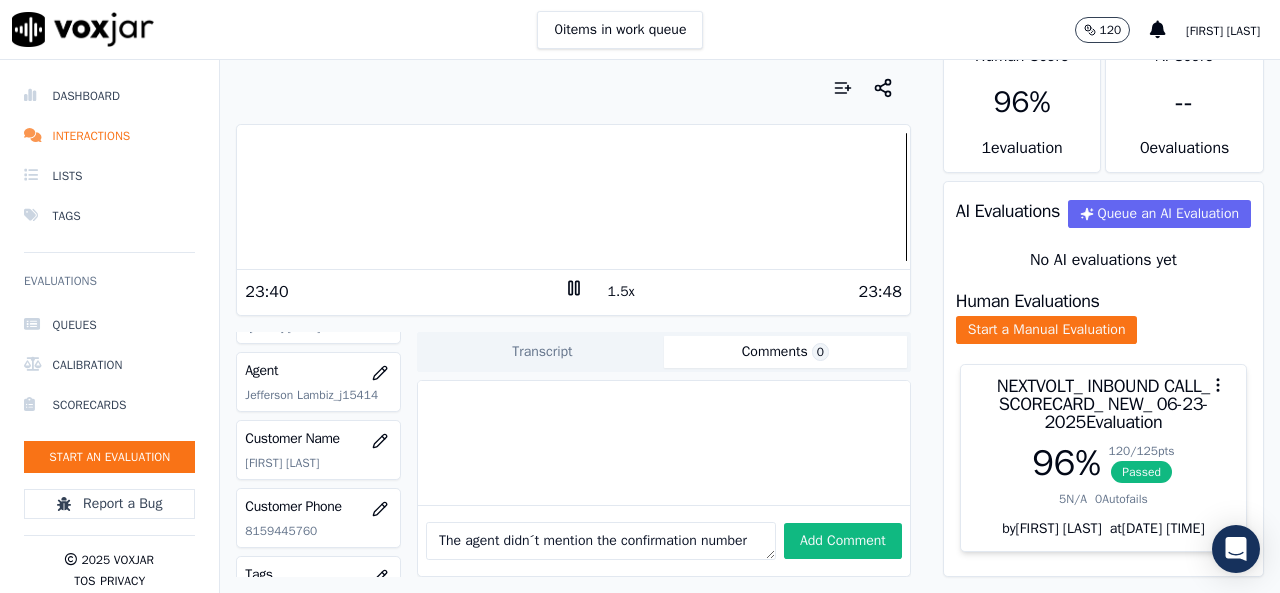 click 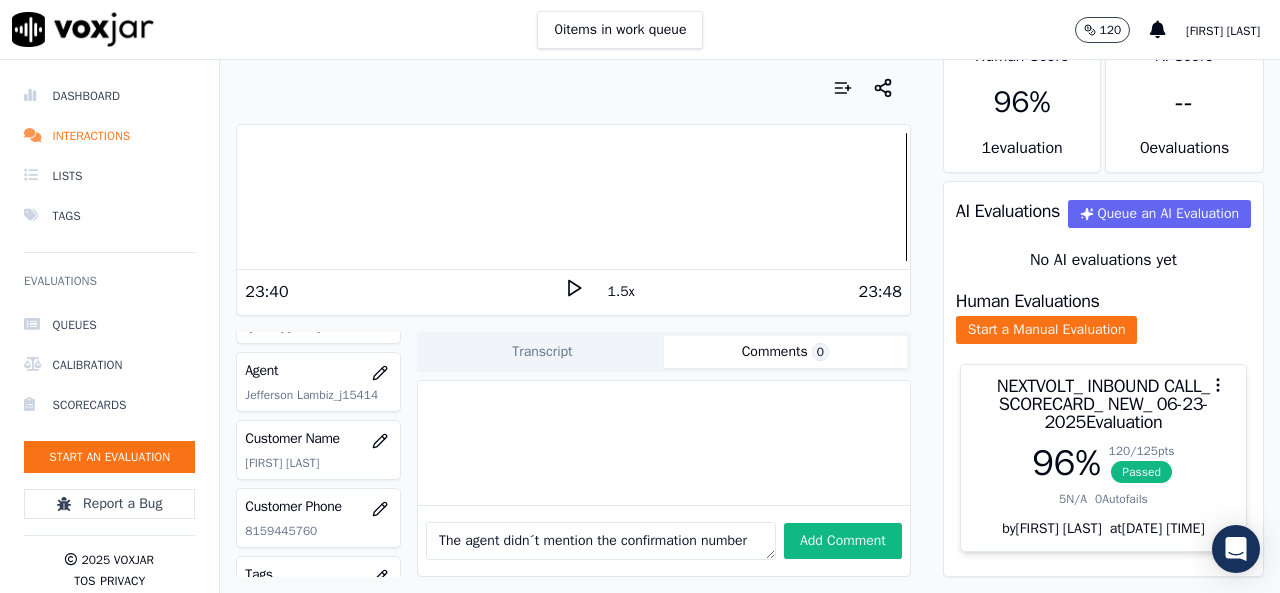 click on "The agent didn´t mention the confirmation number" at bounding box center [601, 541] 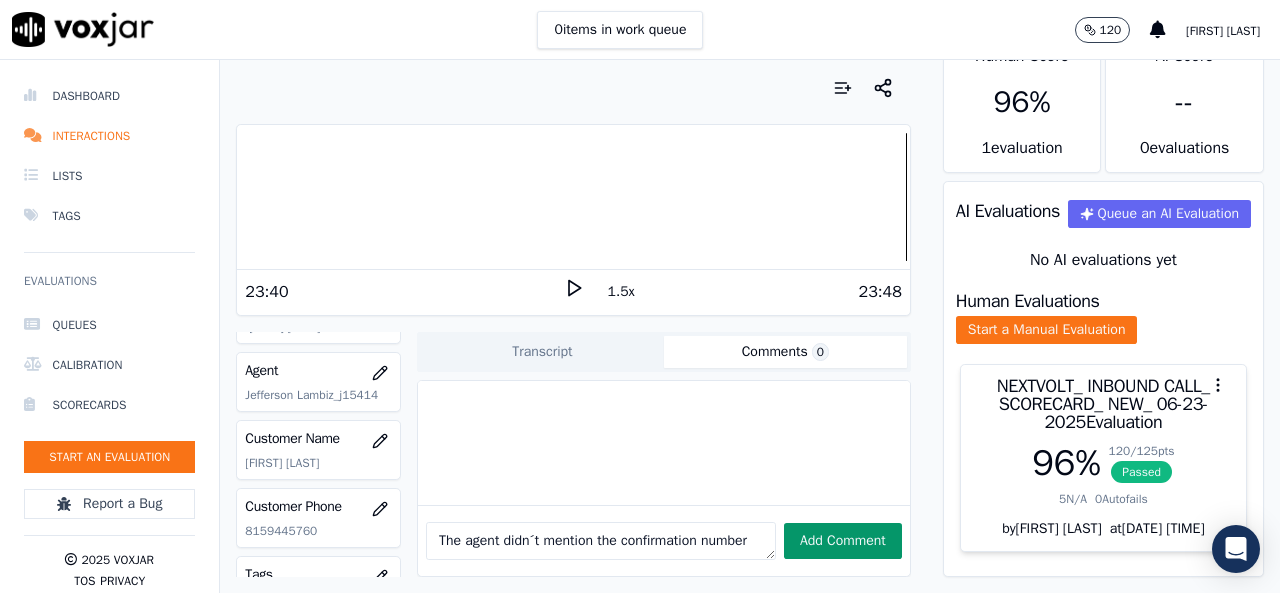 click on "Add Comment" at bounding box center [843, 541] 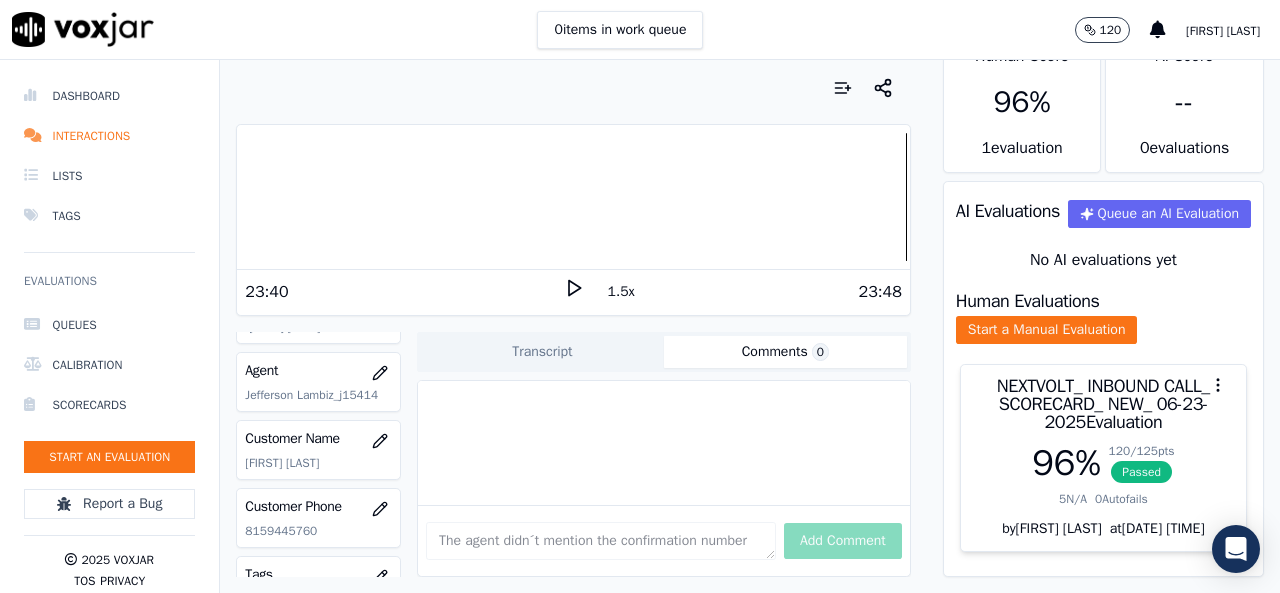 type 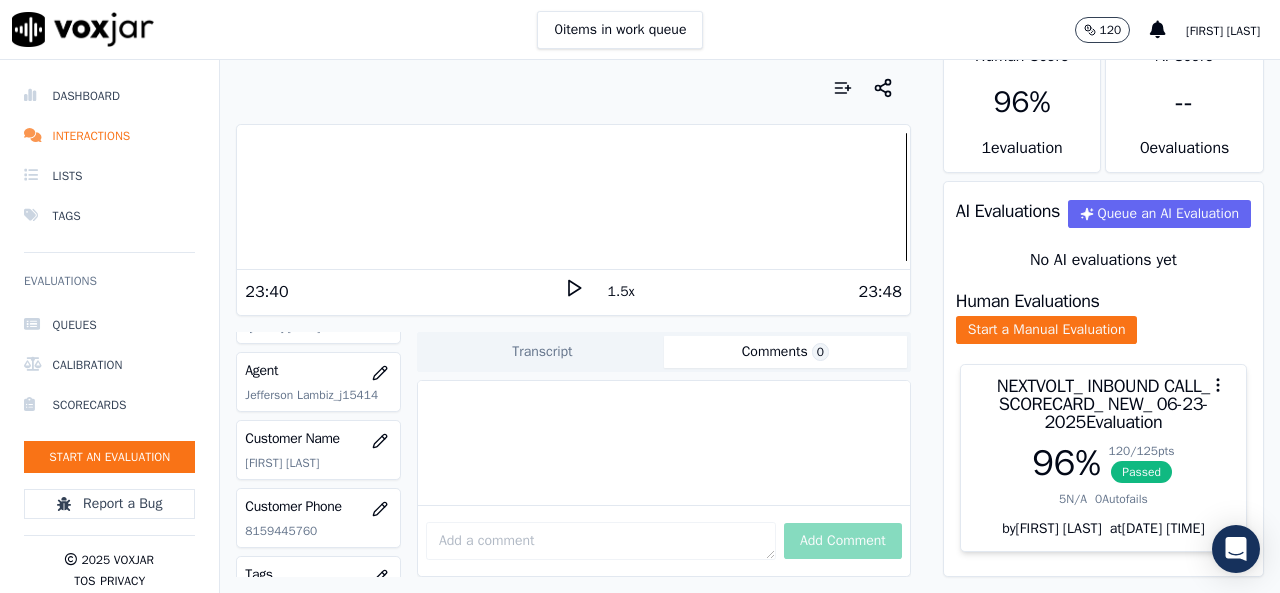scroll, scrollTop: 0, scrollLeft: 0, axis: both 